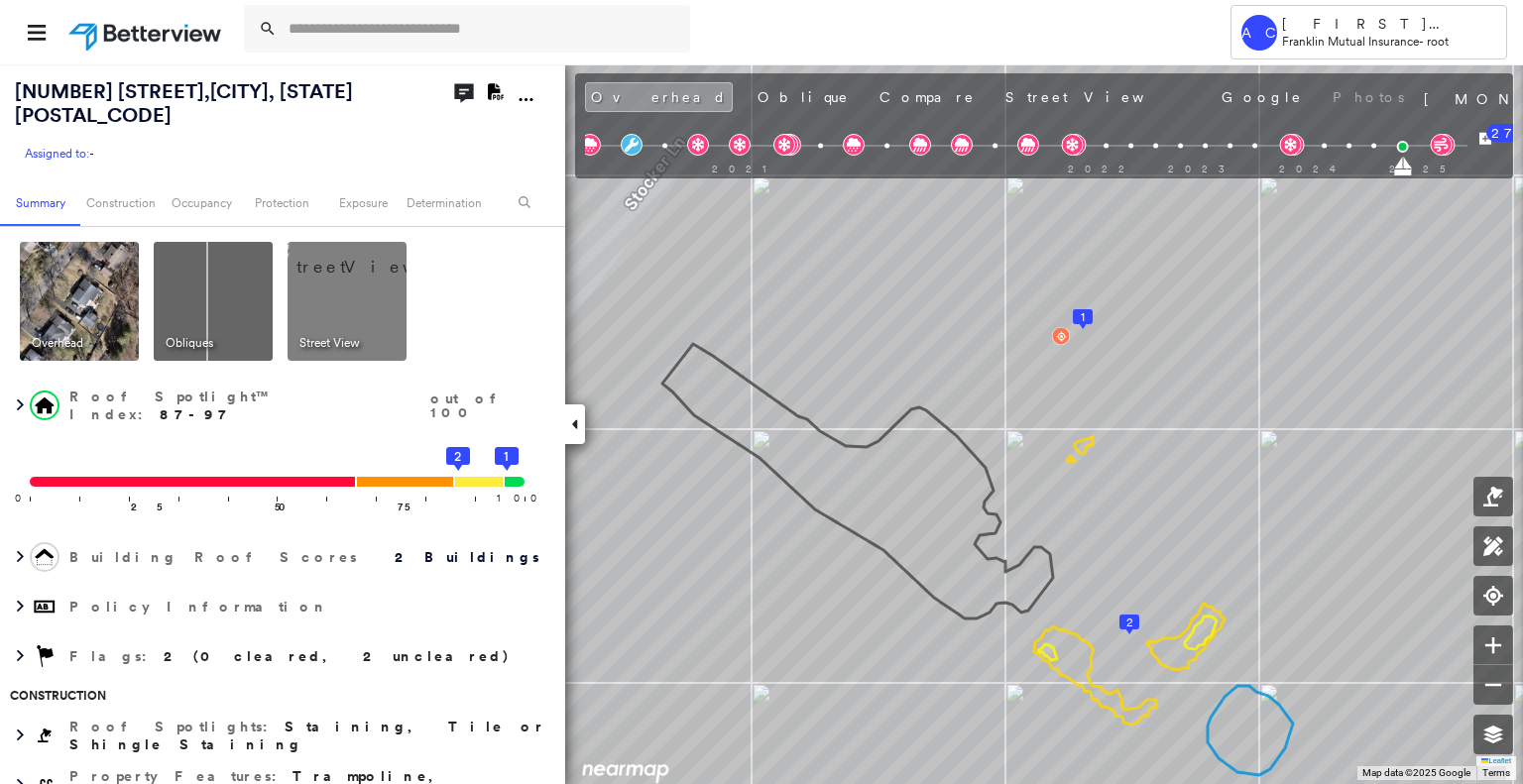 scroll, scrollTop: 0, scrollLeft: 0, axis: both 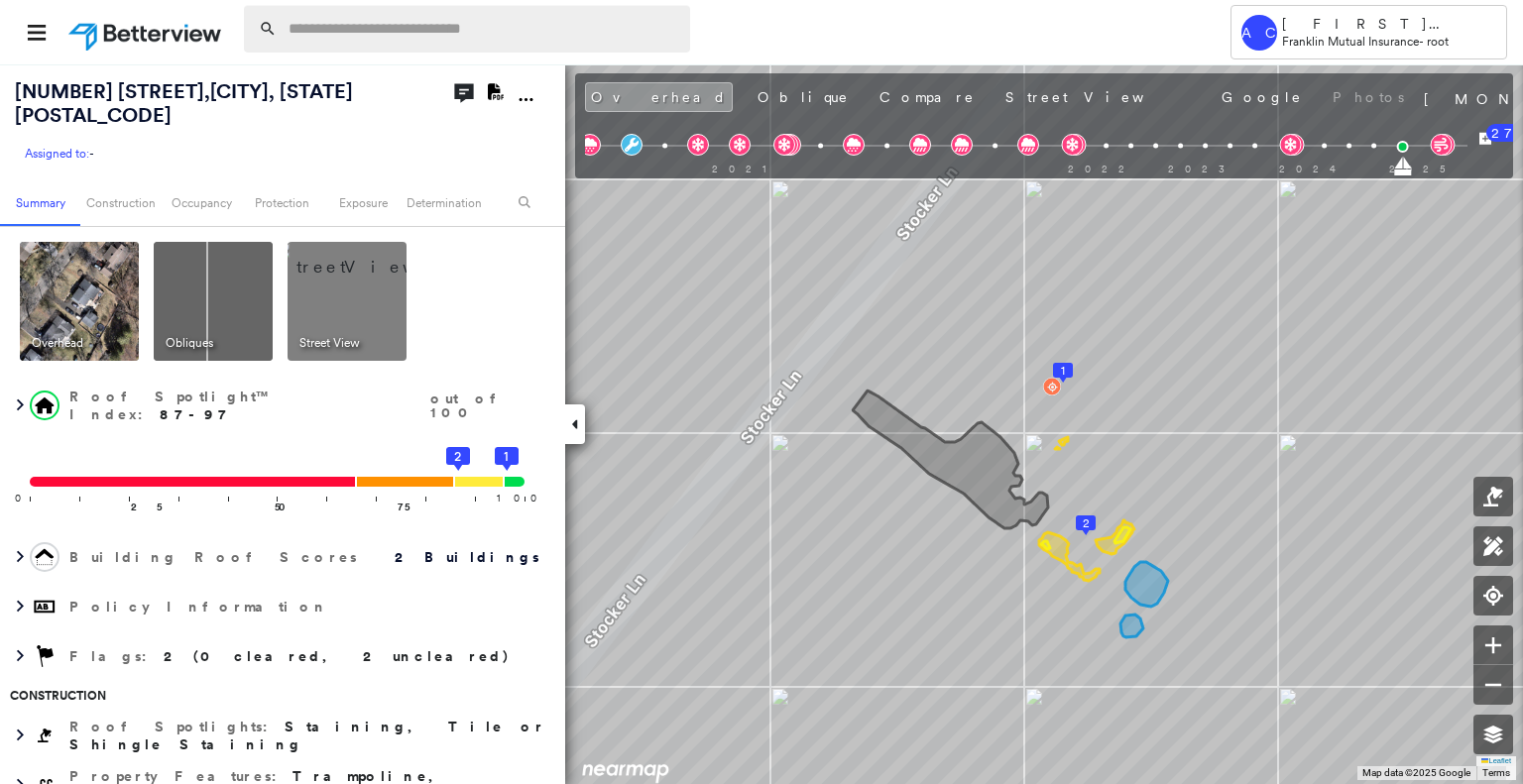 click at bounding box center [483, 29] 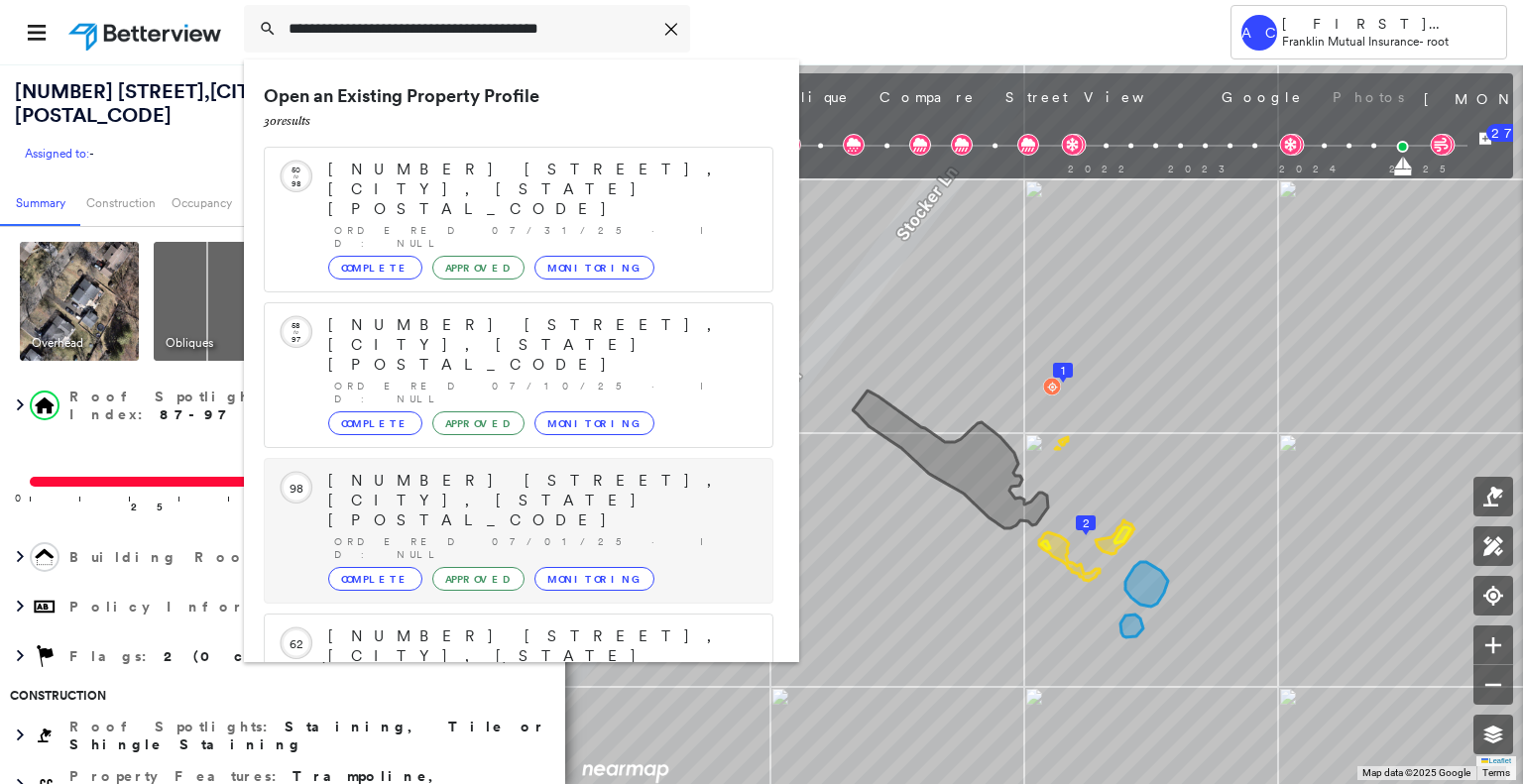 scroll, scrollTop: 206, scrollLeft: 0, axis: vertical 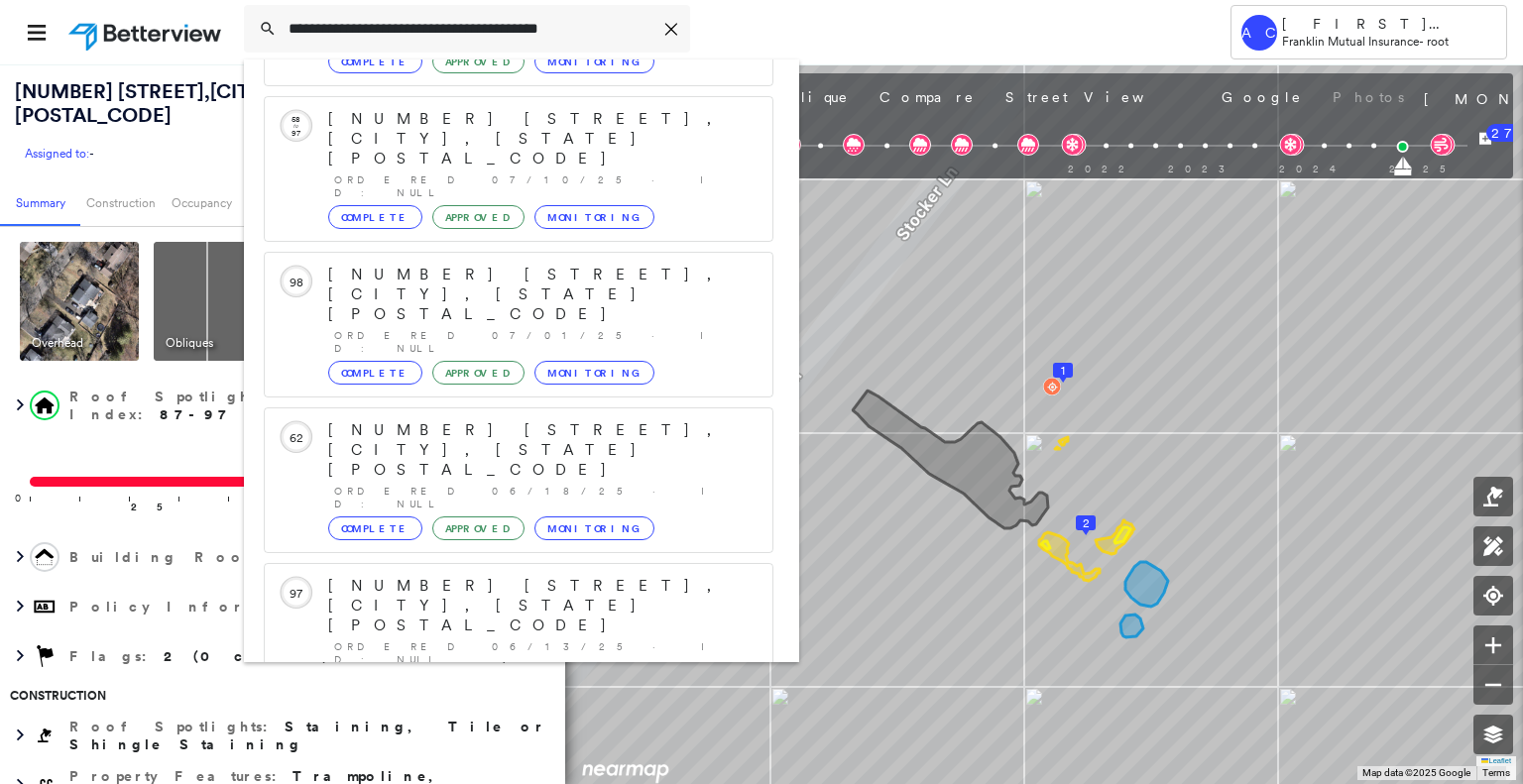 type on "**********" 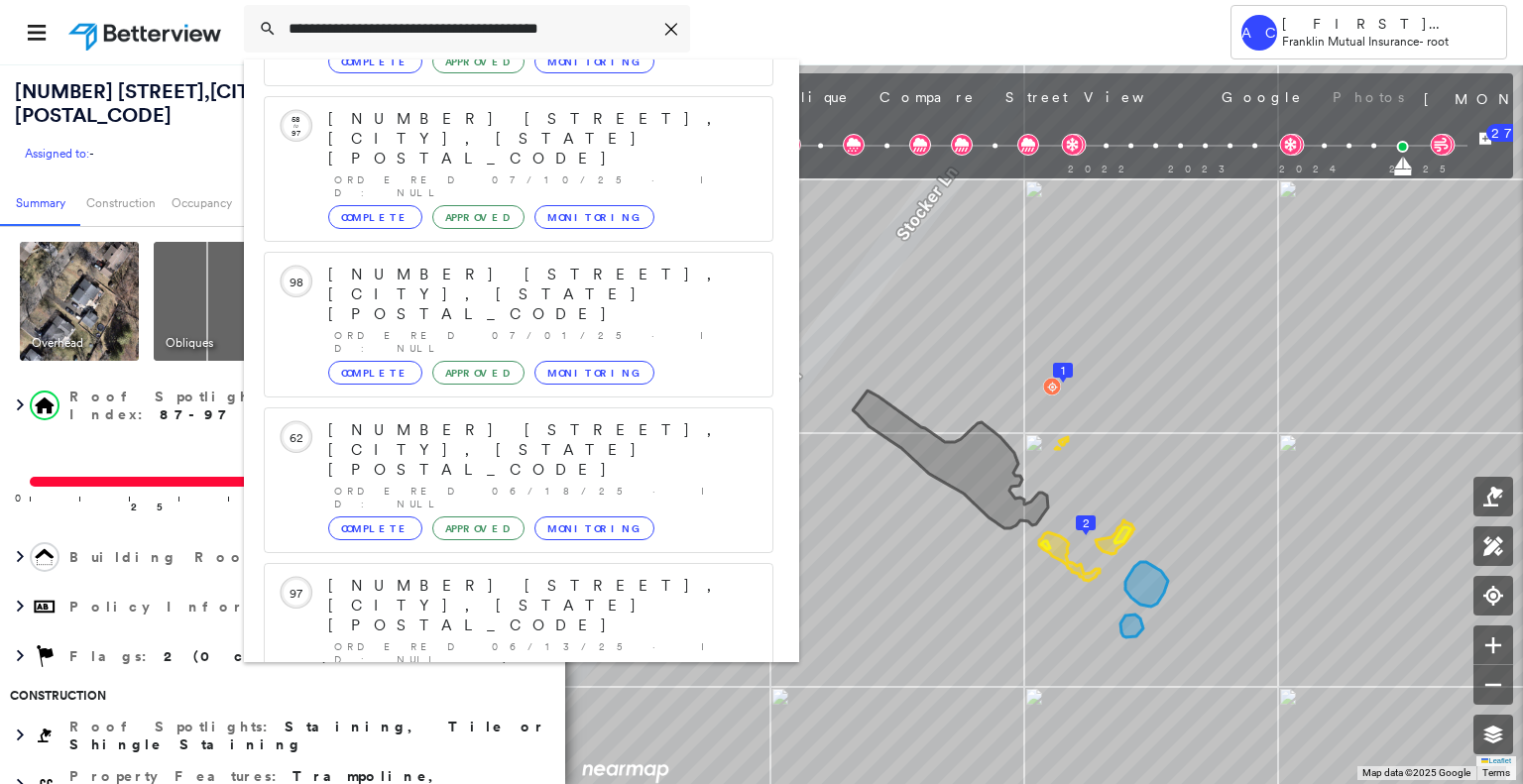 click on "[NUMBER] [STREET], [CITY], [STATE], [COUNTRY]" at bounding box center (497, 895) 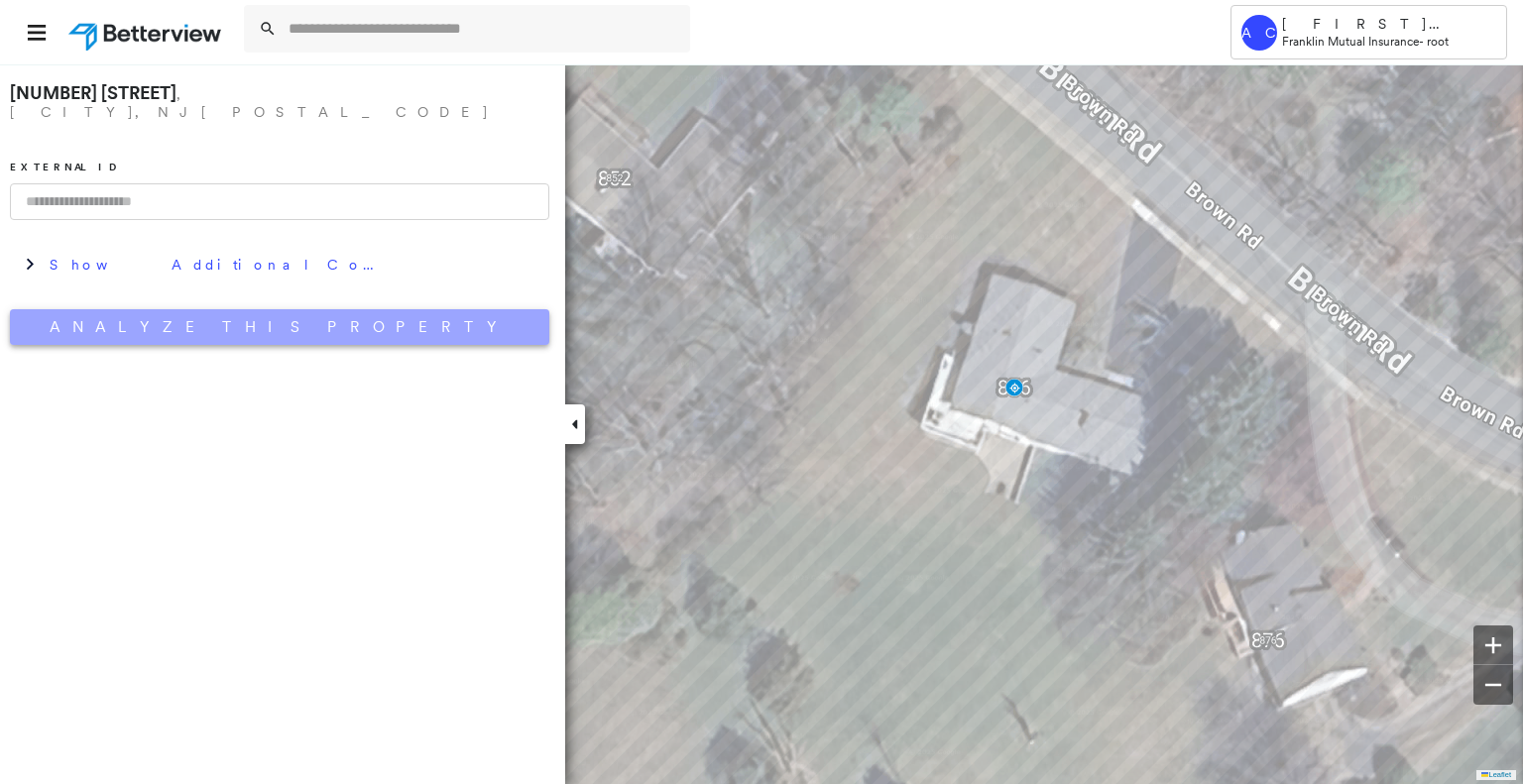click on "Analyze This Property" at bounding box center (280, 327) 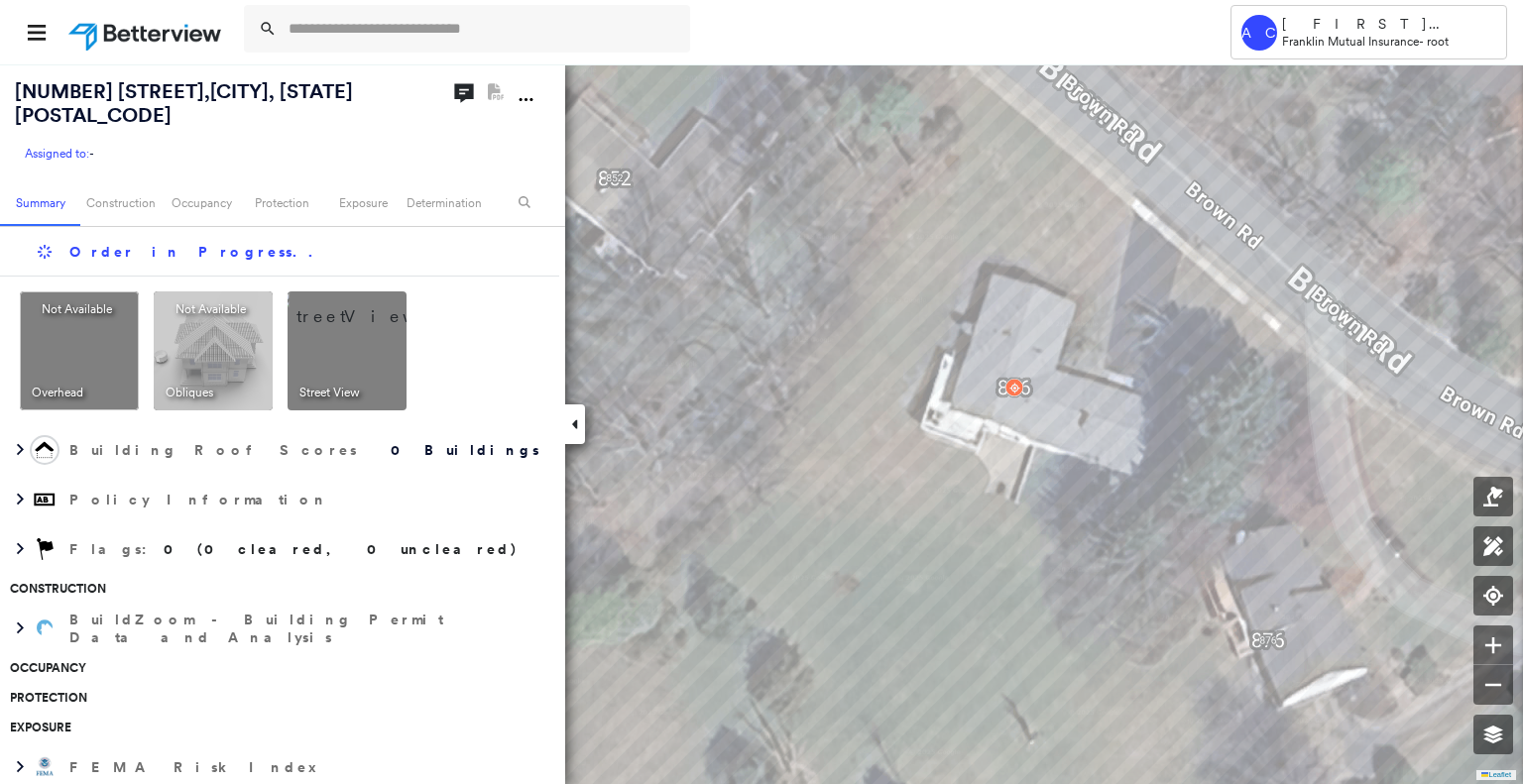 click at bounding box center [371, 306] 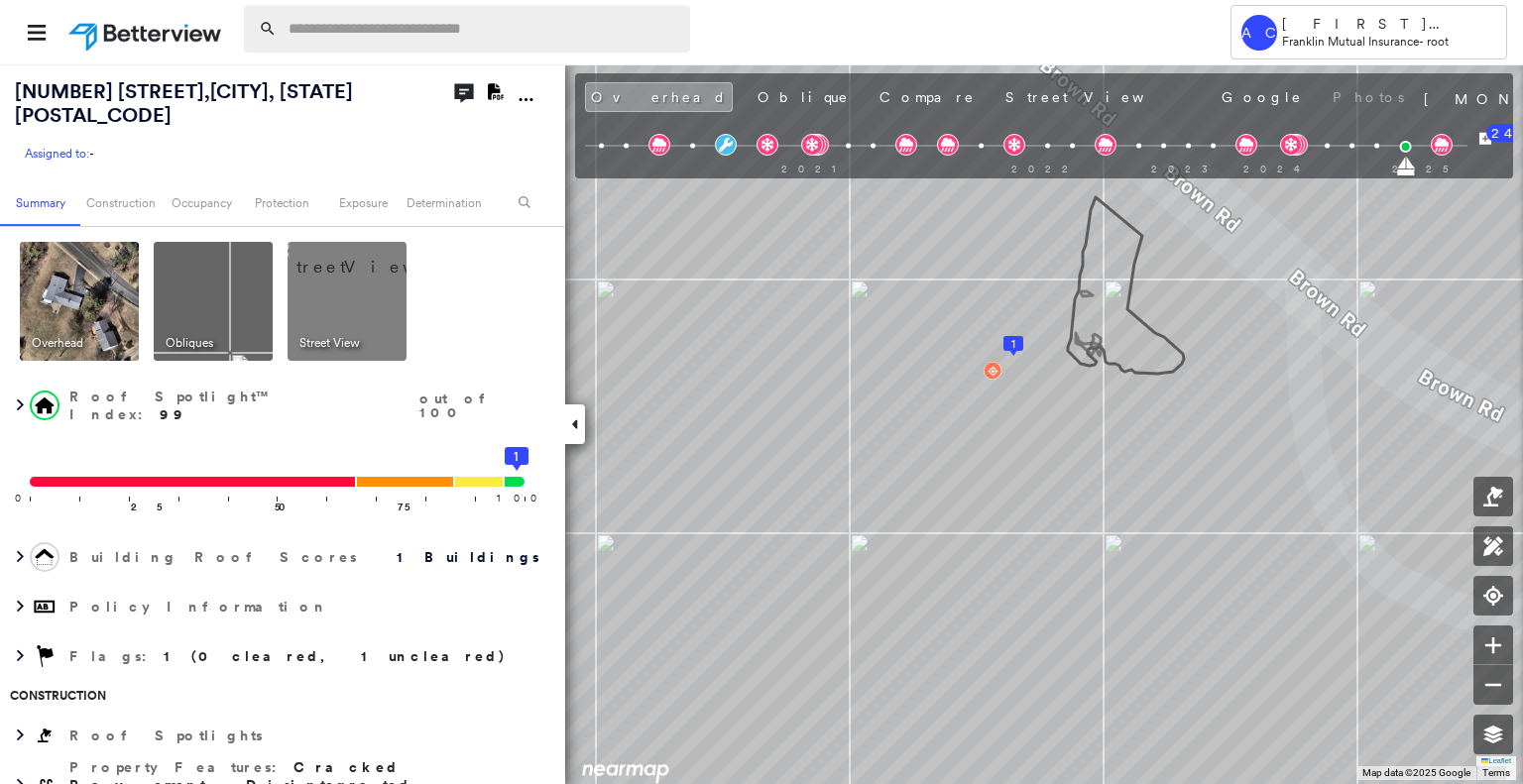 click at bounding box center [483, 29] 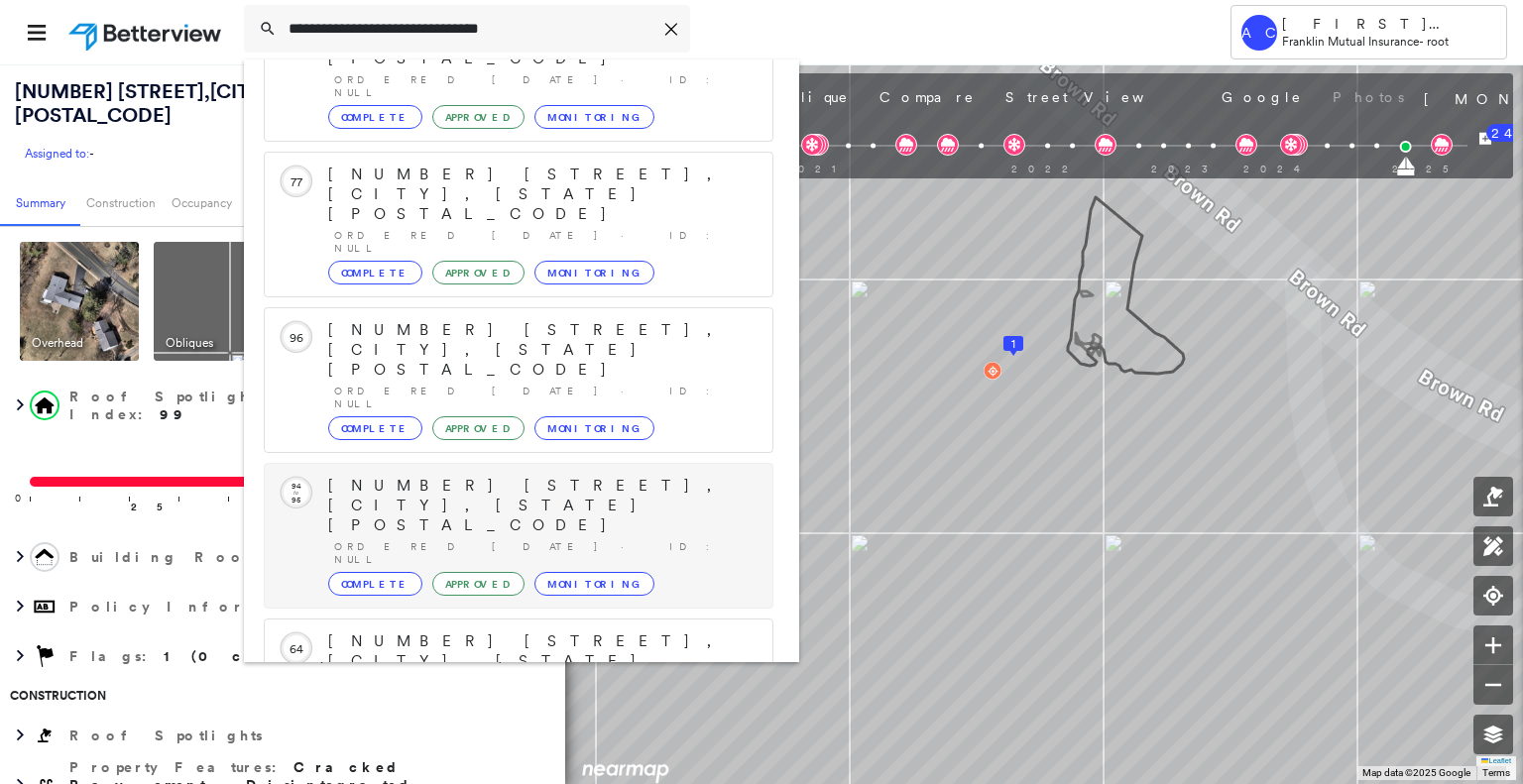 scroll, scrollTop: 206, scrollLeft: 0, axis: vertical 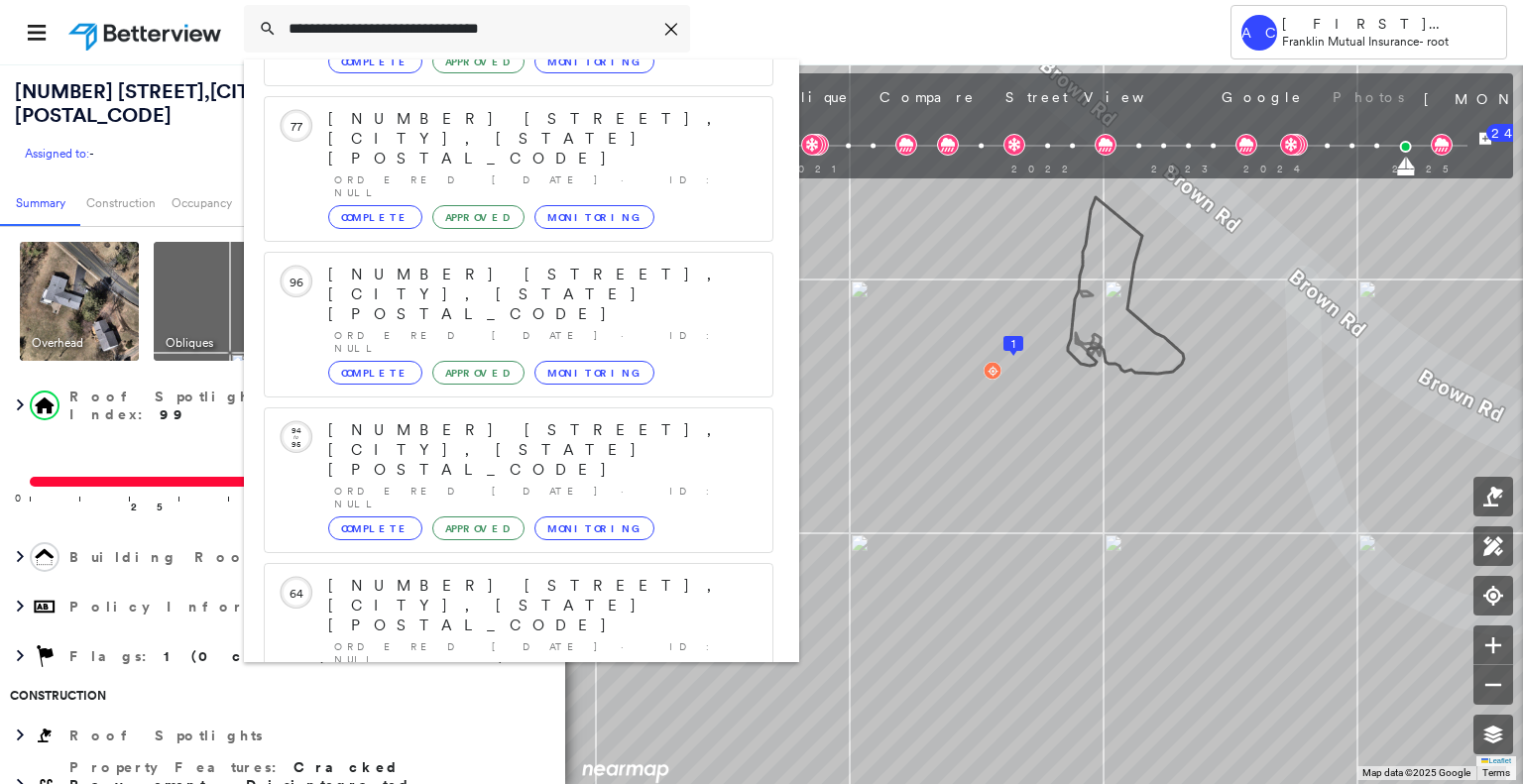 type on "**********" 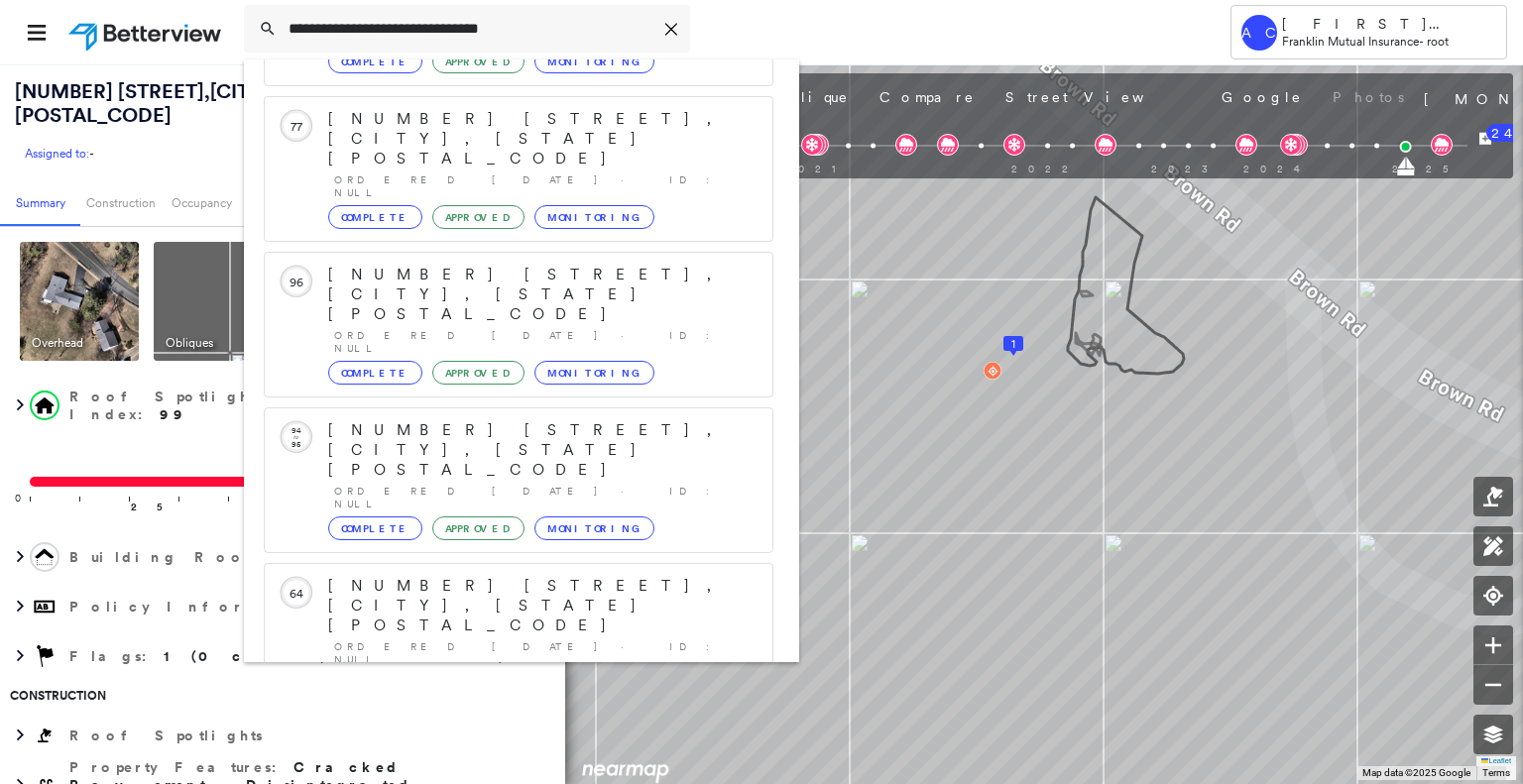 click on "[NUMBER] [STREET], [CITY], [STATE] [POSTAL_CODE]" at bounding box center [497, 895] 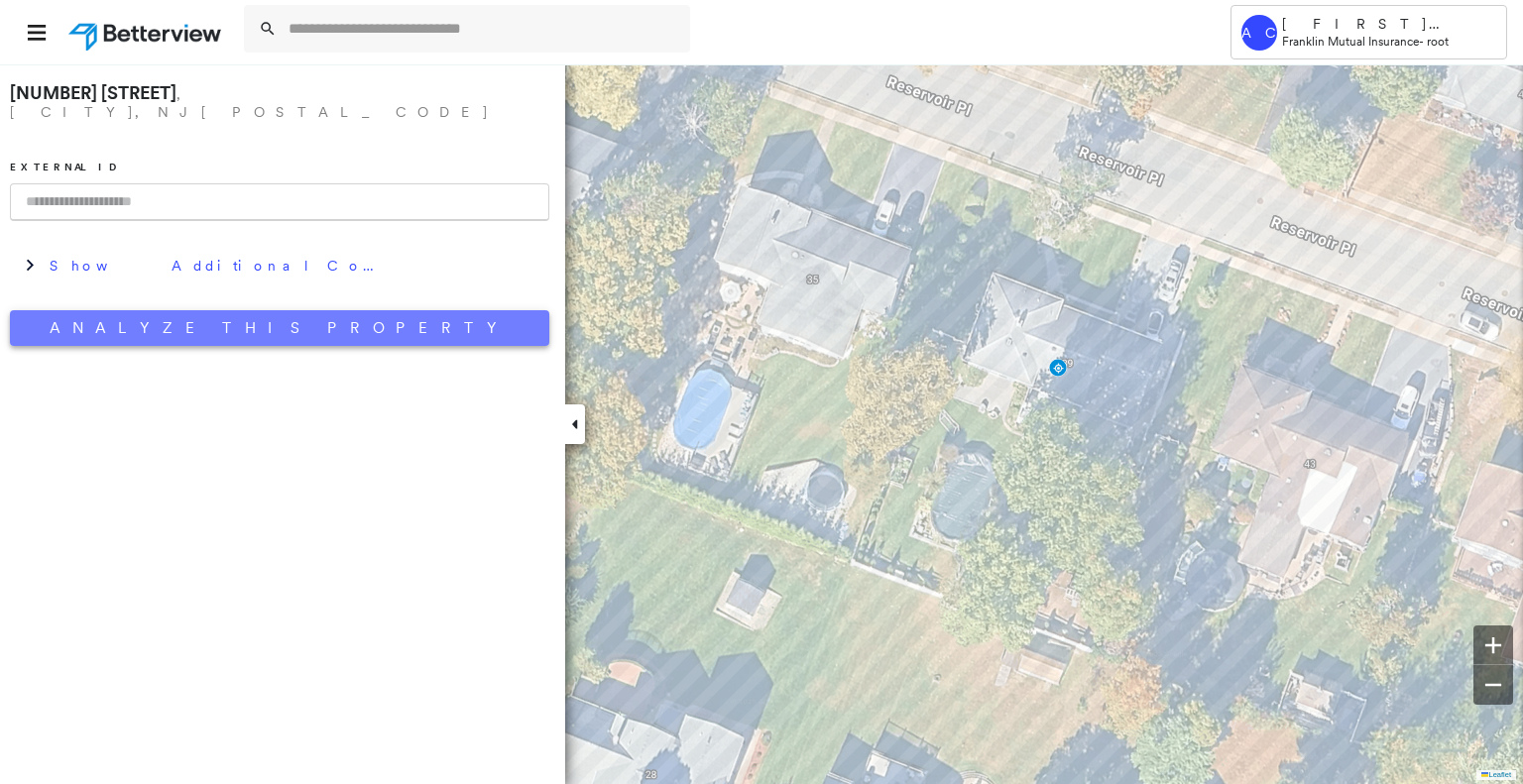 click on "Analyze This Property" at bounding box center (280, 328) 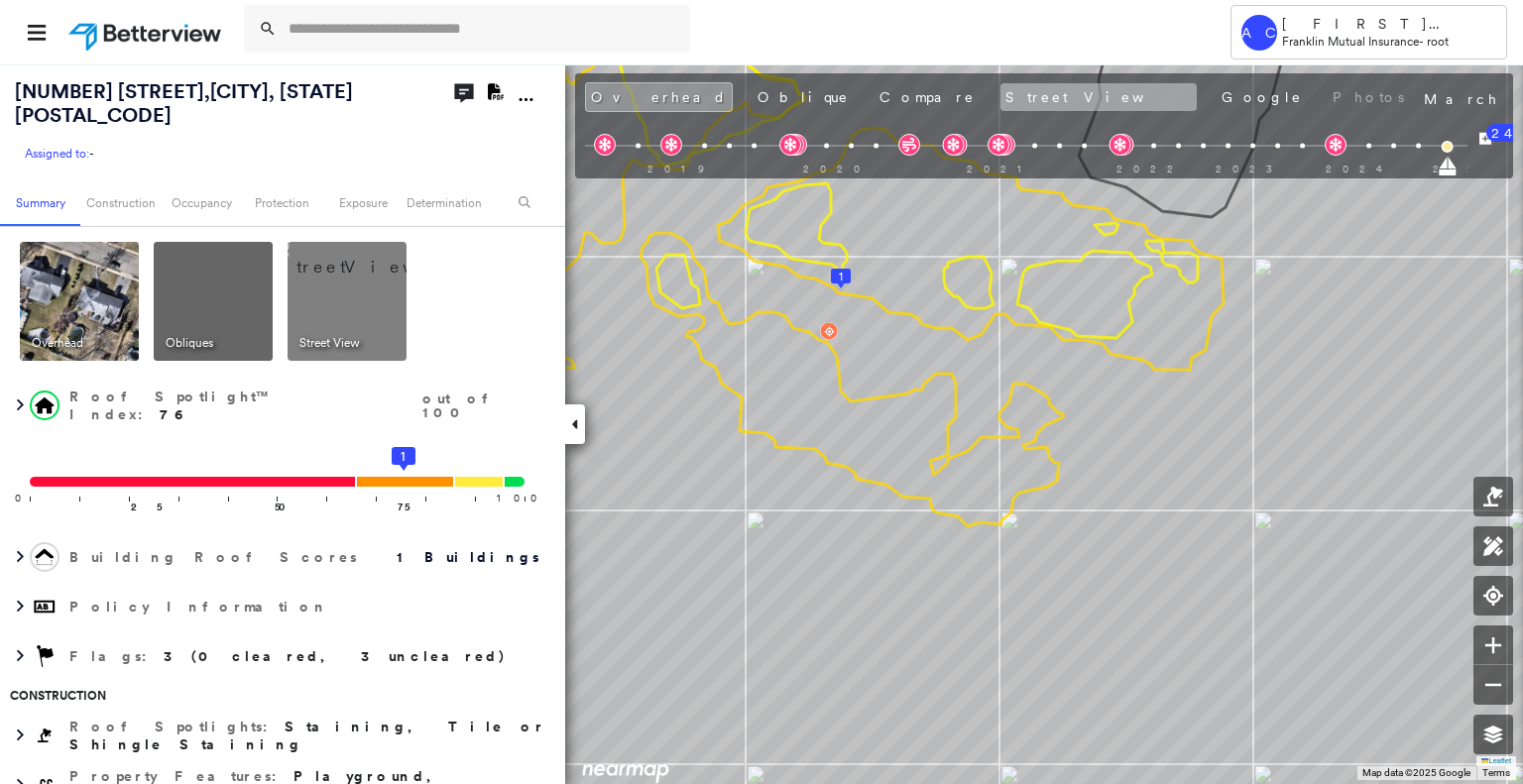 click on "Street View" at bounding box center (1099, 97) 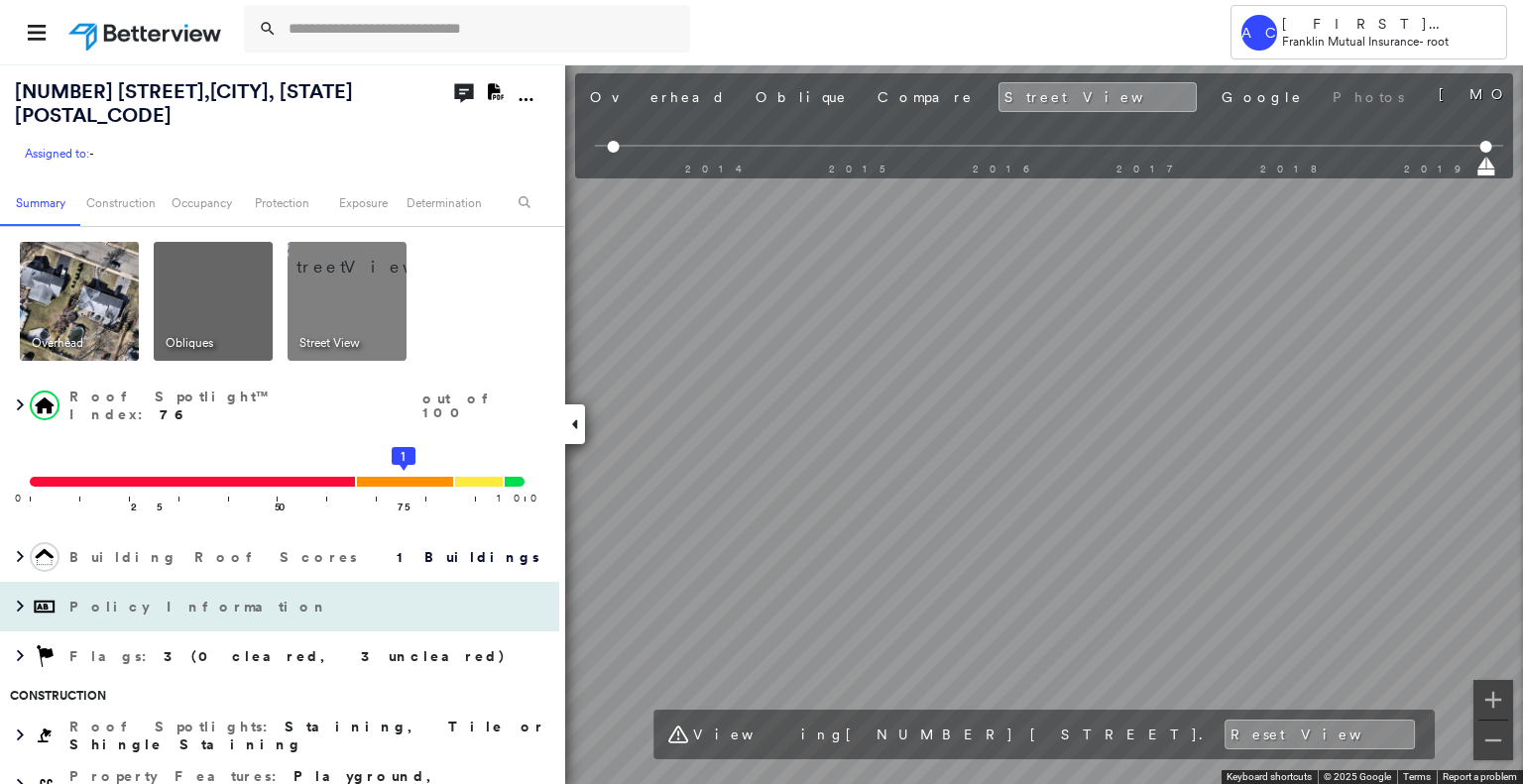 click on "[NUMBER] [STREET], [CITY], [STATE] Assigned to:  - Assigned to:  - Assigned to:  - Open Comments Download PDF Report Summary Construction Occupancy Protection Exposure Determination Overhead Obliques Street View Roof Spotlight™ Index :  [NUMBER] out of [NUMBER] [NUMBER] [NUMBER] [NUMBER] [NUMBER] [NUMBER] Building Roof Scores [NUMBER] Buildings Policy Information Flags :  [NUMBER] ([NUMBER] cleared, [NUMBER] uncleared) Construction Roof Spotlights :  Staining, Tile or Shingle Staining Property Features :  Playground, Pool, Trampoline, Asphalt Roof Size & Shape :  [NUMBER] building  - Hip | Asphalt Shingle BuildZoom - Building Permit Data and Analysis Occupancy Place Detail Protection Exposure FEMA Risk Index Wind Additional Perils Tree Fall Risk:  Present   Determination Flags :  [NUMBER] ([NUMBER] cleared, [NUMBER] uncleared) Uncleared Flags ([NUMBER]) Cleared Flags  ([NUMBER]) Trampoline Flagged [DATE] Clear Pool Flagged [DATE] Clear MED Medium Priority Flagged [DATE] Clear Action Taken New Entry History Quote/New Business Terms & Conditions Added ACV Endorsement Added Cosmetic Endorsement General" at bounding box center [762, 423] 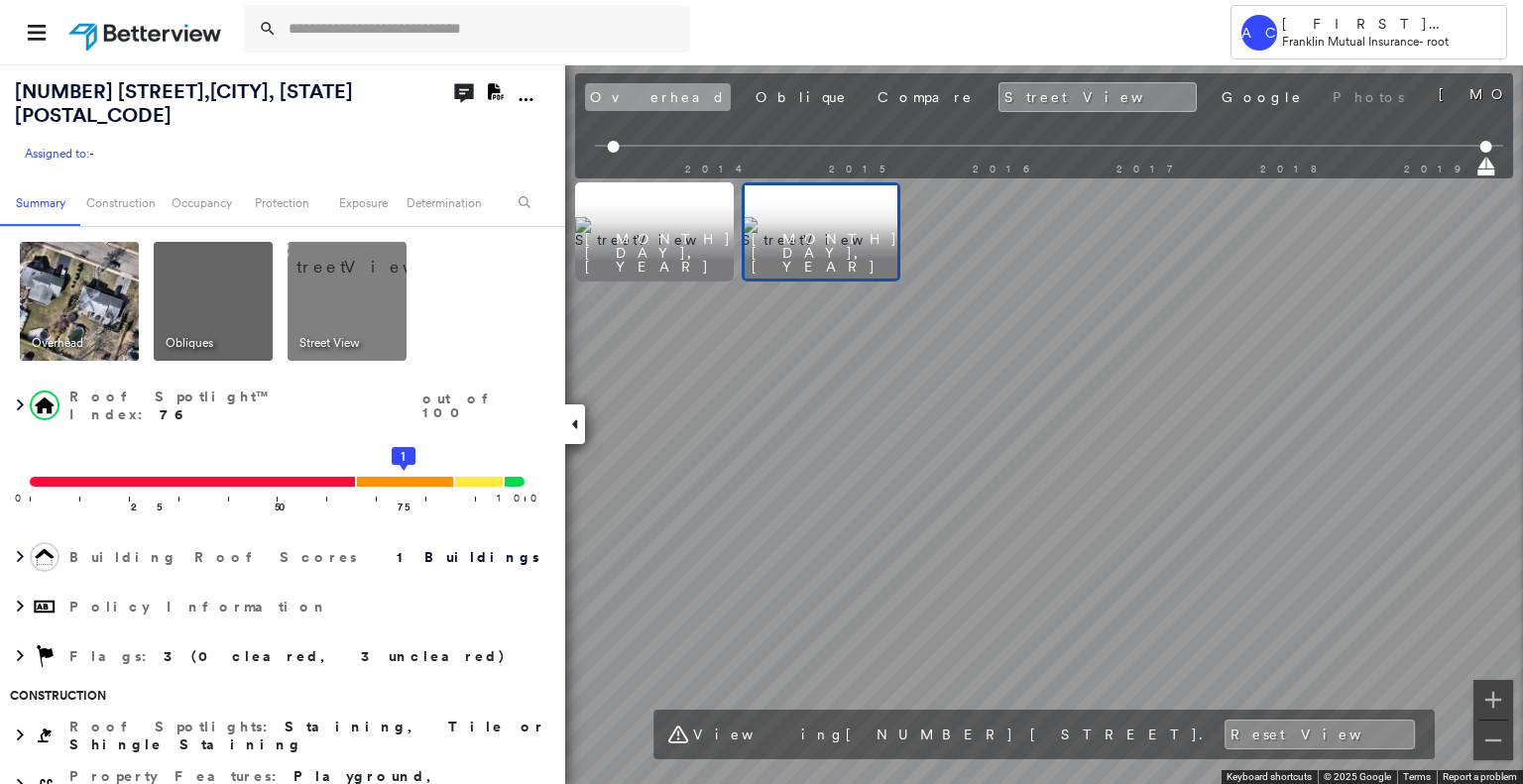 click on "Overhead" at bounding box center [657, 97] 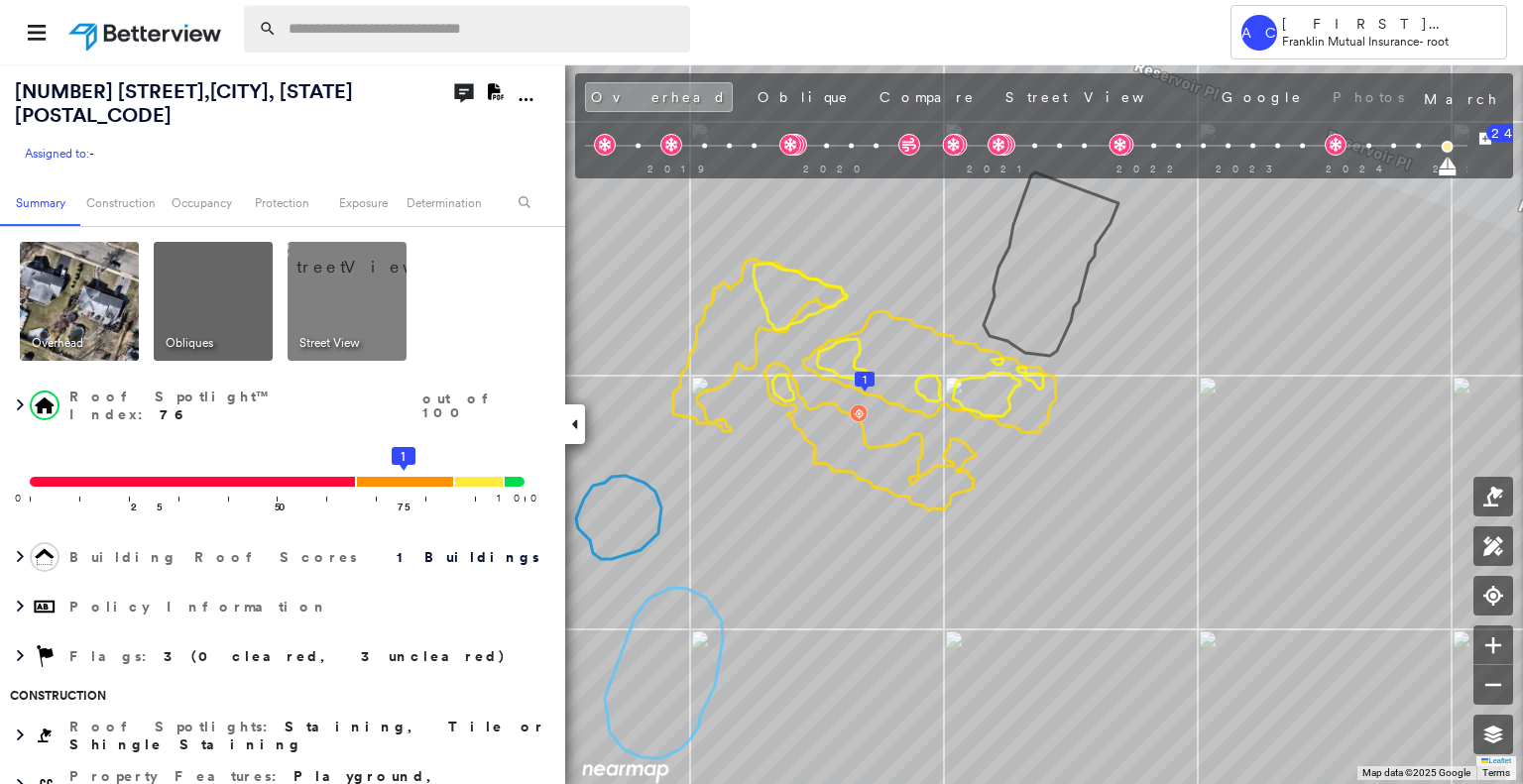 click at bounding box center [483, 29] 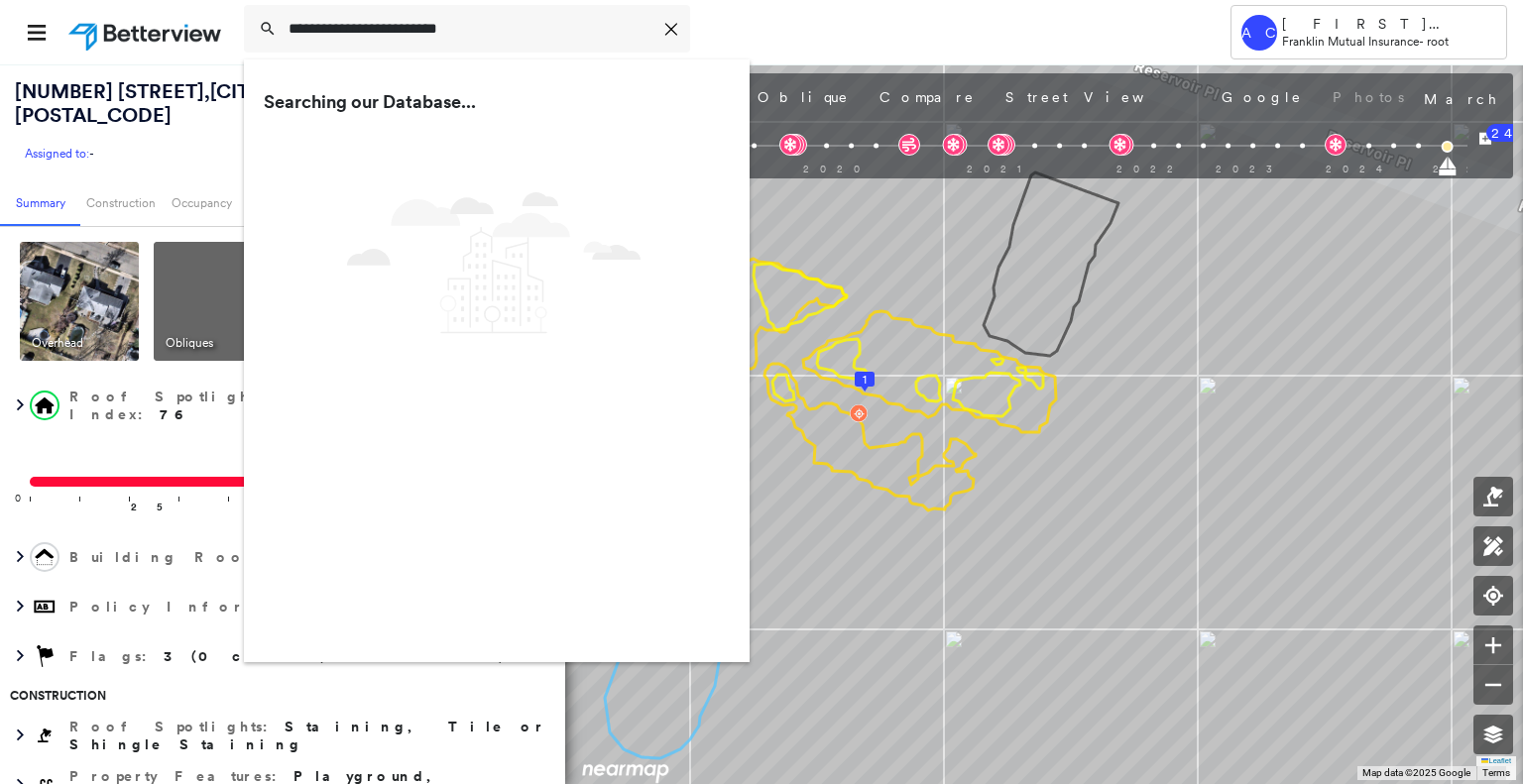 type on "**********" 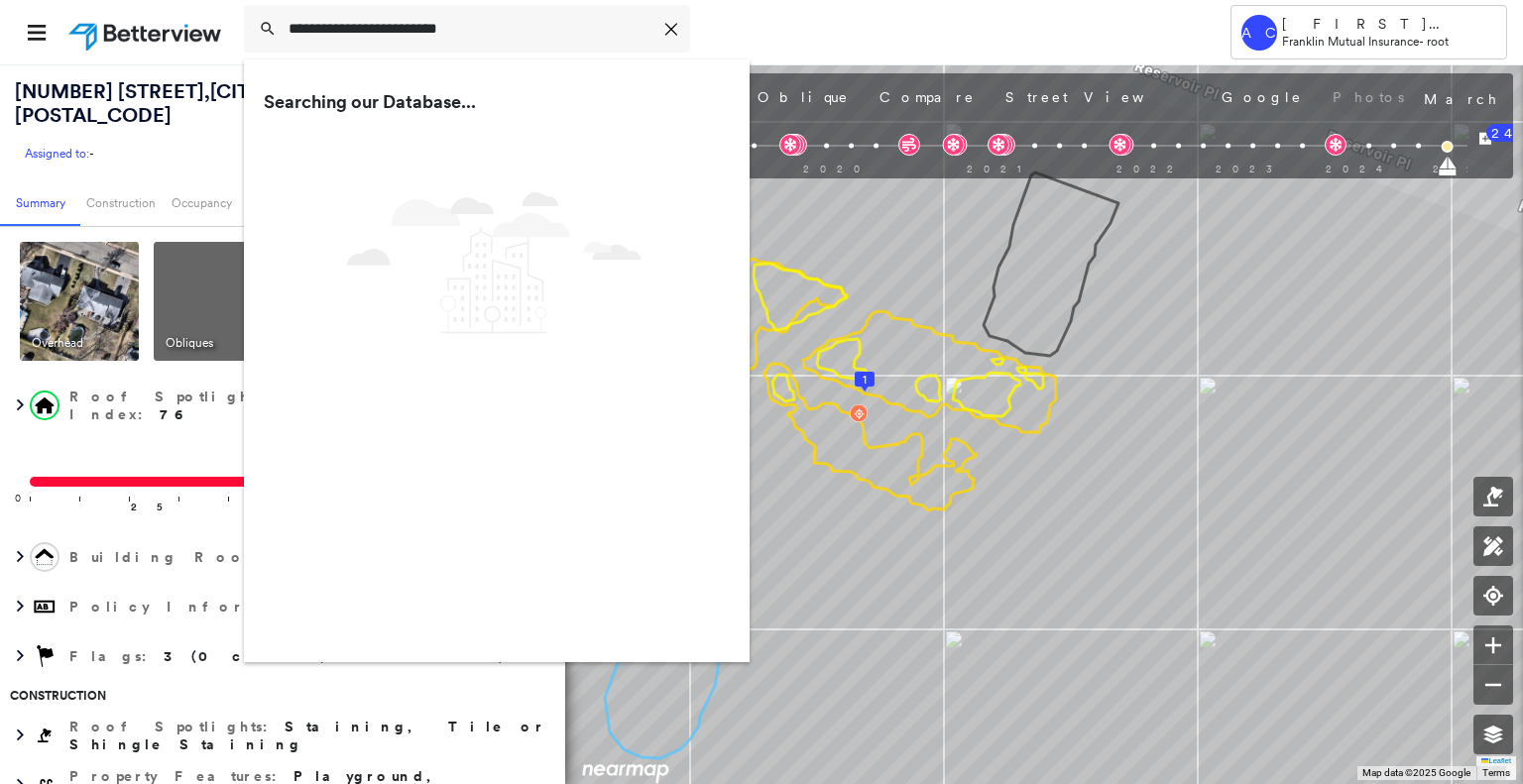 click on "Landscape_No Results Created with Sketch." 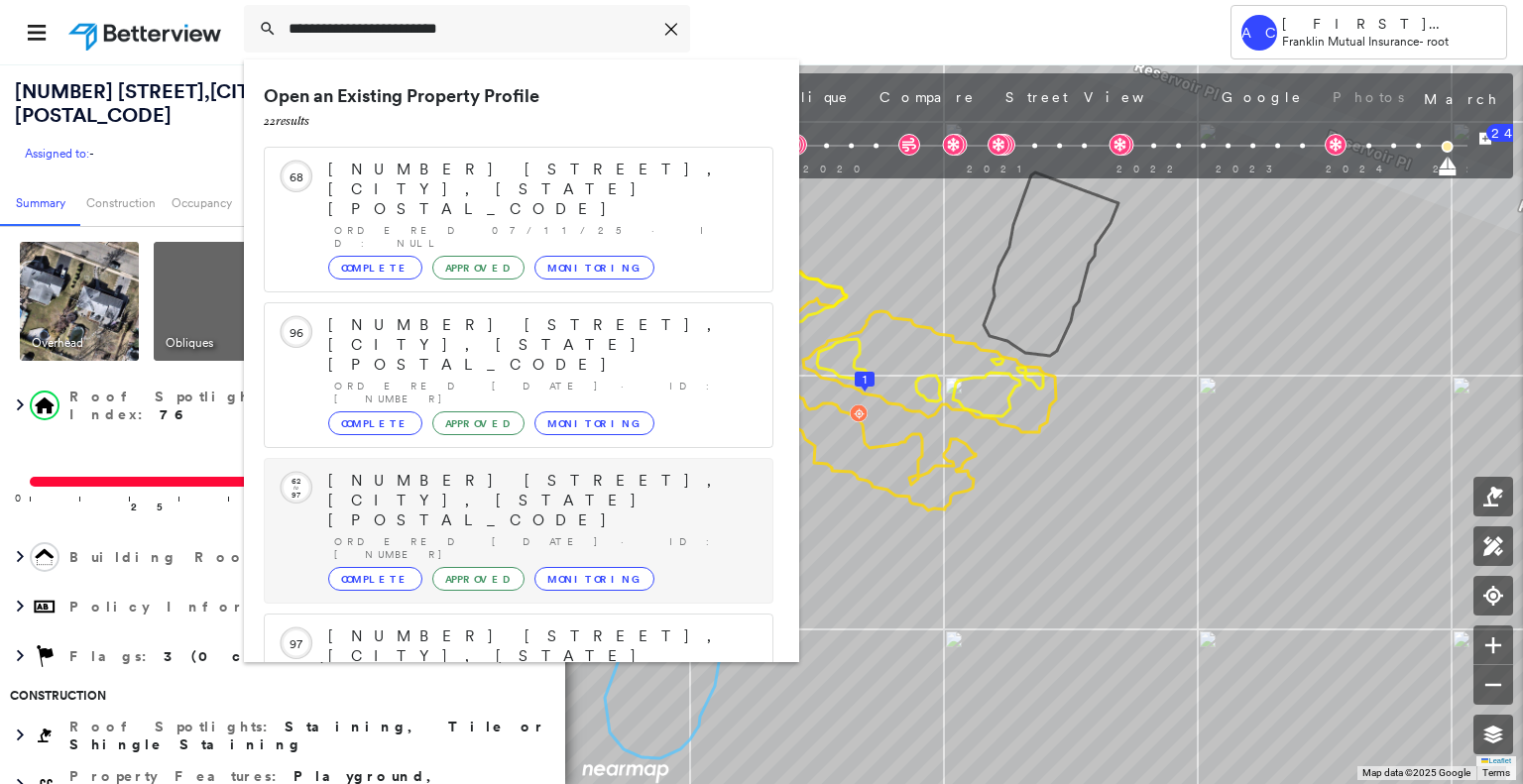 scroll, scrollTop: 206, scrollLeft: 0, axis: vertical 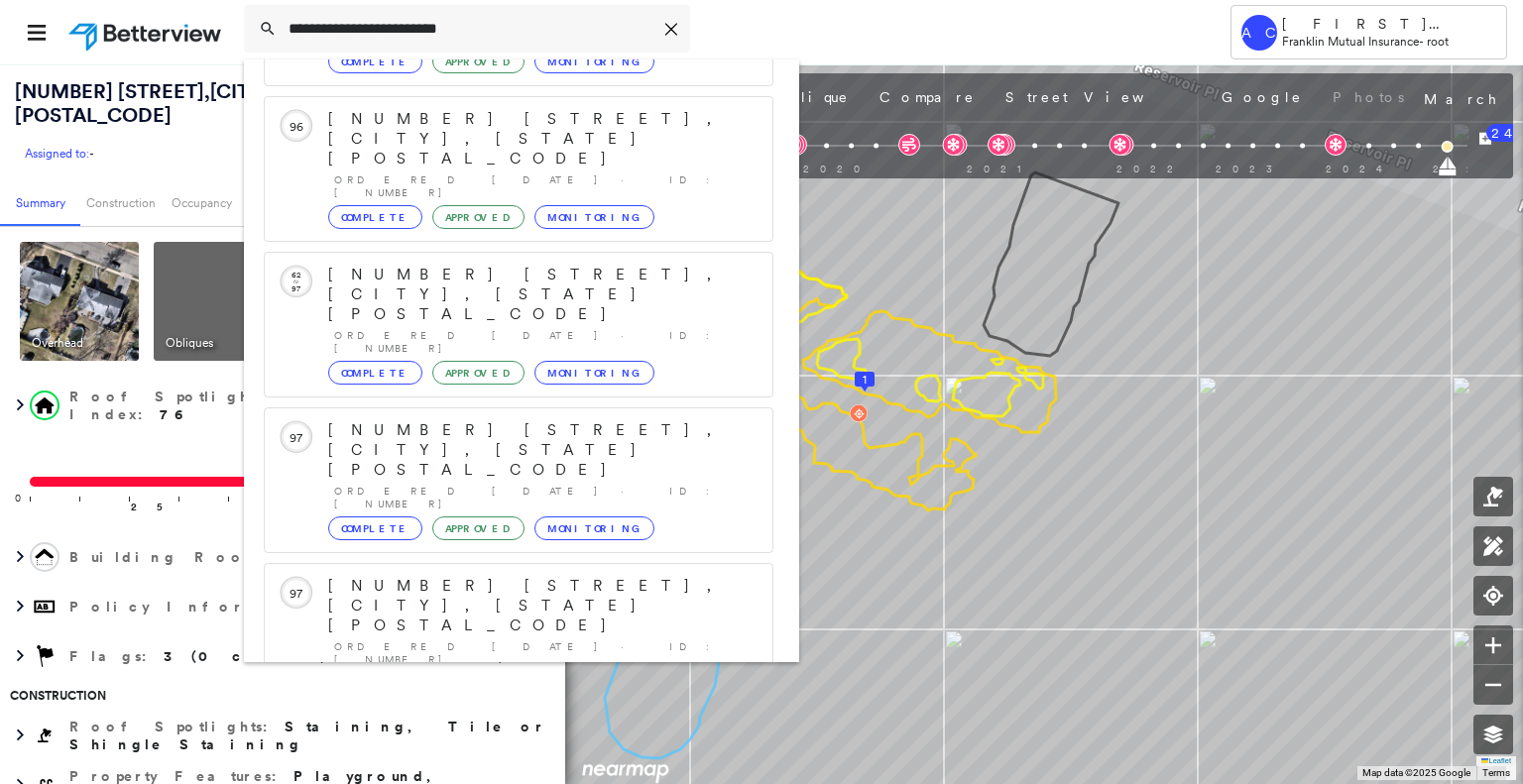 click on "[NUMBER] [STREET], [CITY], [STATE] [POSTAL_CODE]" at bounding box center [497, 895] 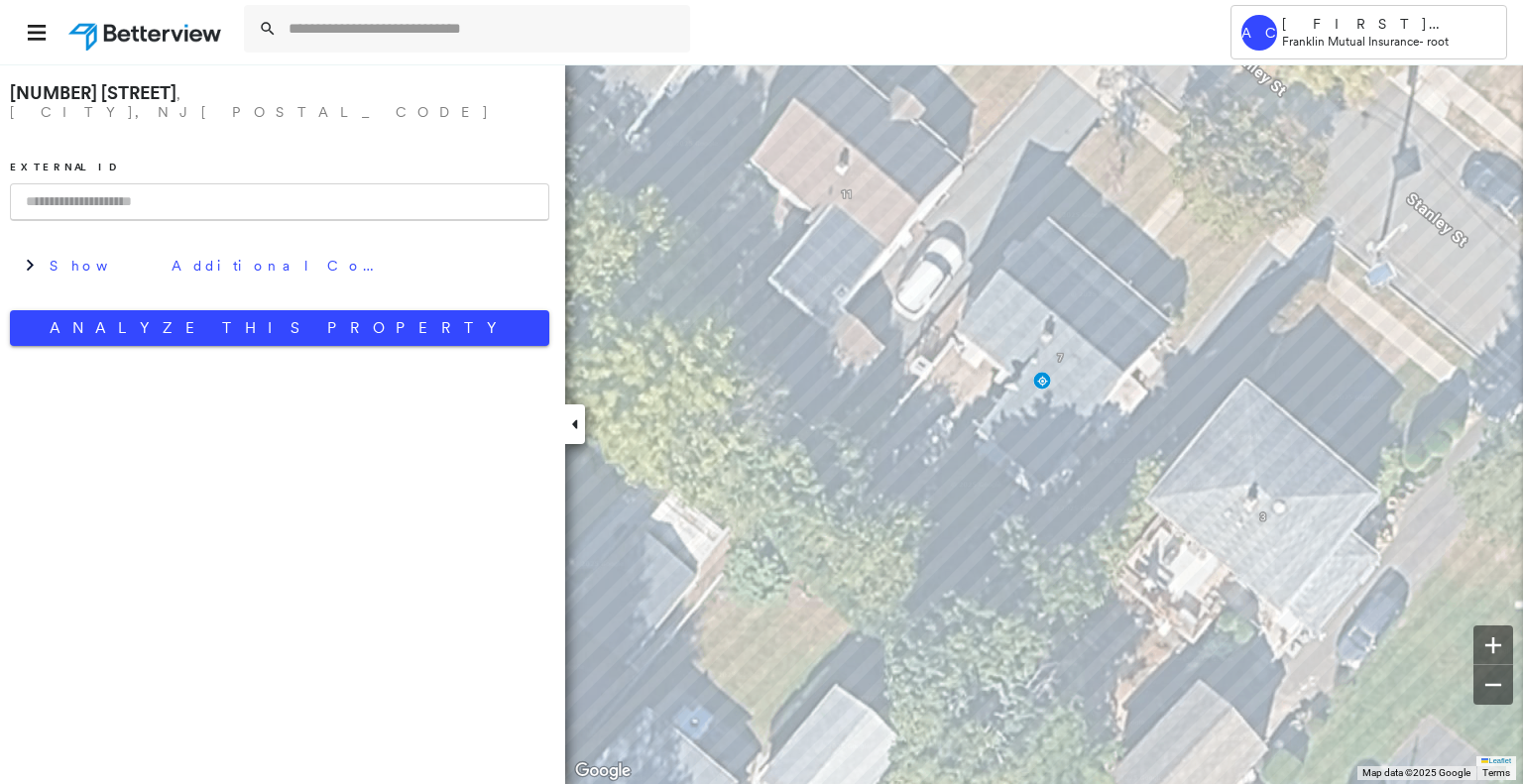 click on "[NUMBER] [STREET] , [CITY],  [STATE]  [POSTAL_CODE] External ID   Show Additional Company Data Analyze This Property" at bounding box center [280, 209] 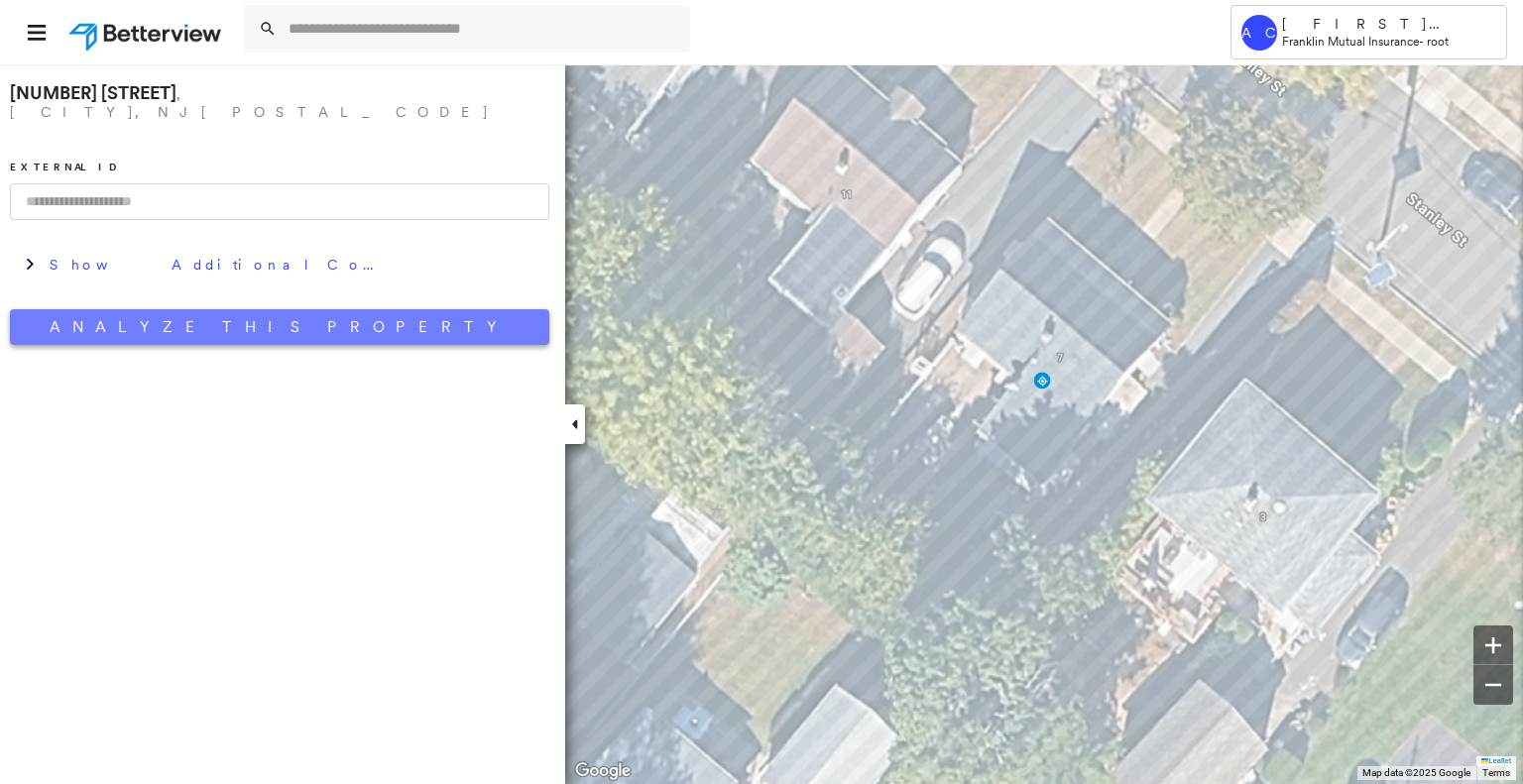 click on "Analyze This Property" at bounding box center [280, 327] 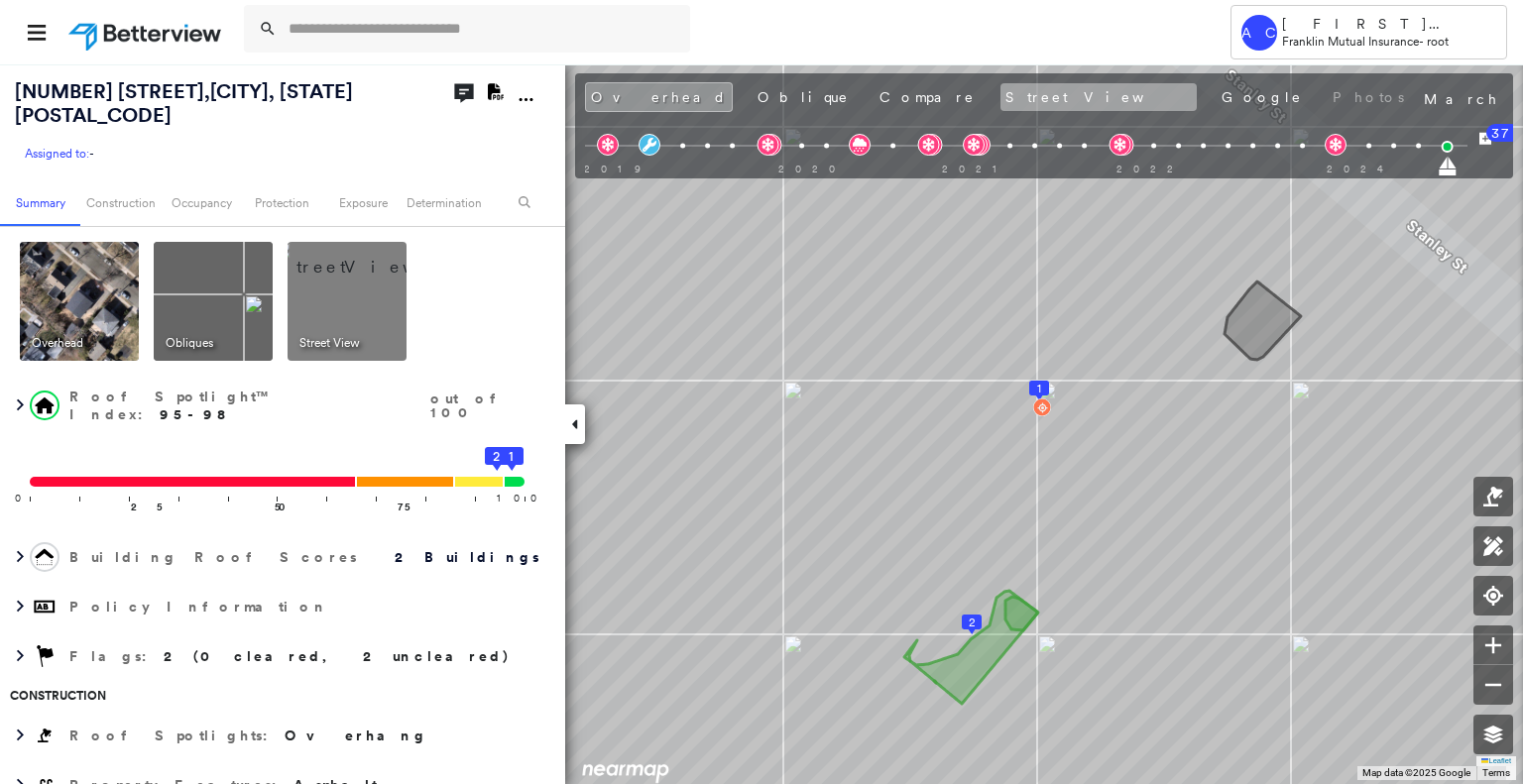 click on "Street View" at bounding box center [1099, 97] 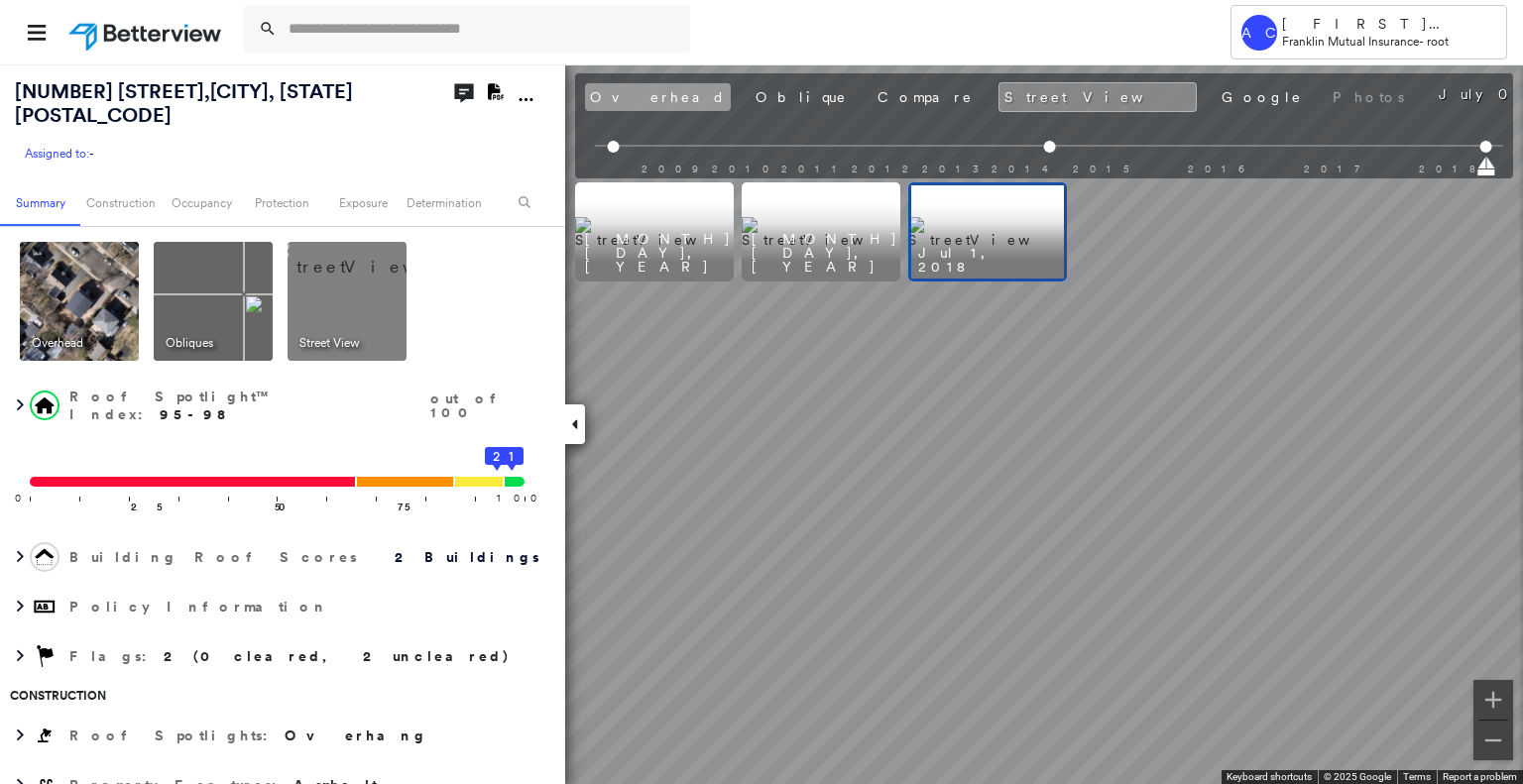 click on "Overhead" at bounding box center [657, 97] 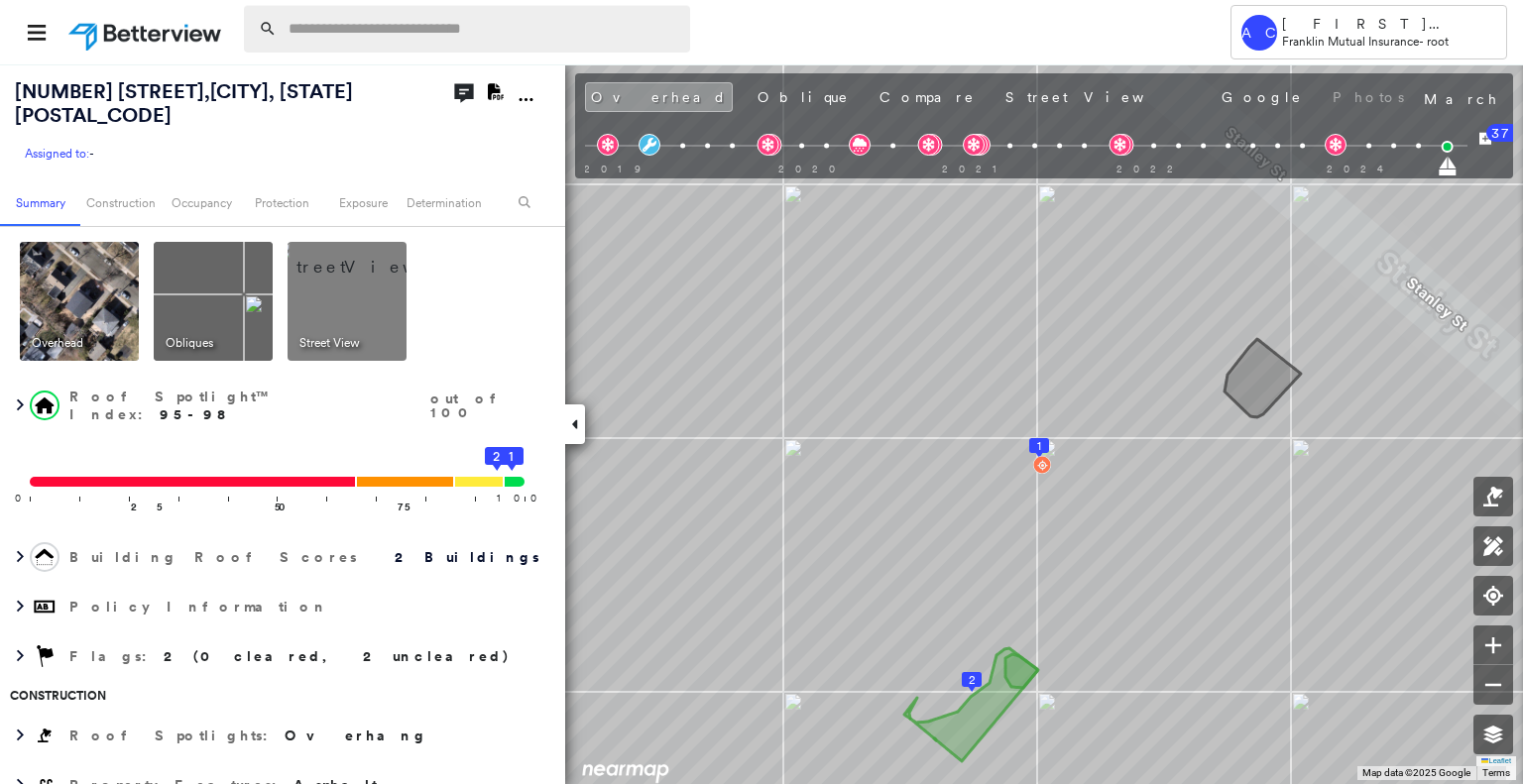 click at bounding box center [483, 29] 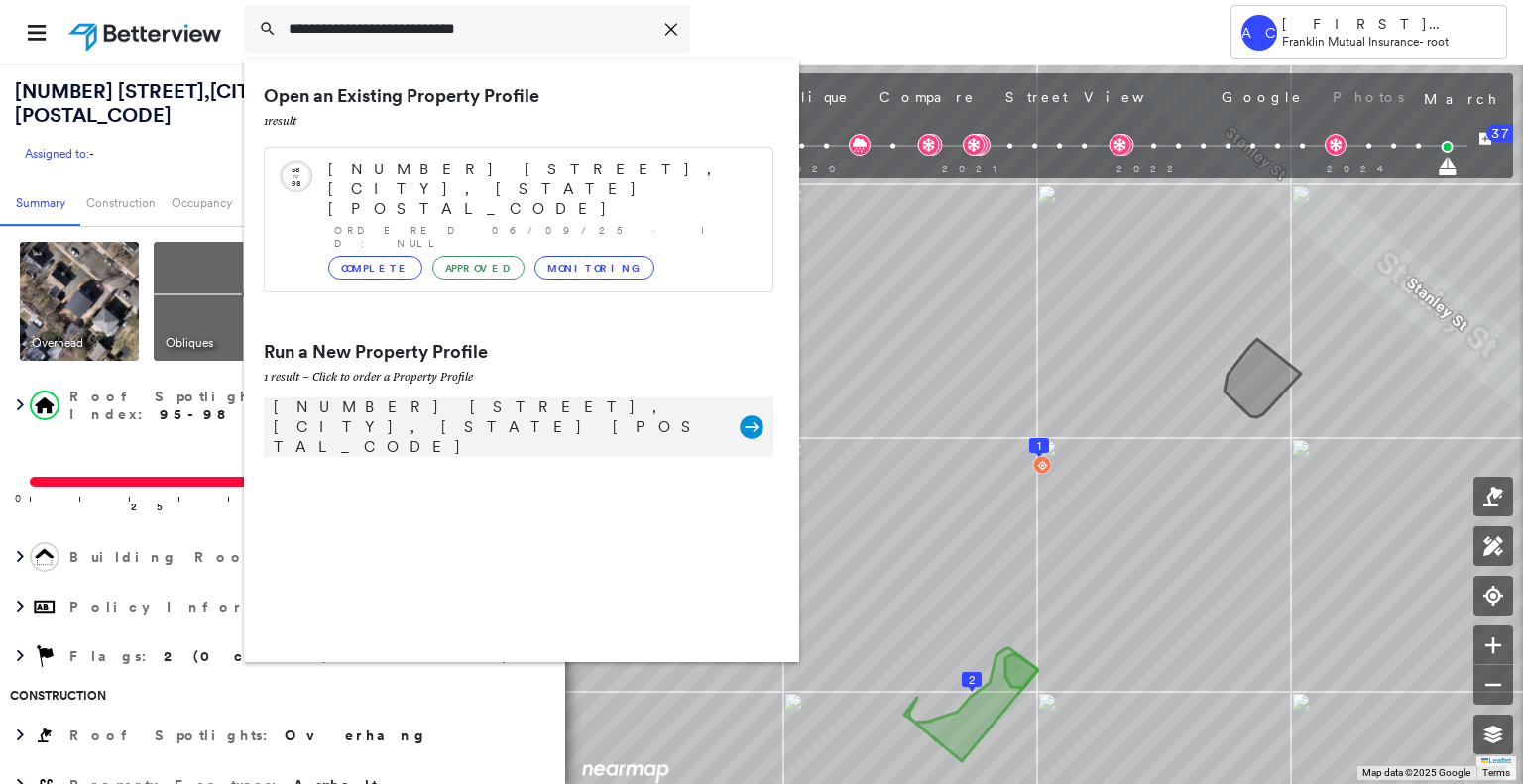 type on "**********" 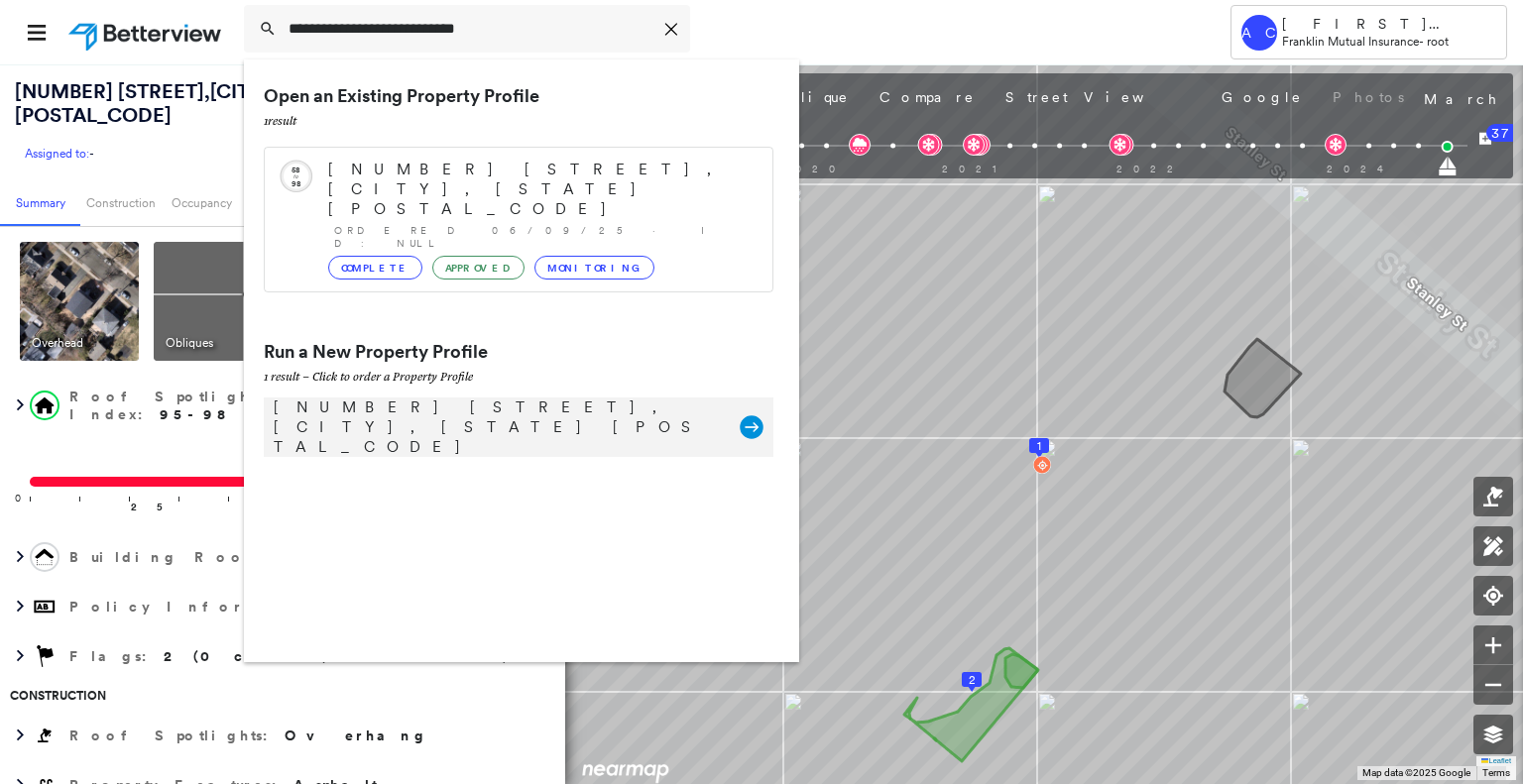 click on "[NUMBER] [STREET], [CITY], [STATE] [POSTAL_CODE]" at bounding box center [497, 427] 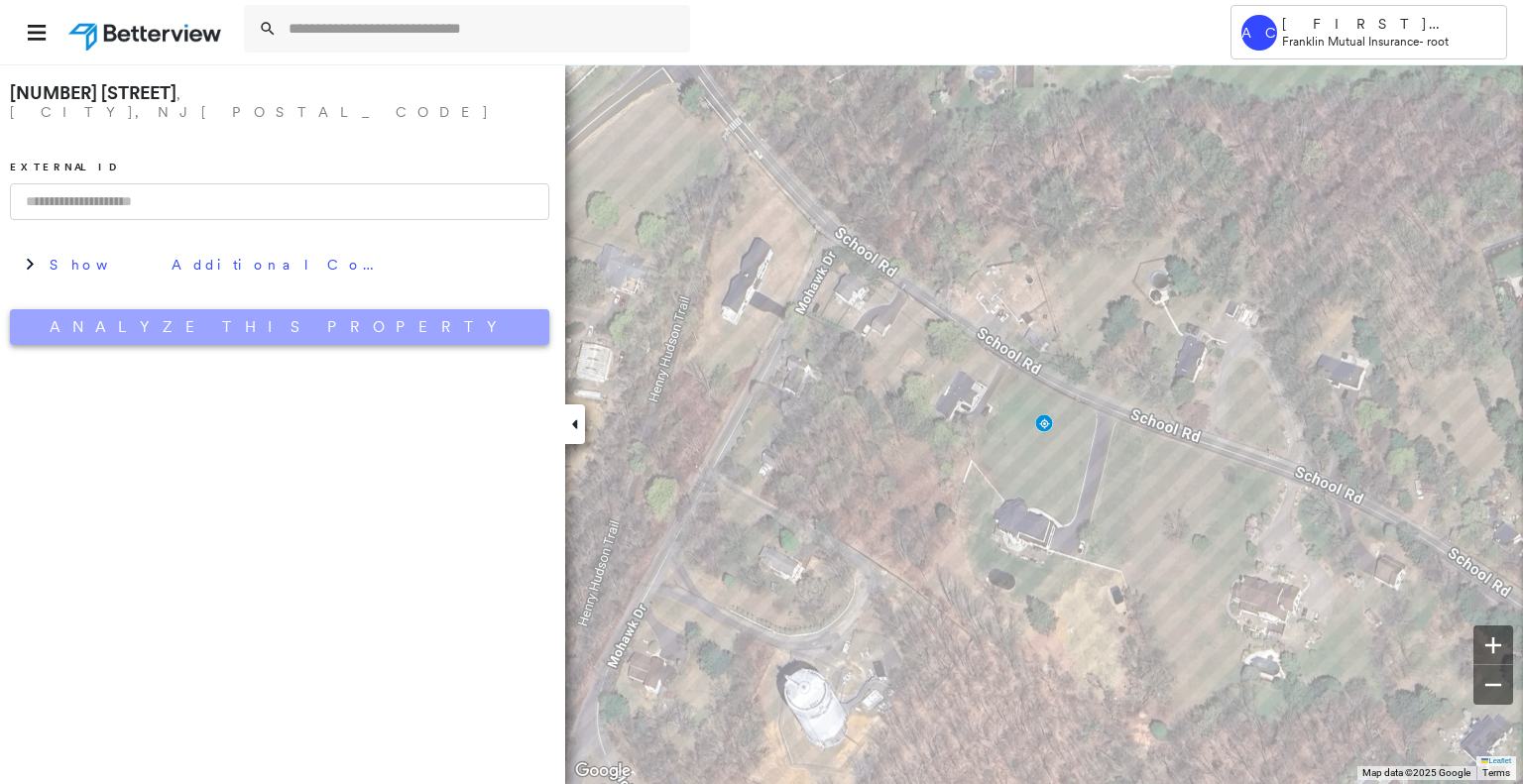 click on "Analyze This Property" at bounding box center (280, 327) 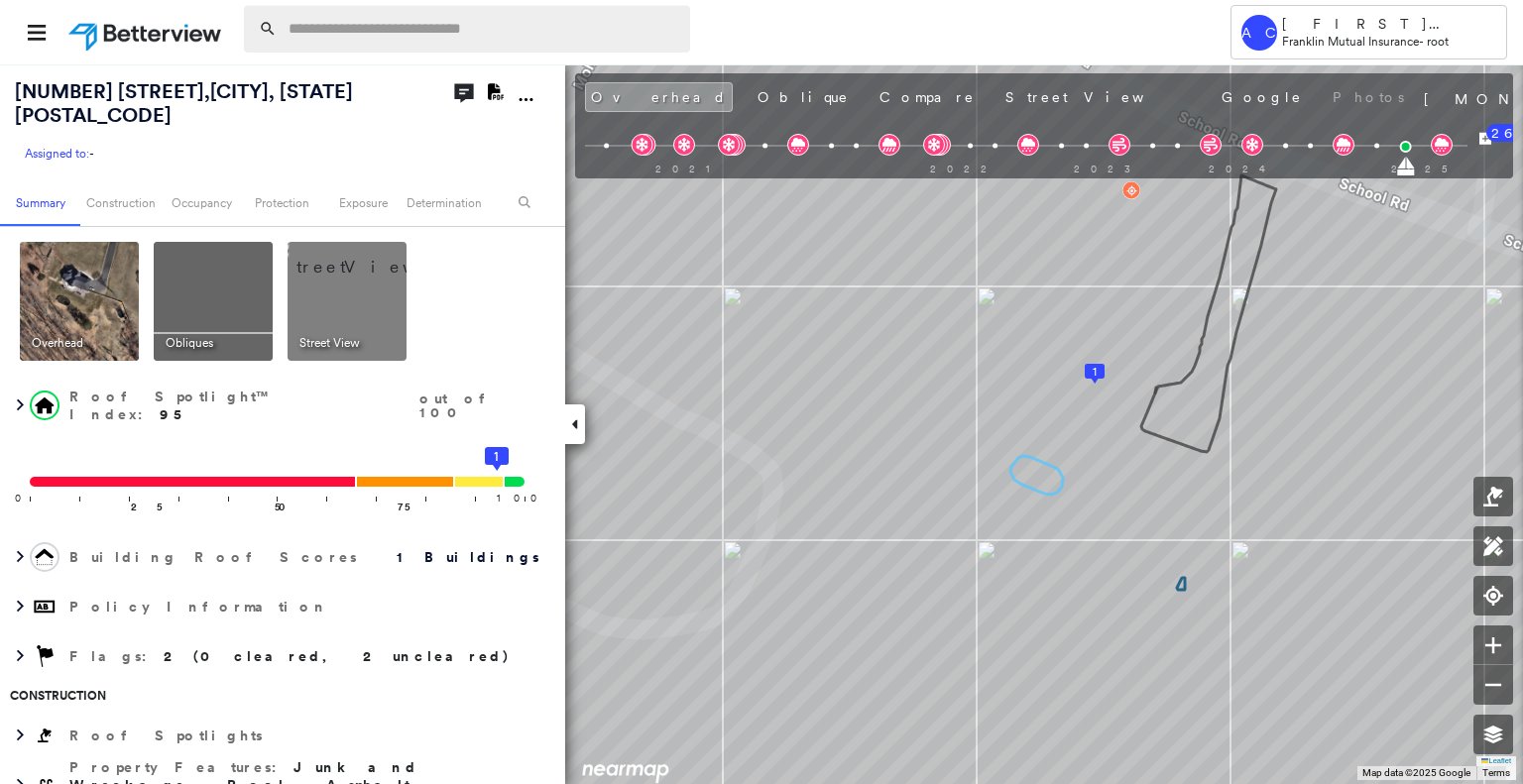 click at bounding box center (483, 29) 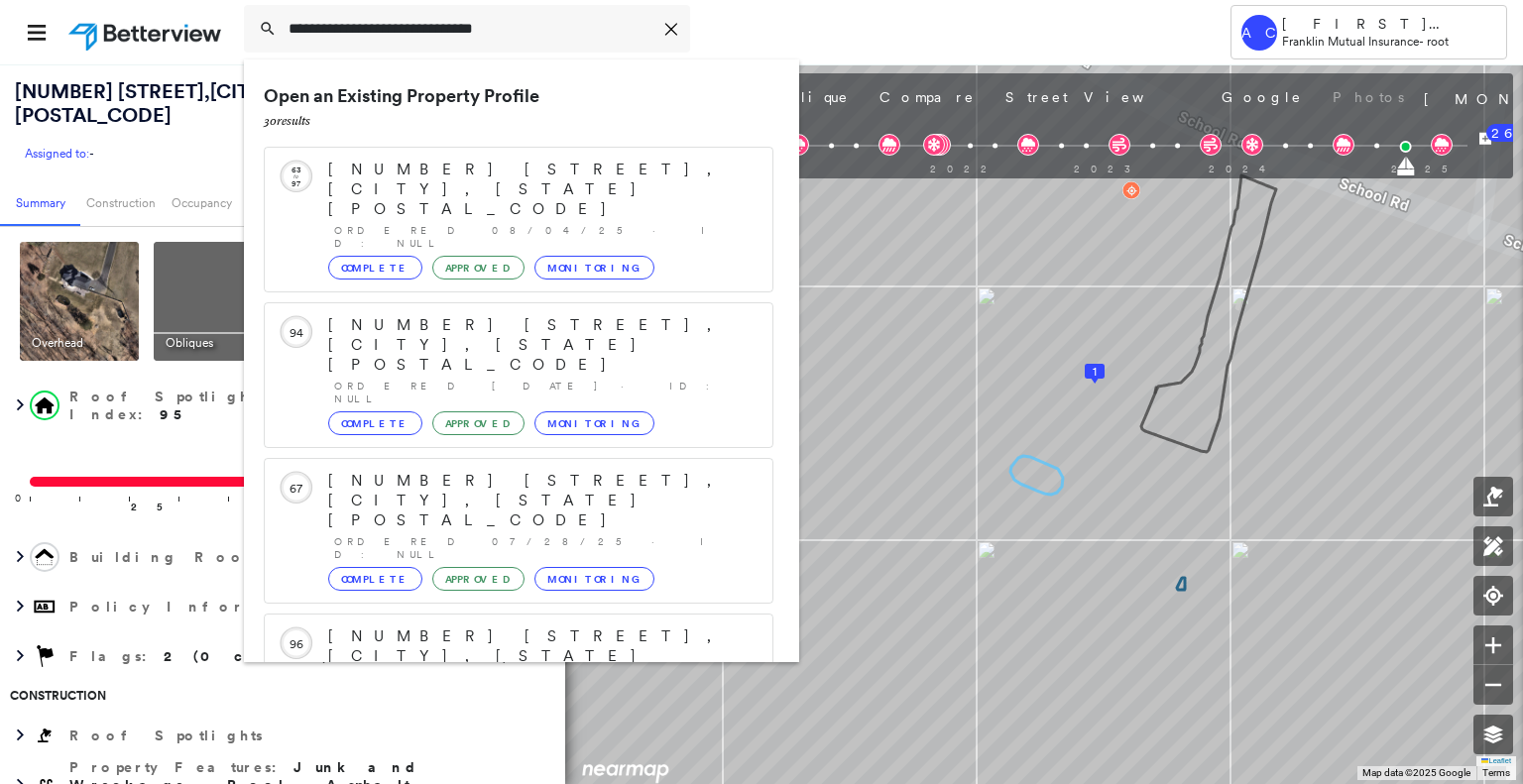 scroll, scrollTop: 206, scrollLeft: 0, axis: vertical 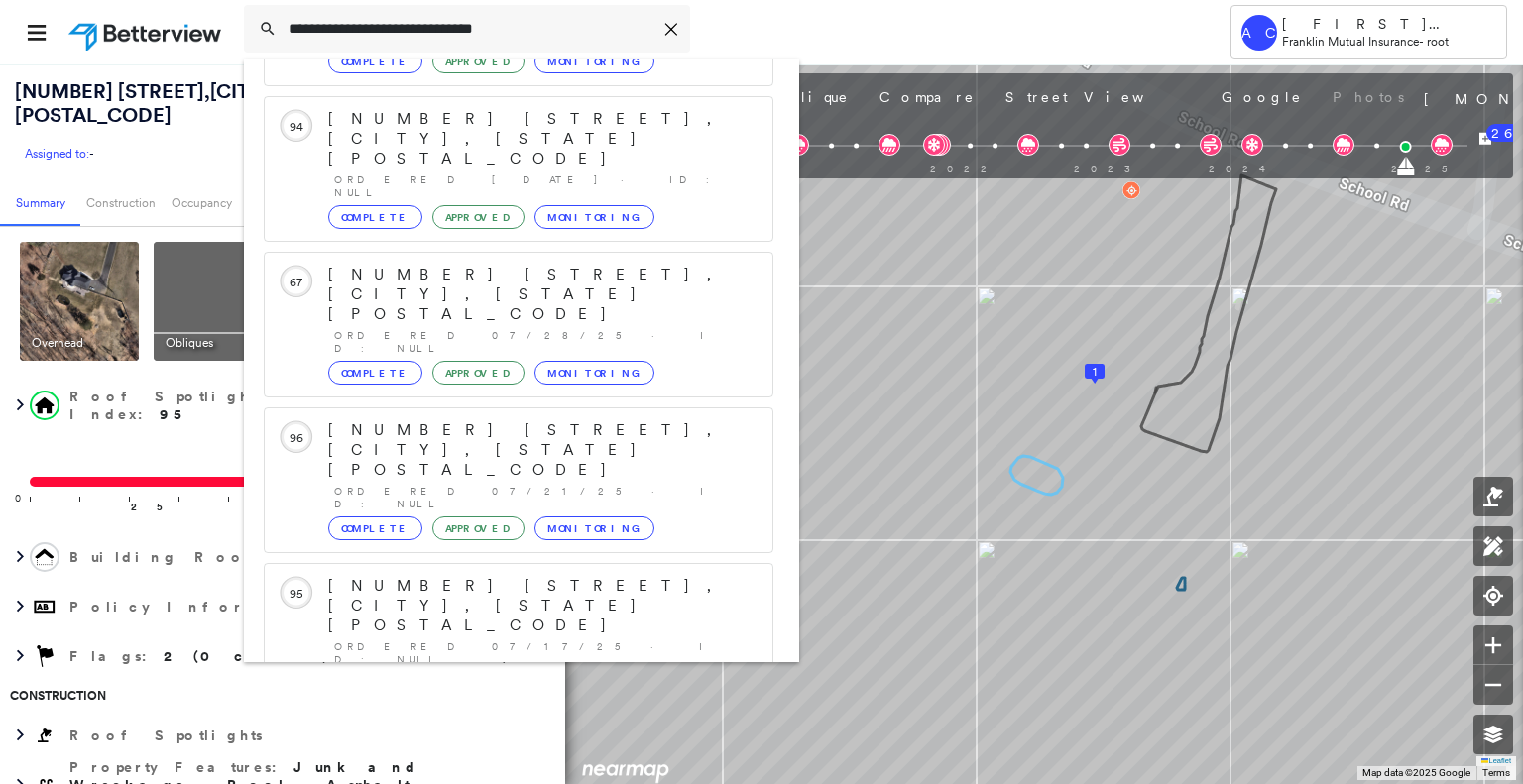 type on "**********" 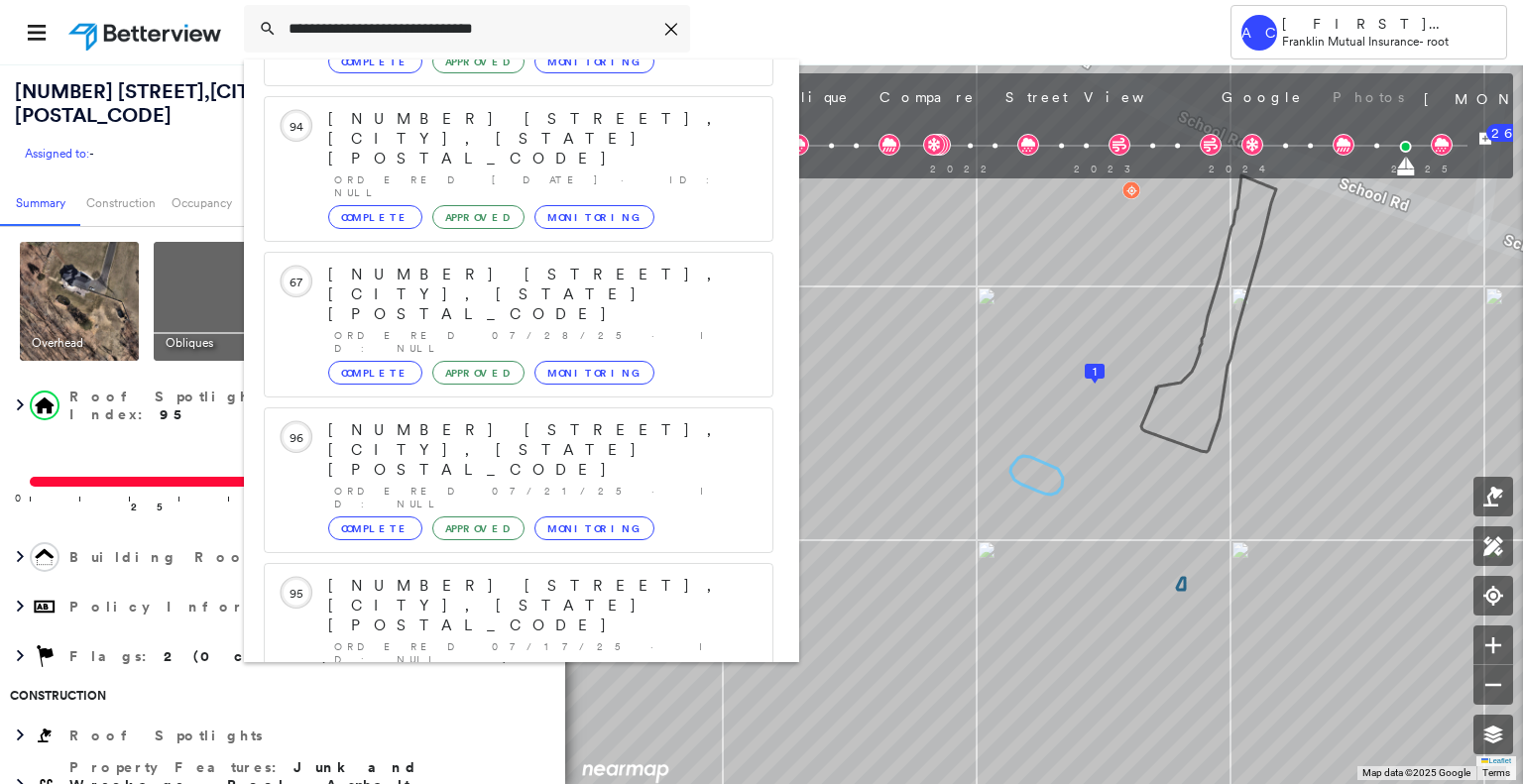 click on "[NUMBER] [STREET], [CITY], [STATE] [POSTAL_CODE]" at bounding box center [497, 895] 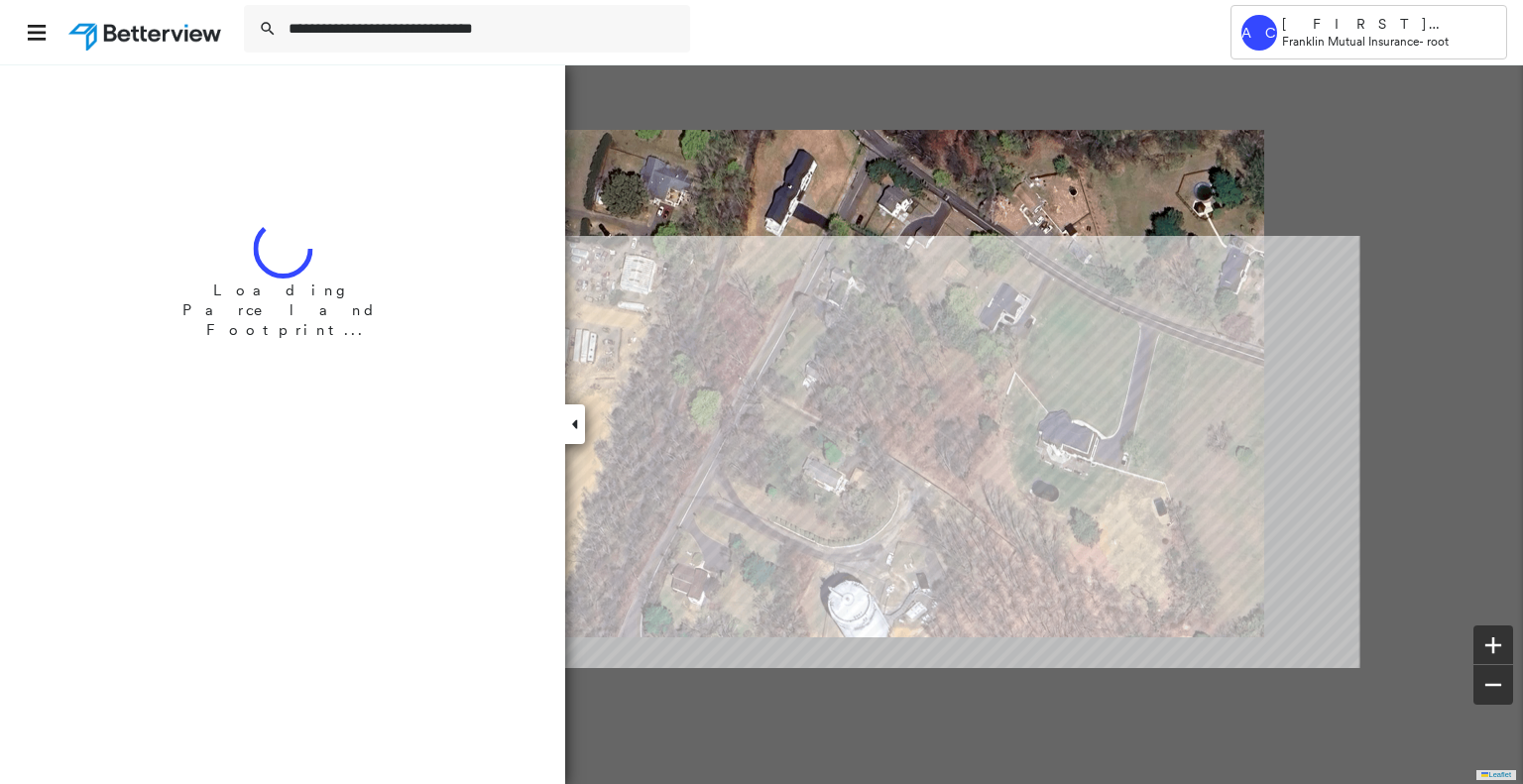 type 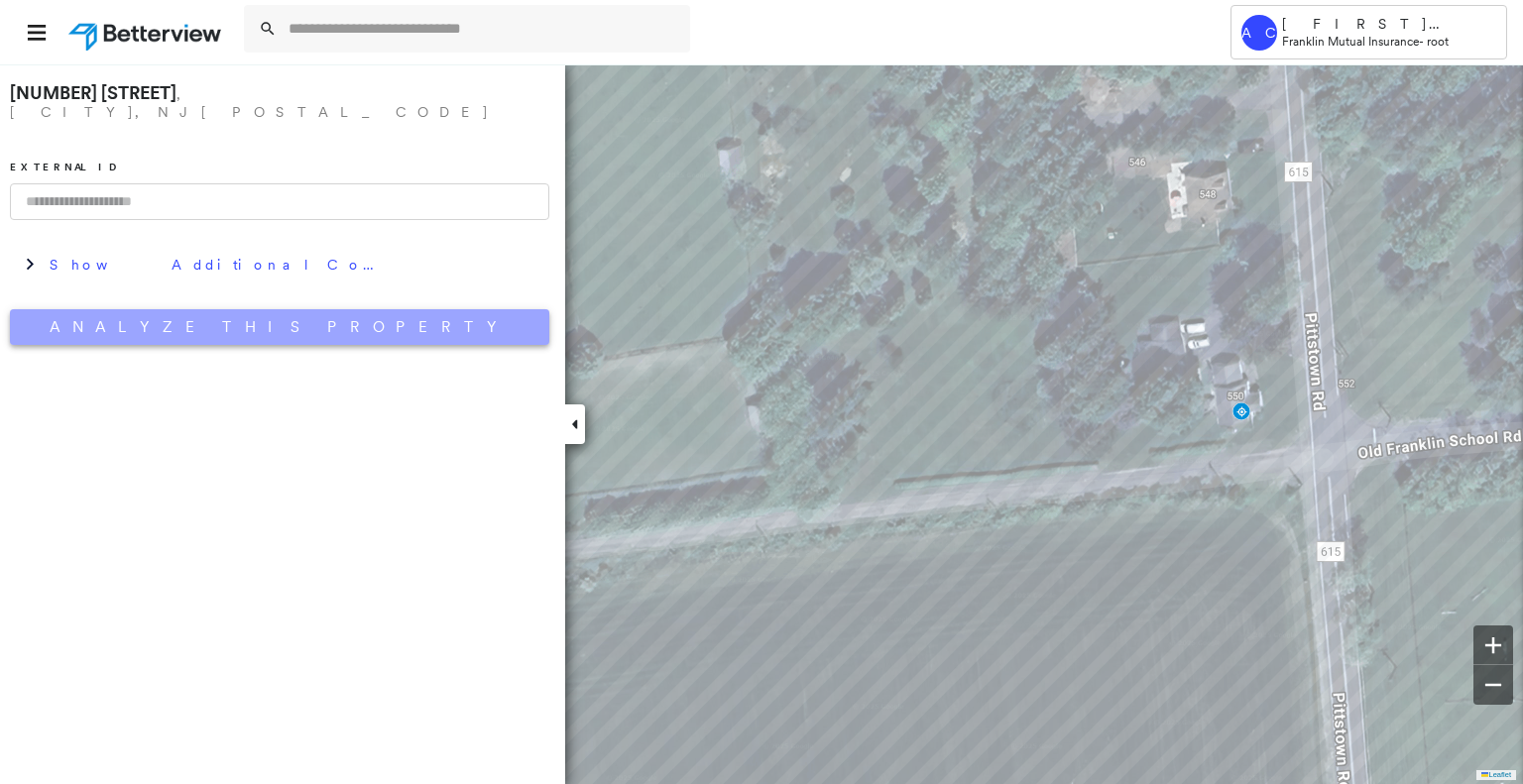 click on "Analyze This Property" at bounding box center (280, 327) 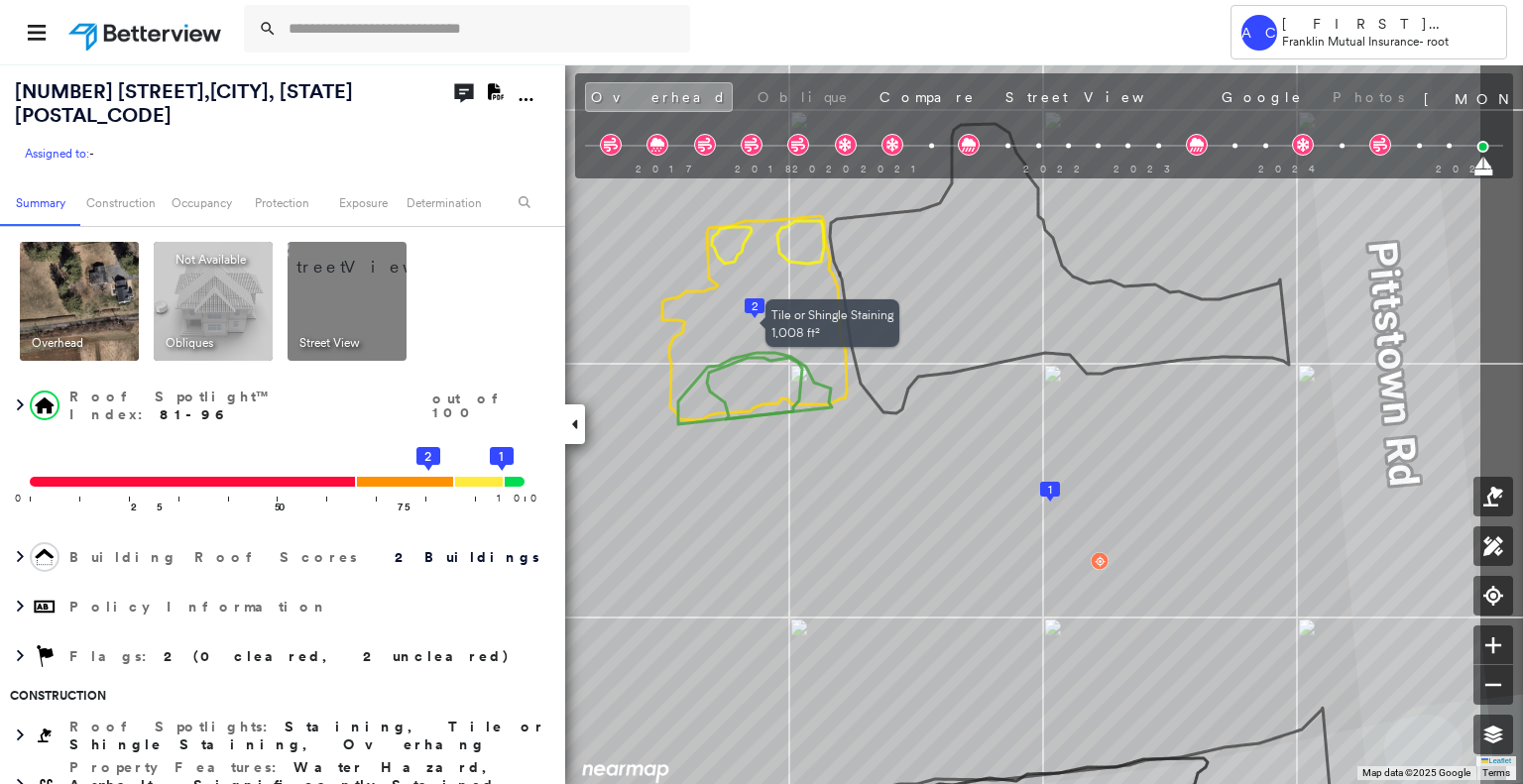 drag, startPoint x: 1011, startPoint y: 328, endPoint x: 828, endPoint y: 397, distance: 195.5761 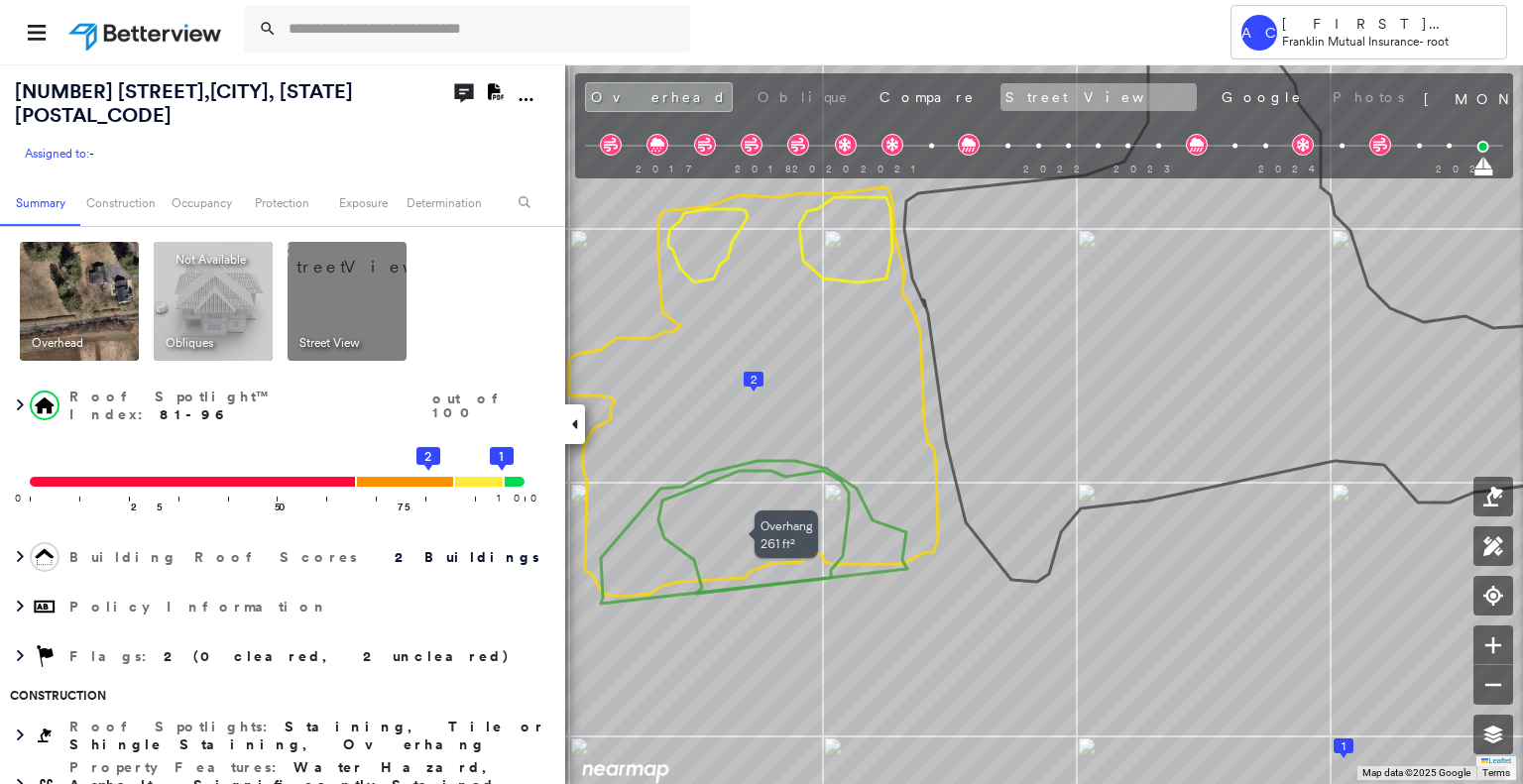 scroll, scrollTop: 0, scrollLeft: 0, axis: both 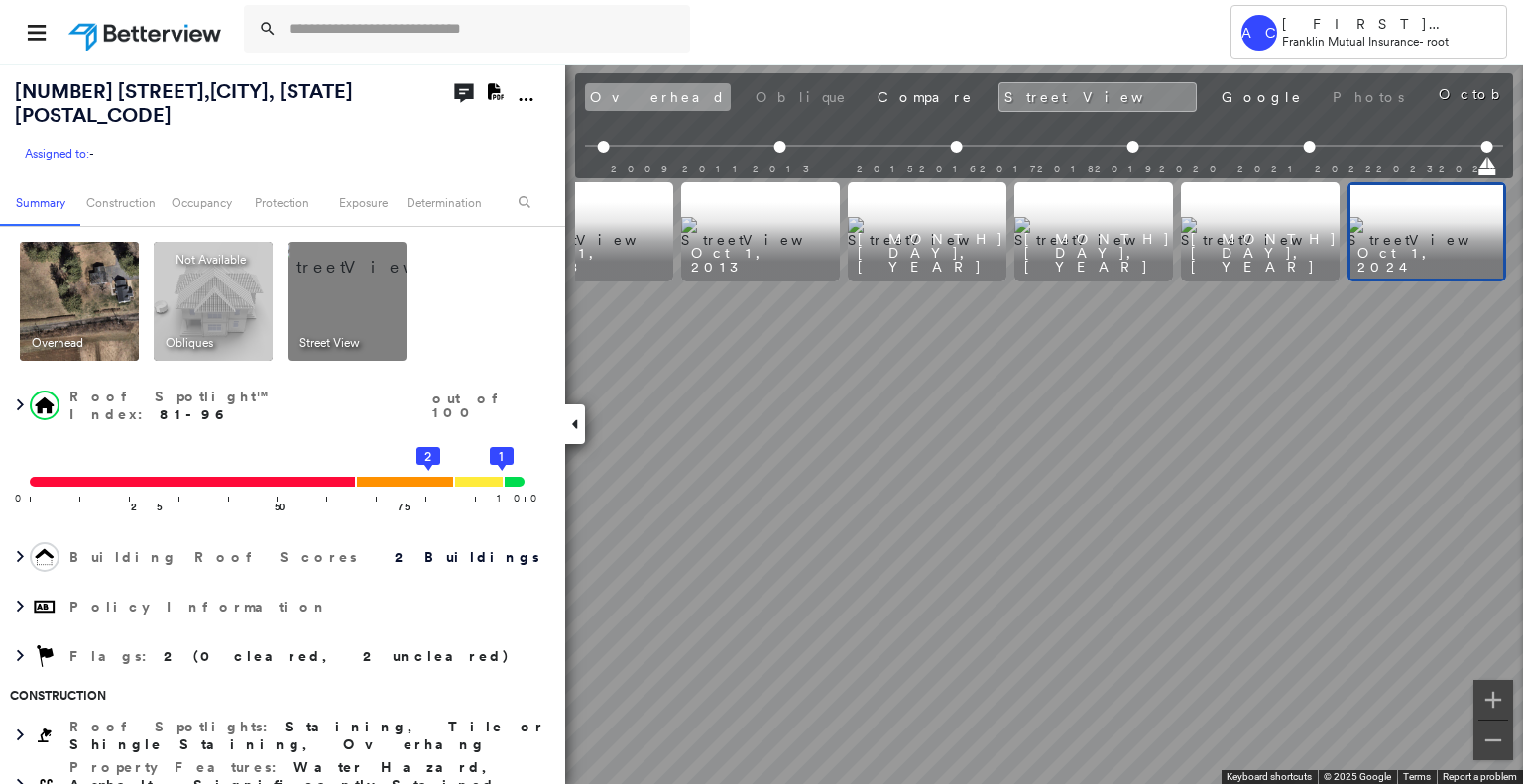 click on "Overhead" at bounding box center [657, 97] 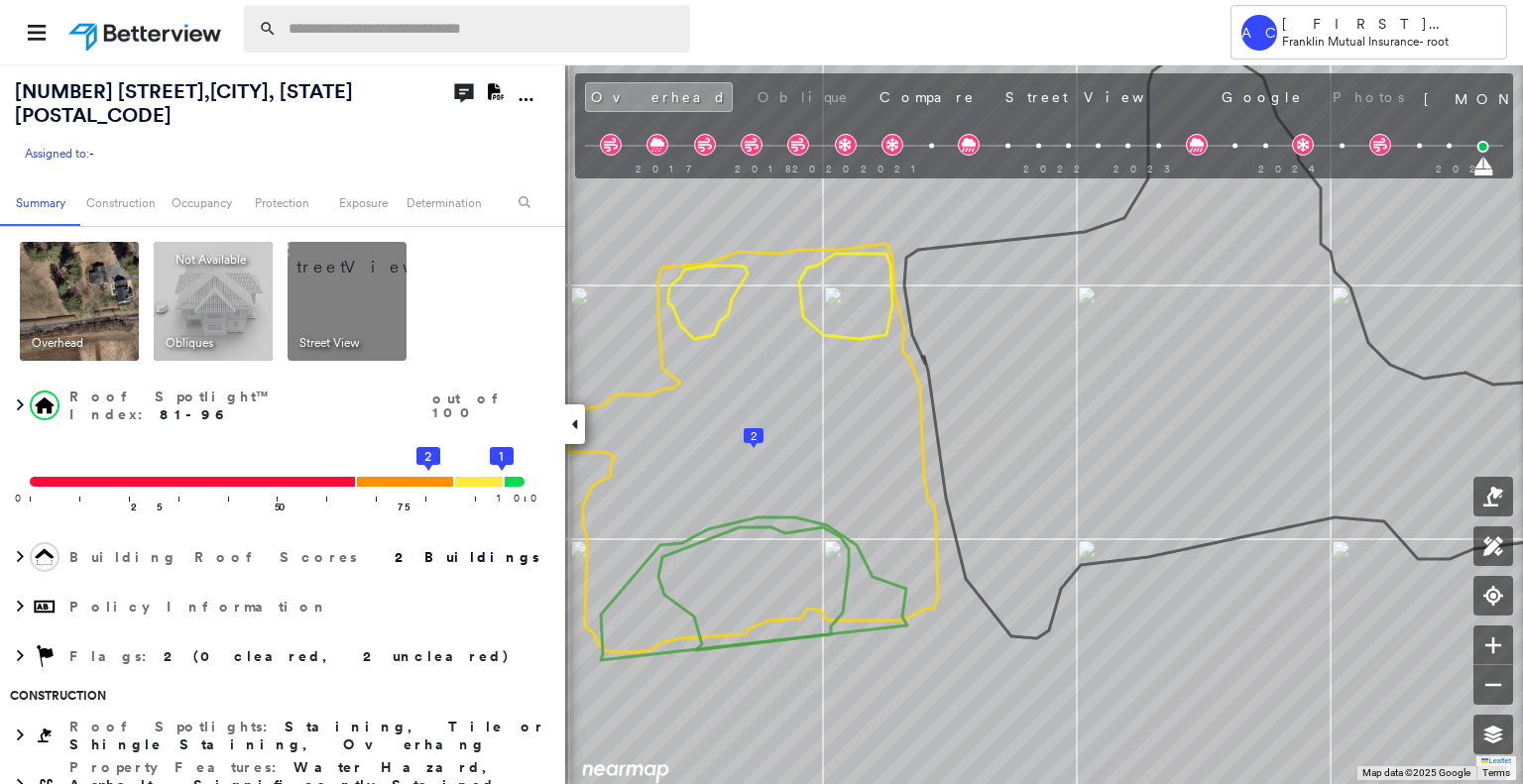 click at bounding box center [483, 29] 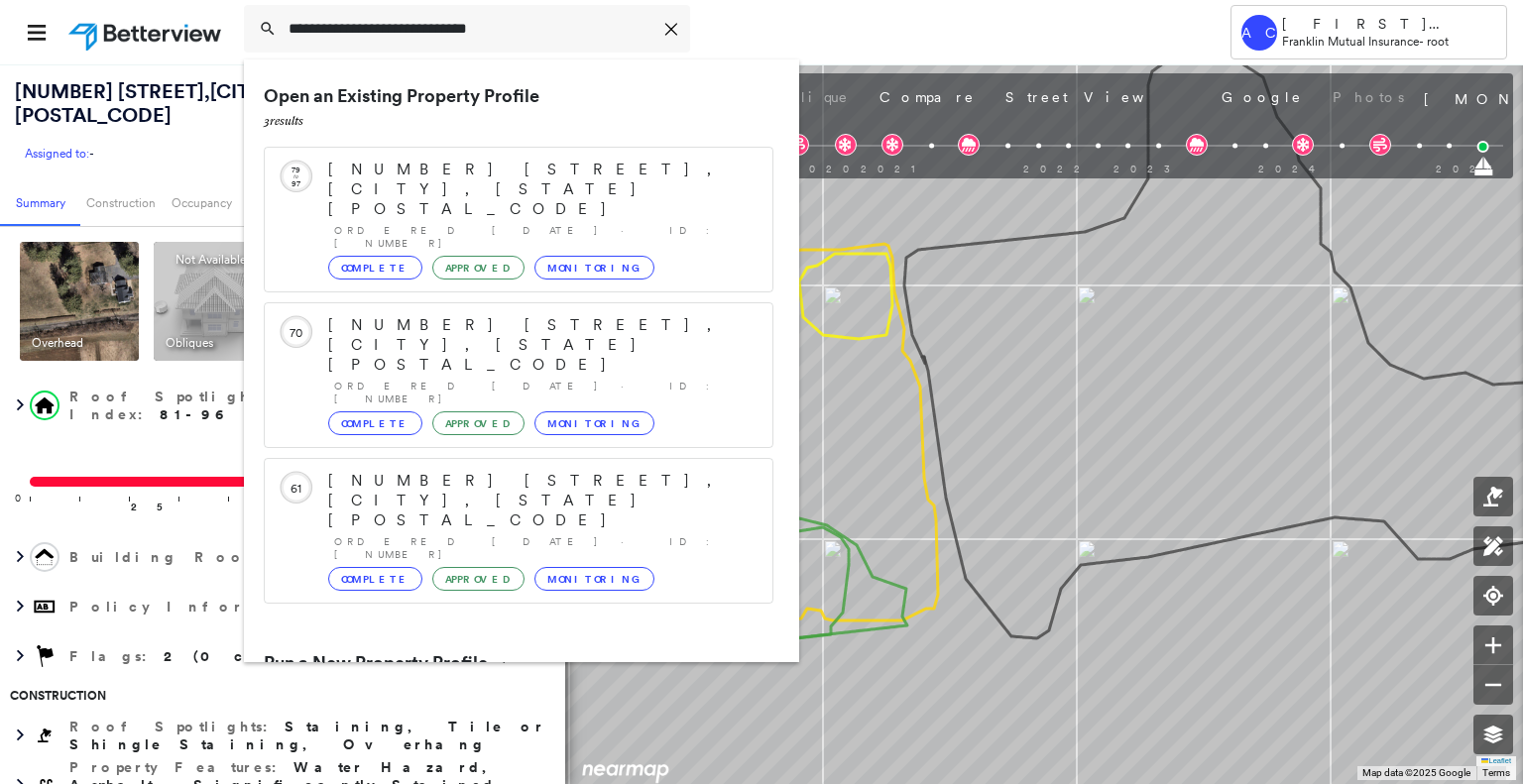 type on "**********" 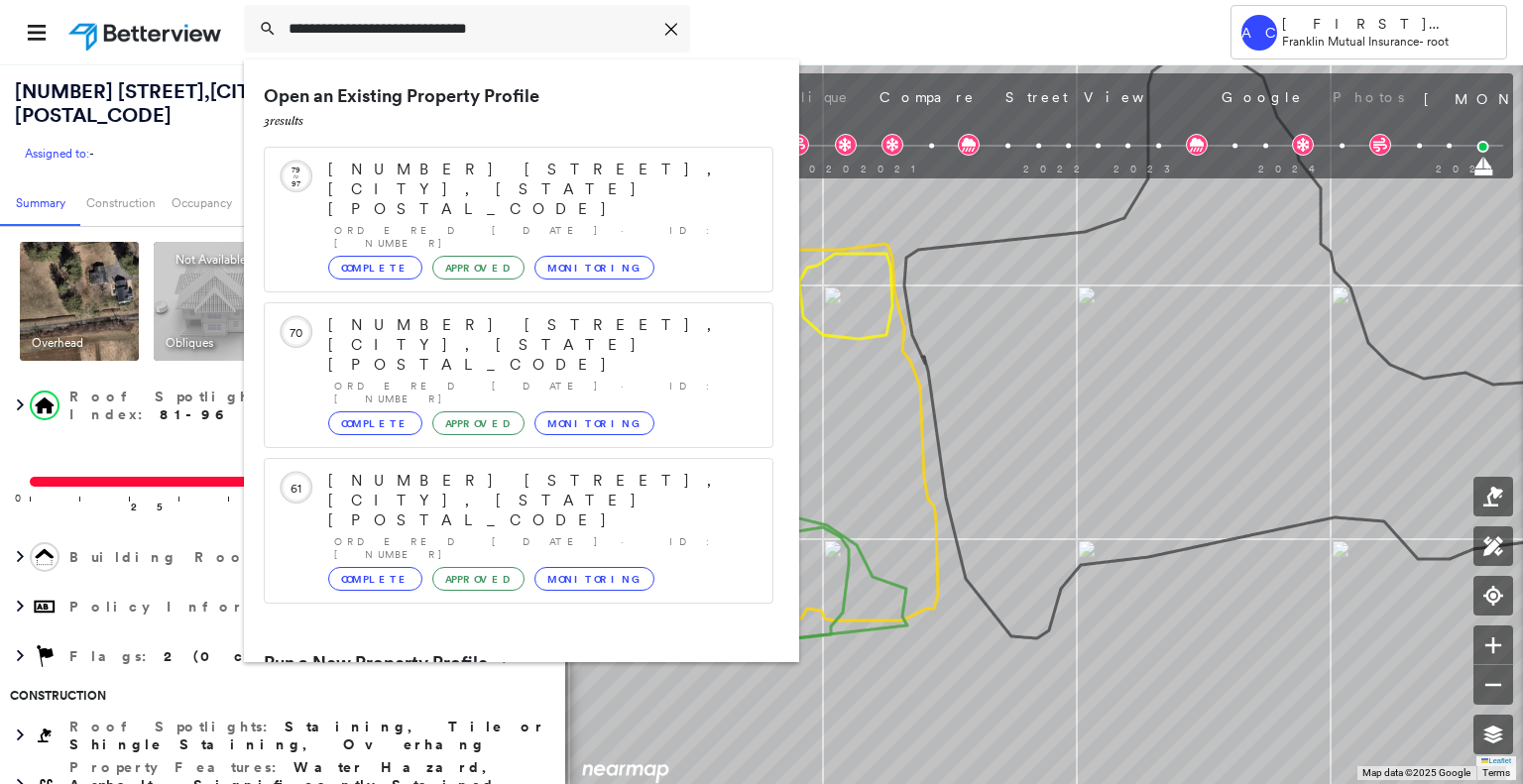 click on "3208 Oakwood Dr, Hammonton, NJ 08037" at bounding box center (497, 738) 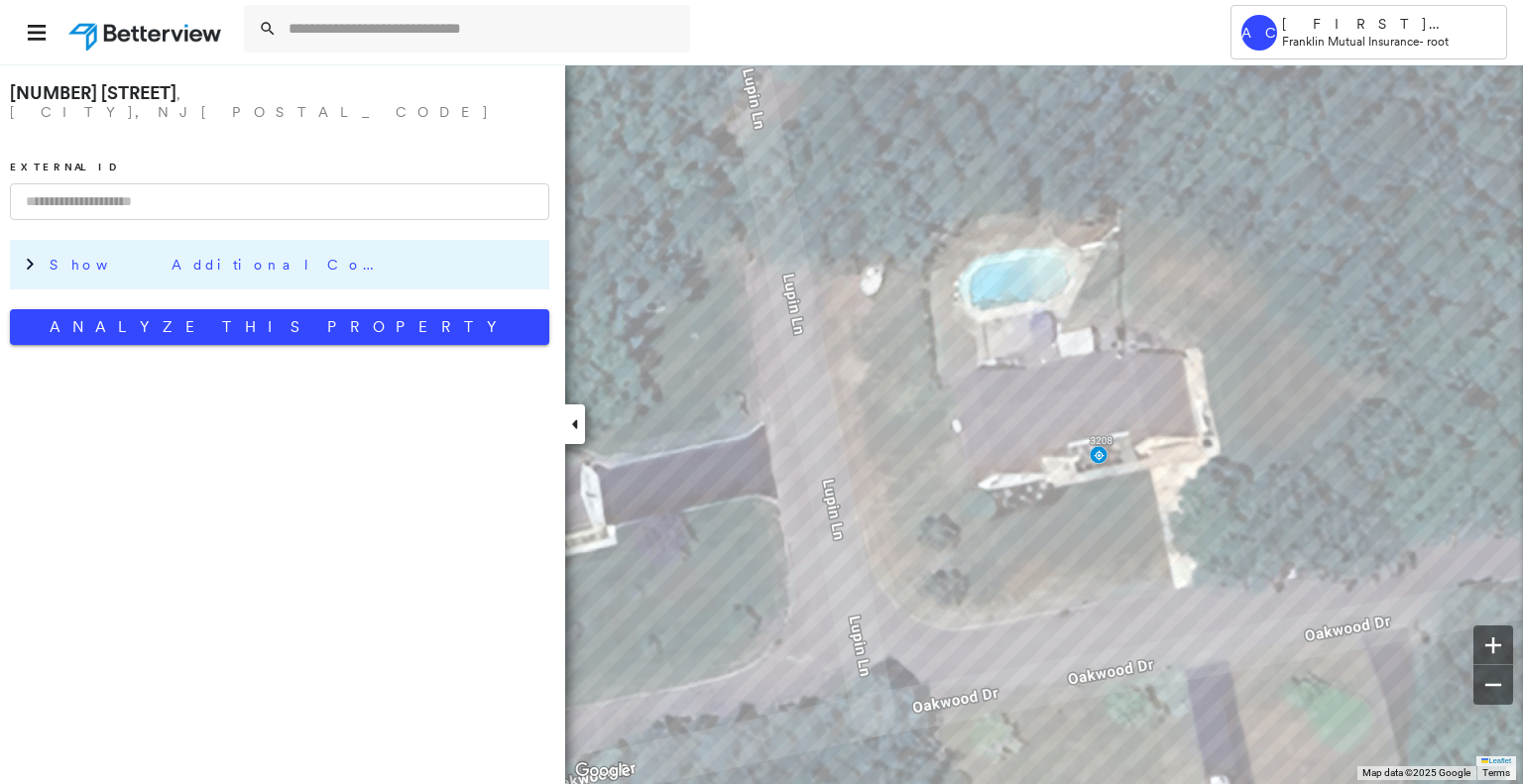 click on "Show Additional Company Data" at bounding box center (294, 265) 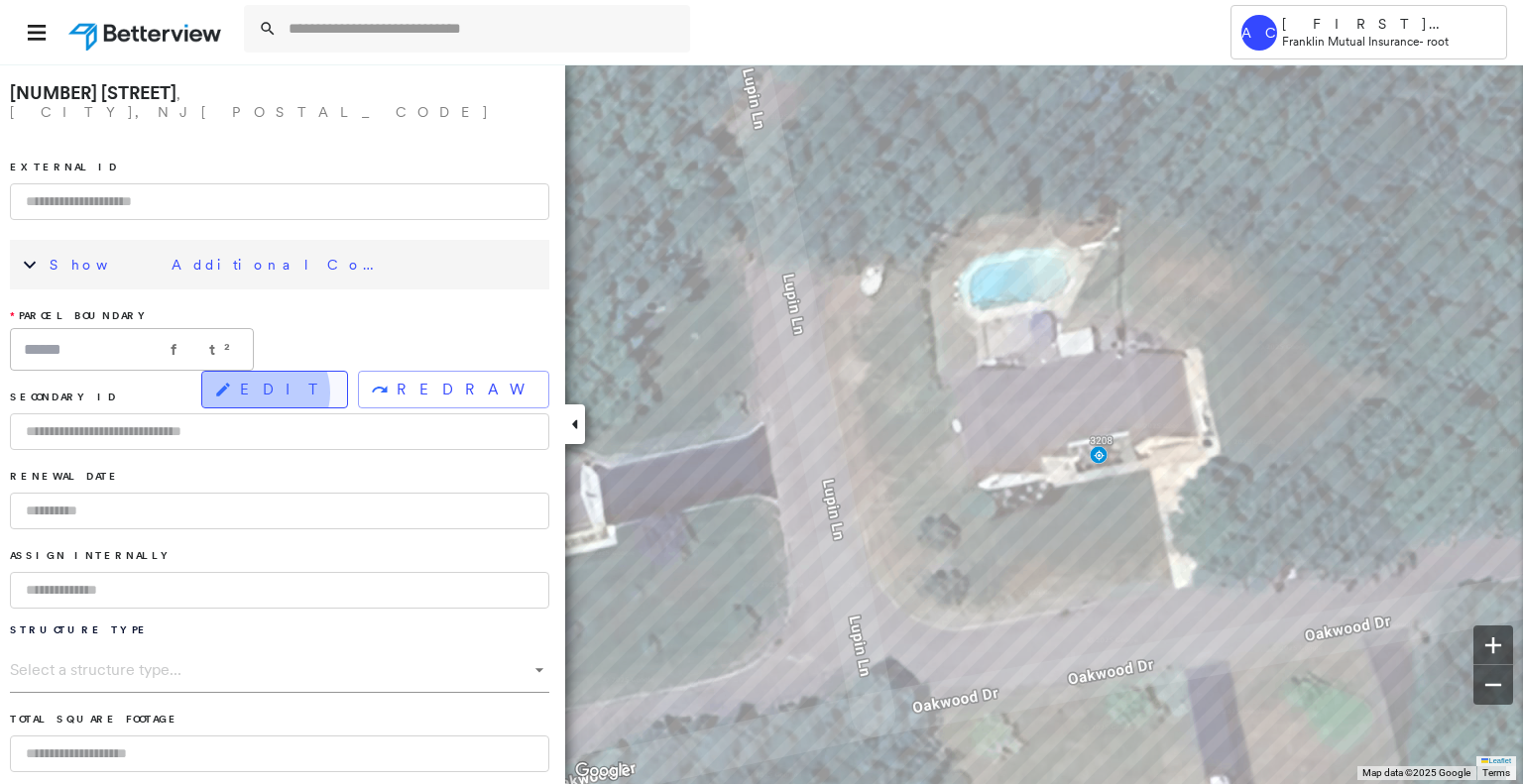 click on "EDIT" at bounding box center [286, 390] 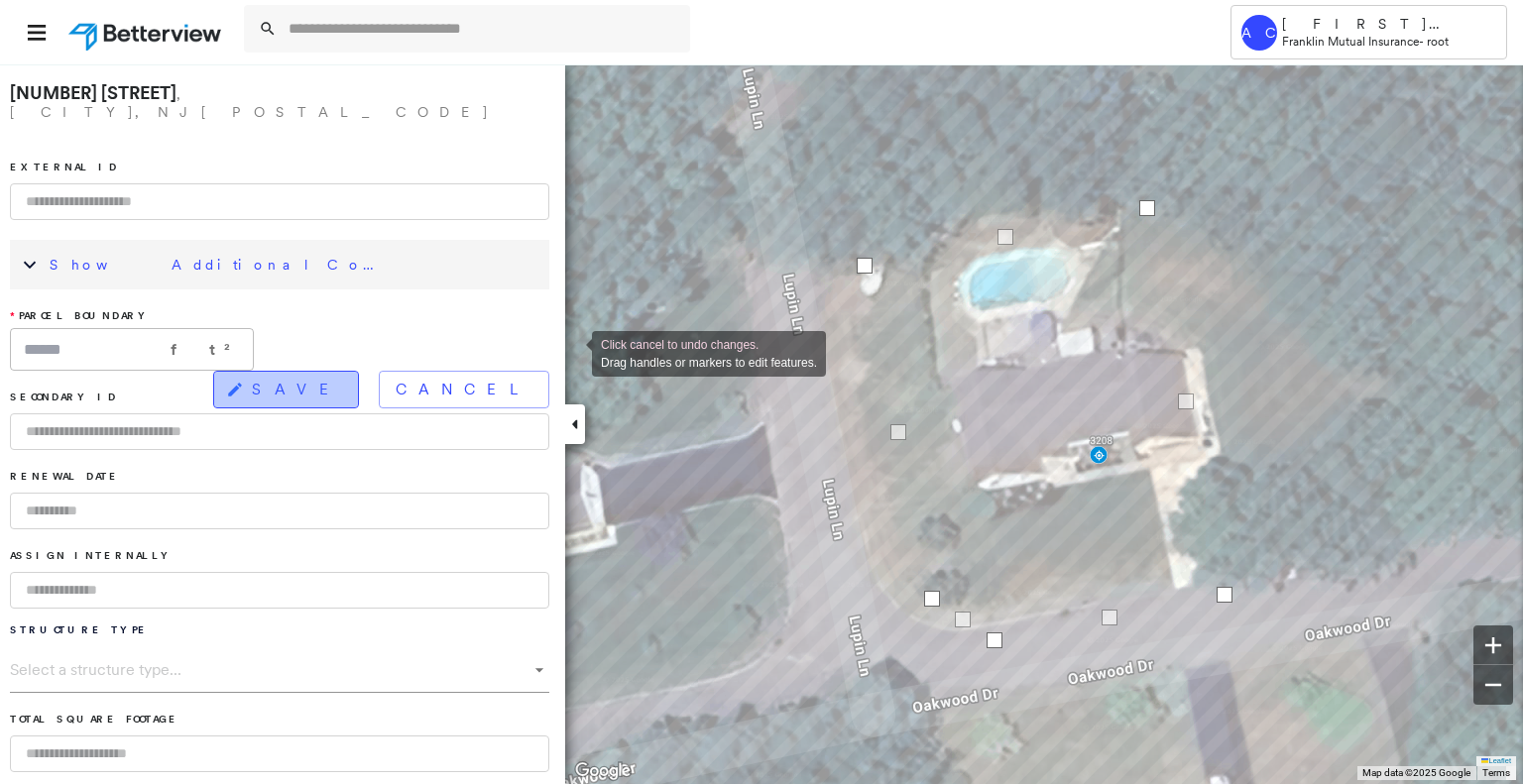 click on "SAVE" at bounding box center [286, 390] 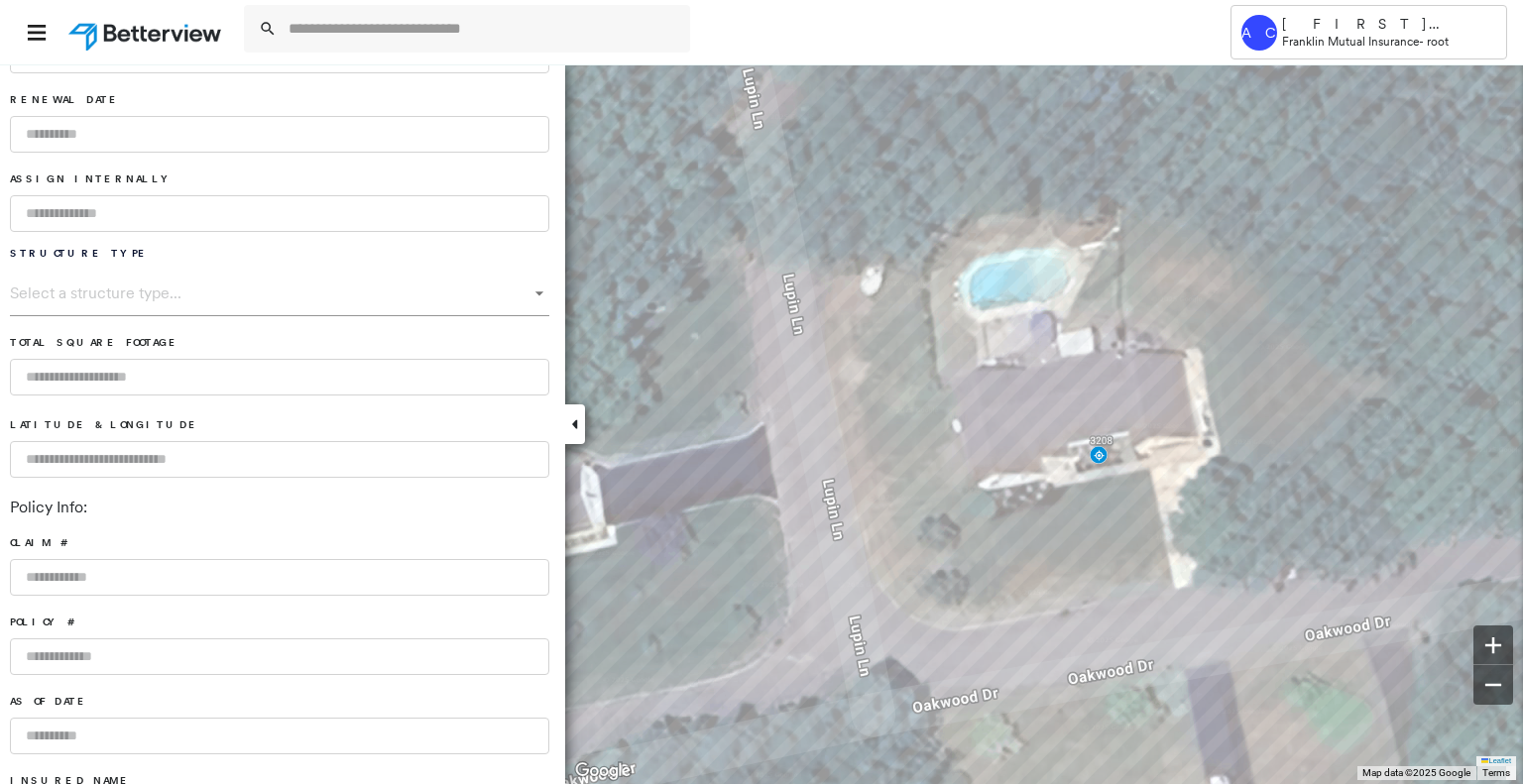 scroll, scrollTop: 1158, scrollLeft: 0, axis: vertical 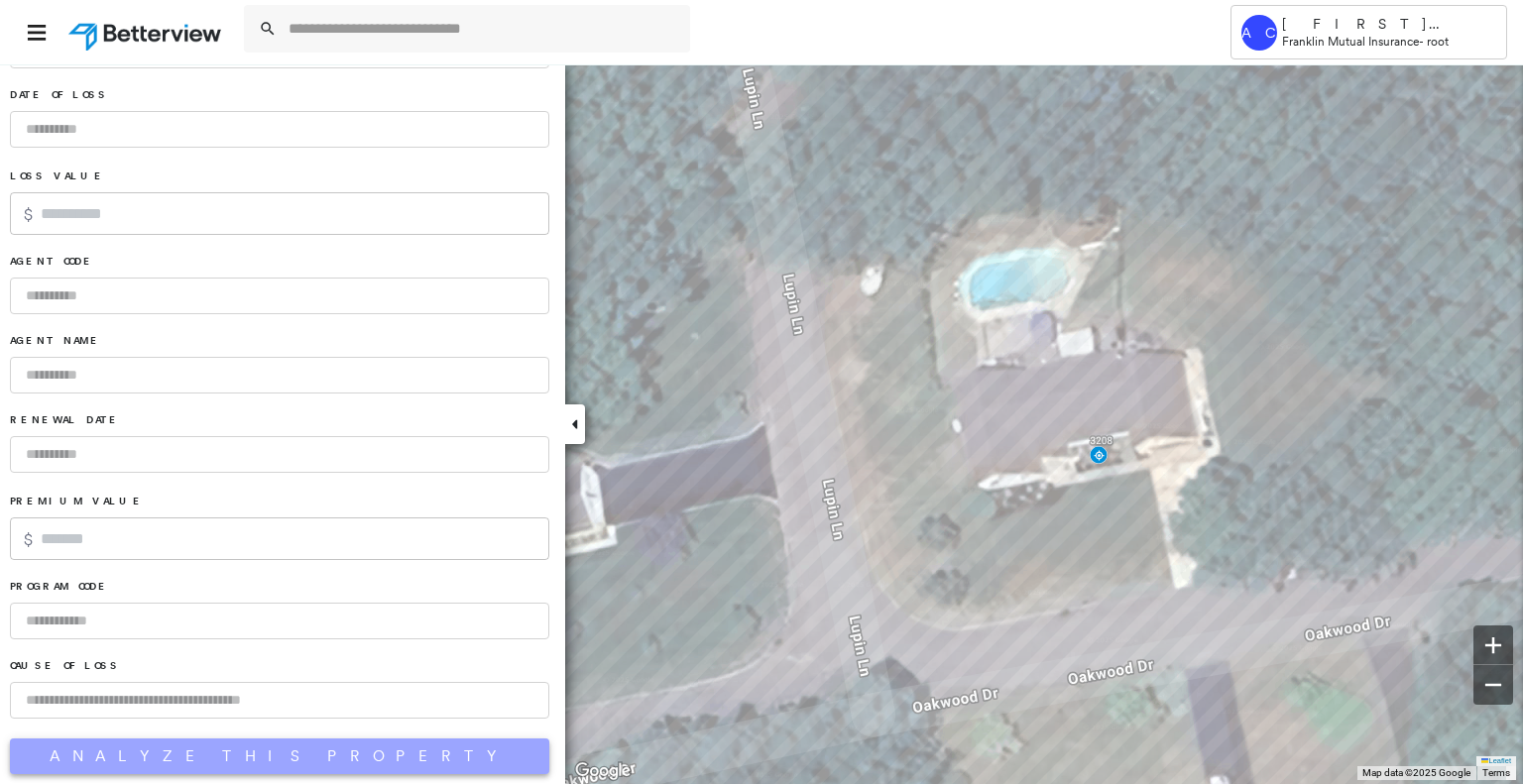 click on "Analyze This Property" at bounding box center [280, 756] 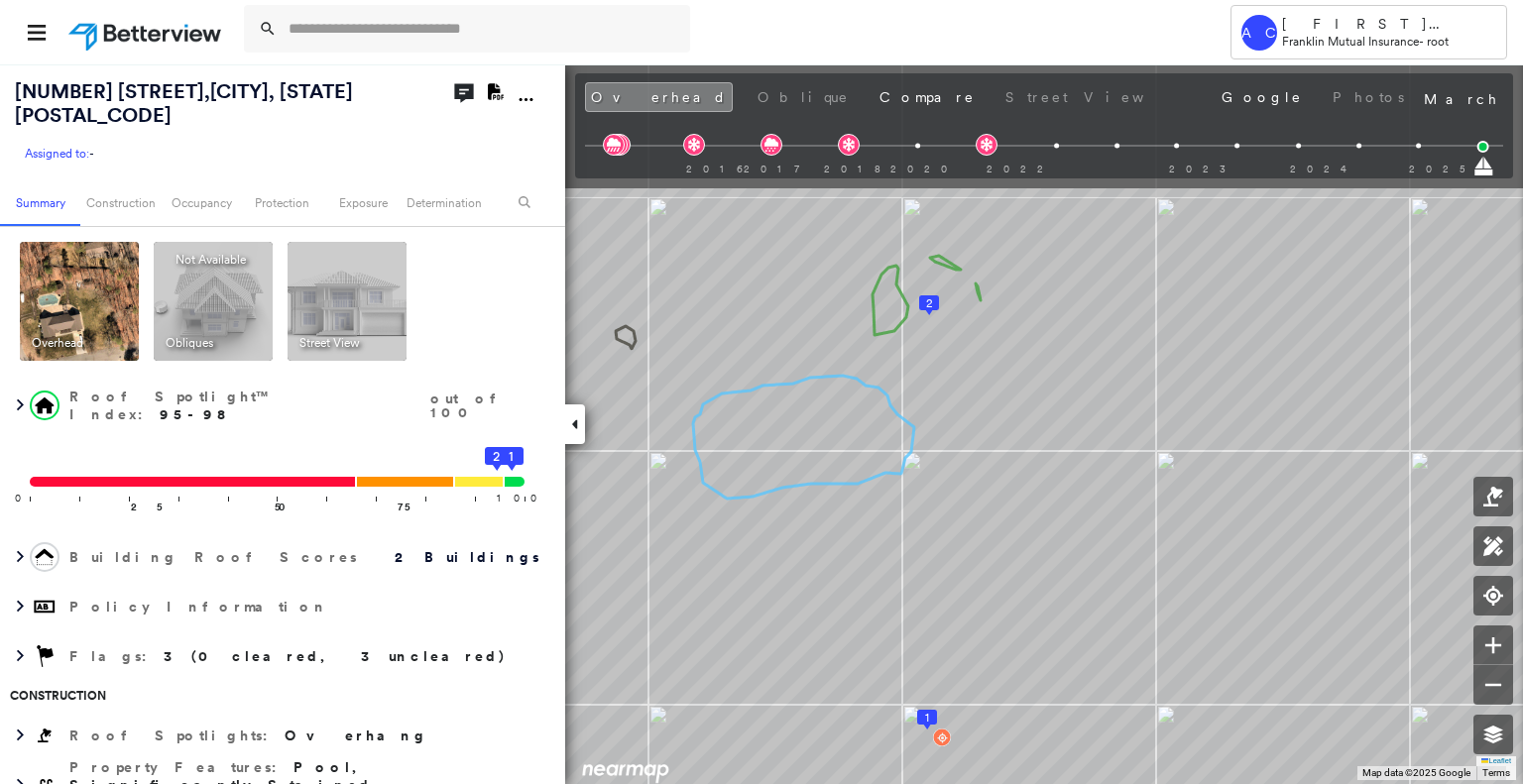 drag, startPoint x: 880, startPoint y: 218, endPoint x: 896, endPoint y: 415, distance: 197.64868 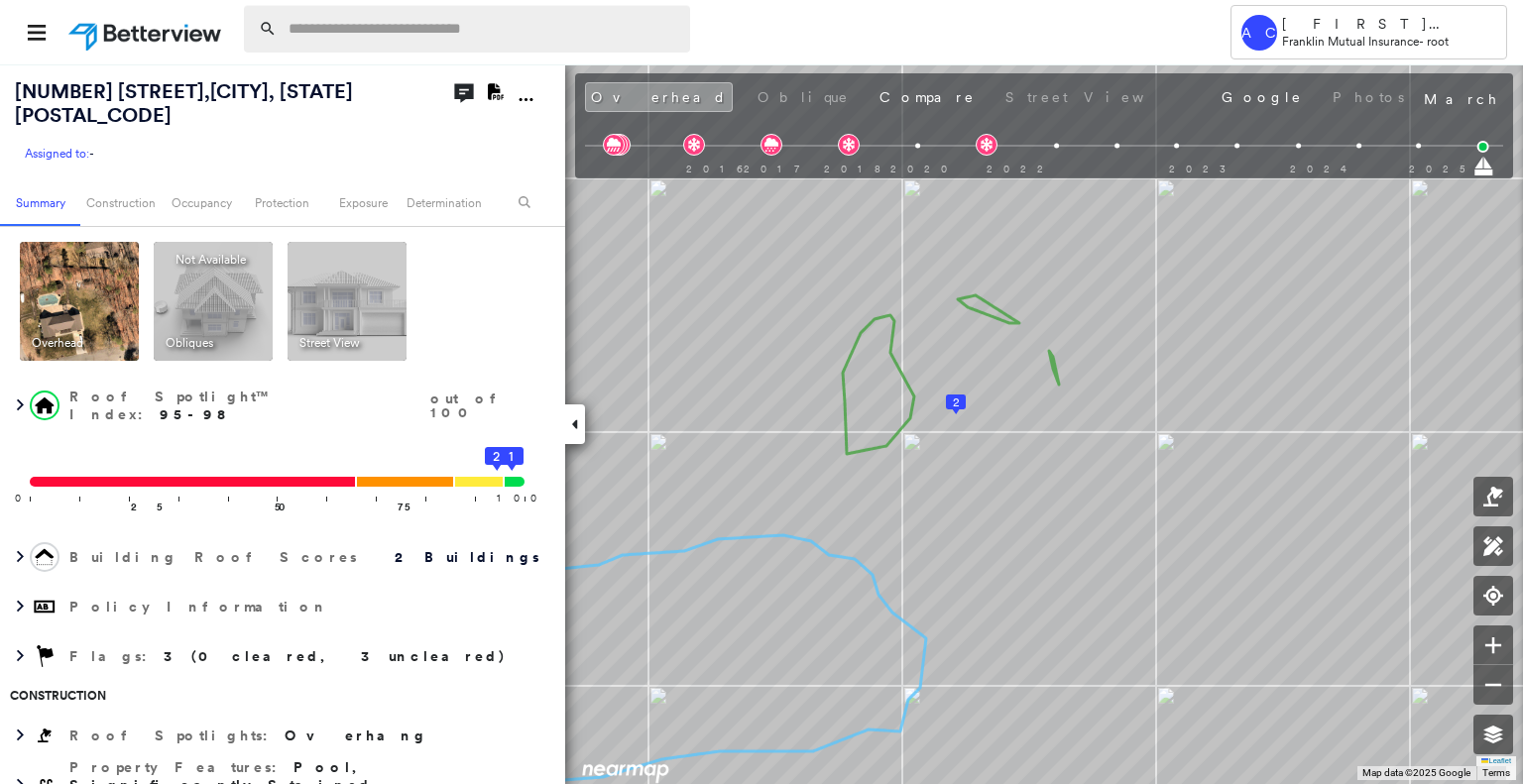 click at bounding box center (483, 29) 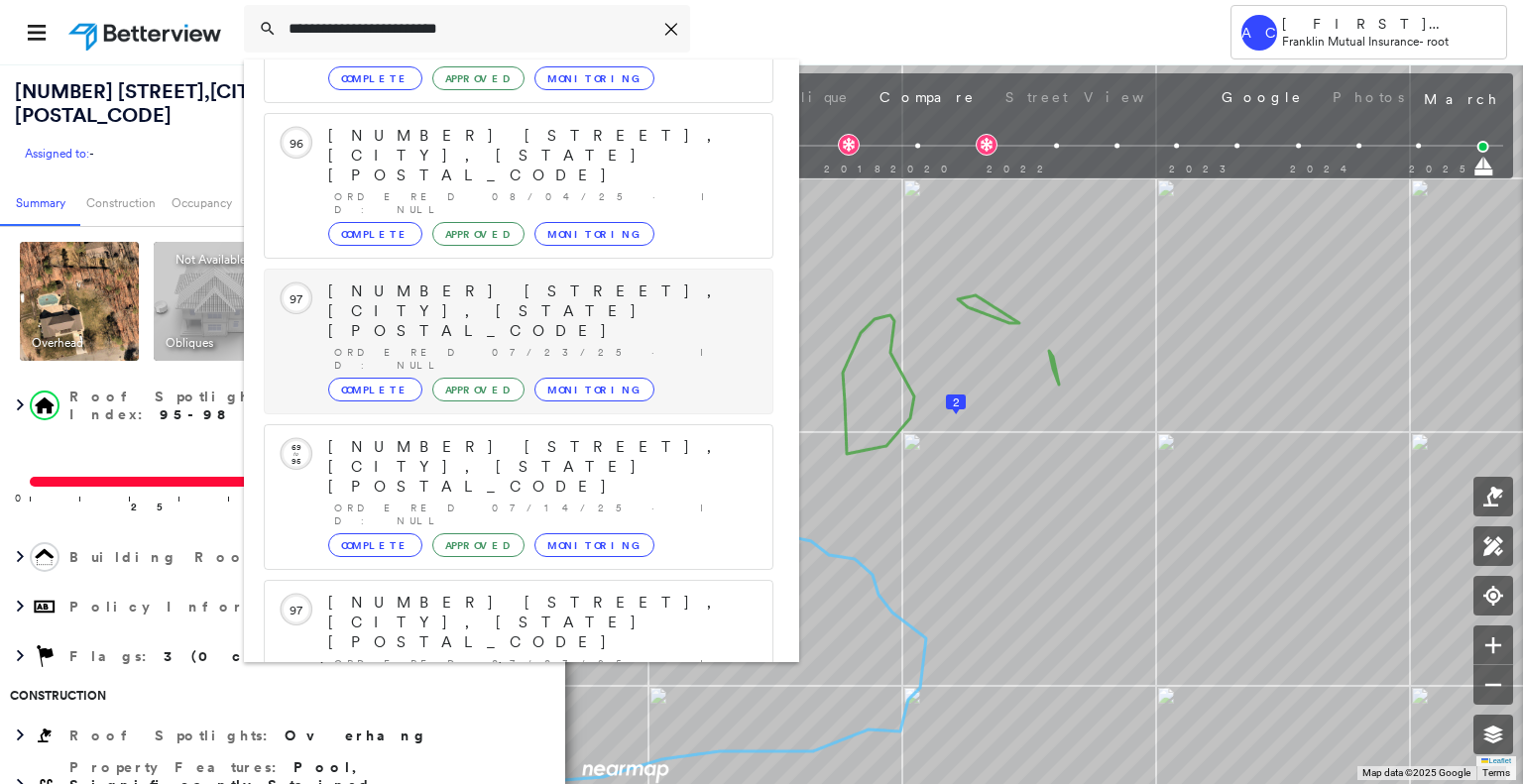 scroll, scrollTop: 206, scrollLeft: 0, axis: vertical 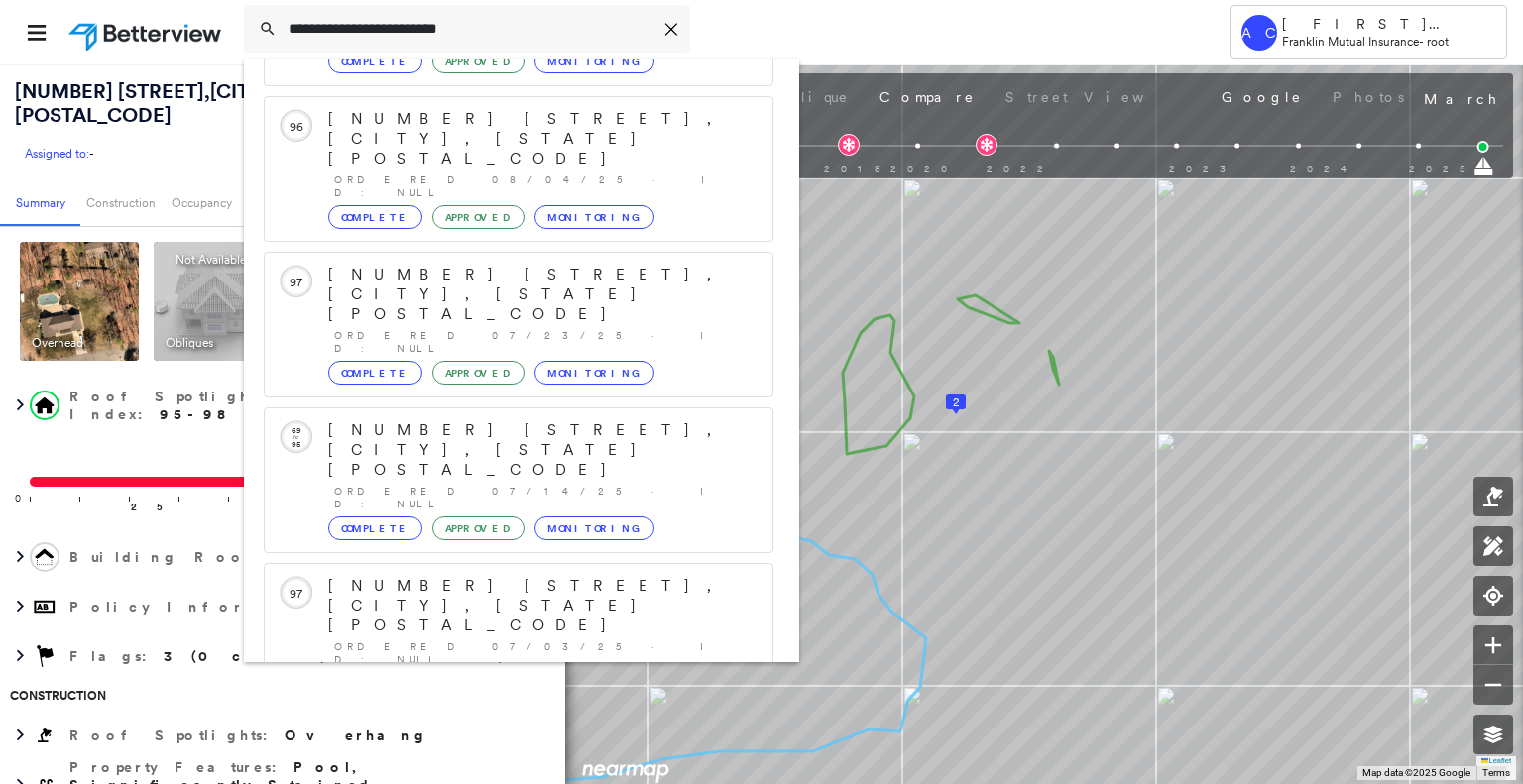 type on "**********" 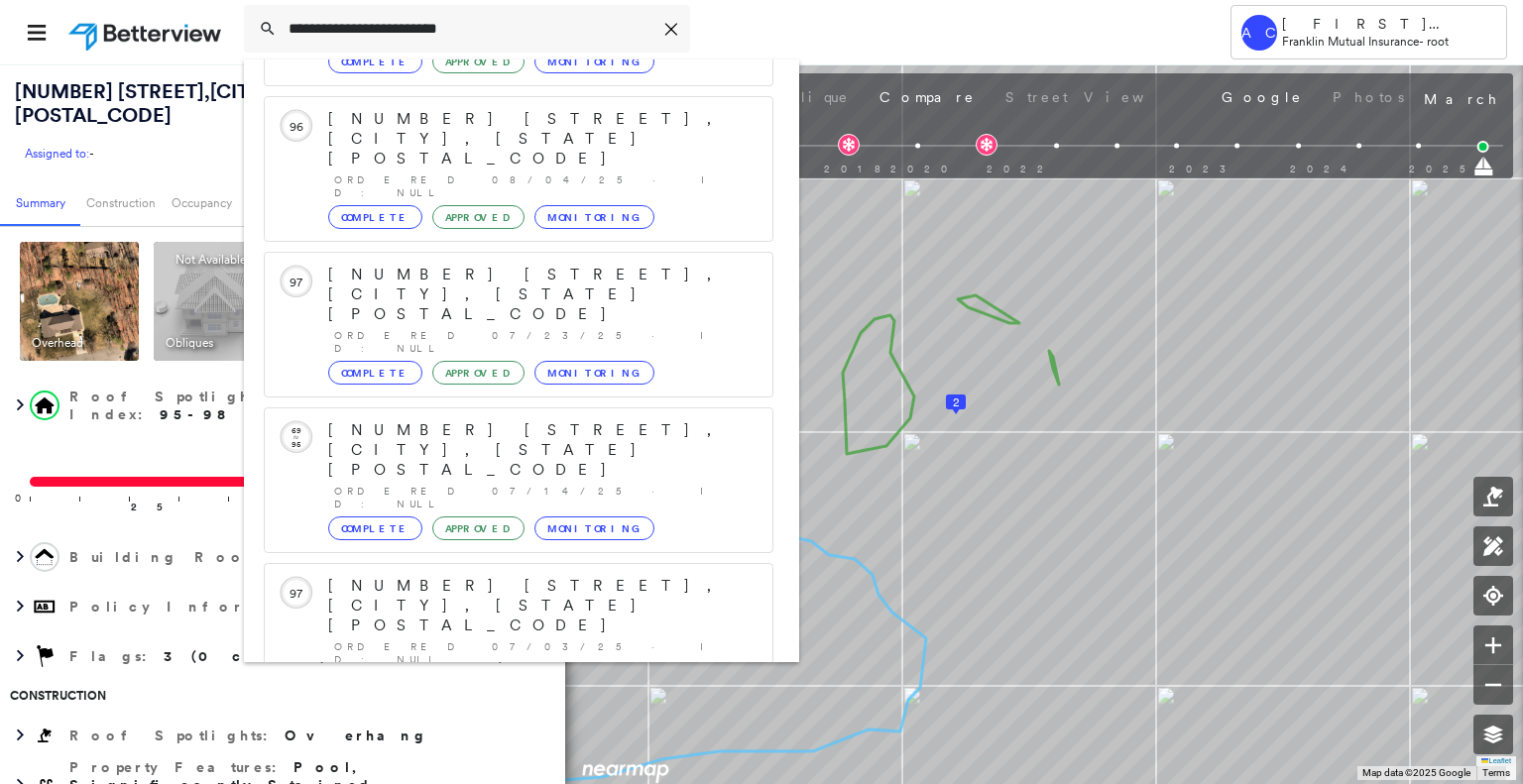 click on "311 9th Ave, Paterson, NJ 07514" at bounding box center (497, 895) 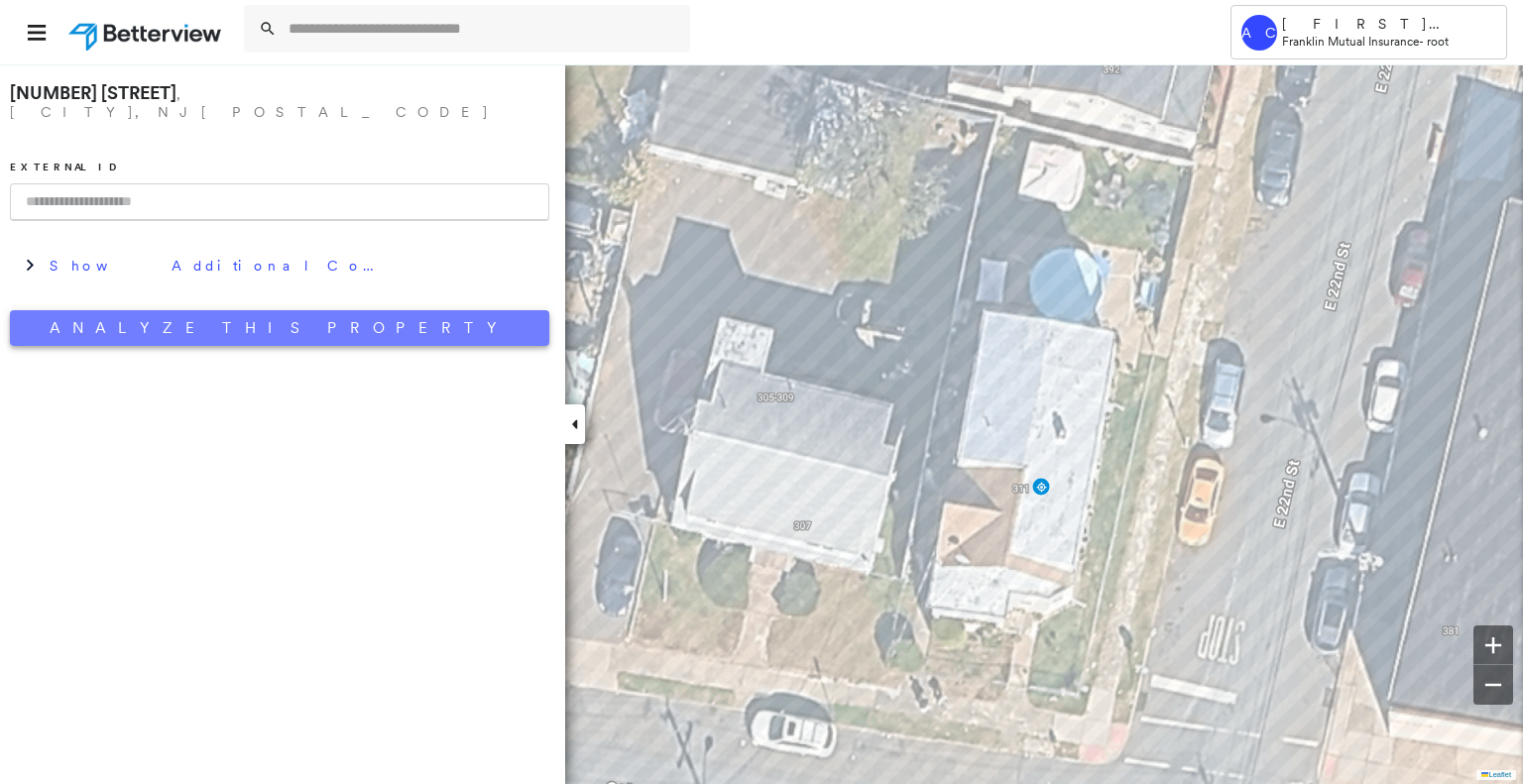 click on "Analyze This Property" at bounding box center (280, 328) 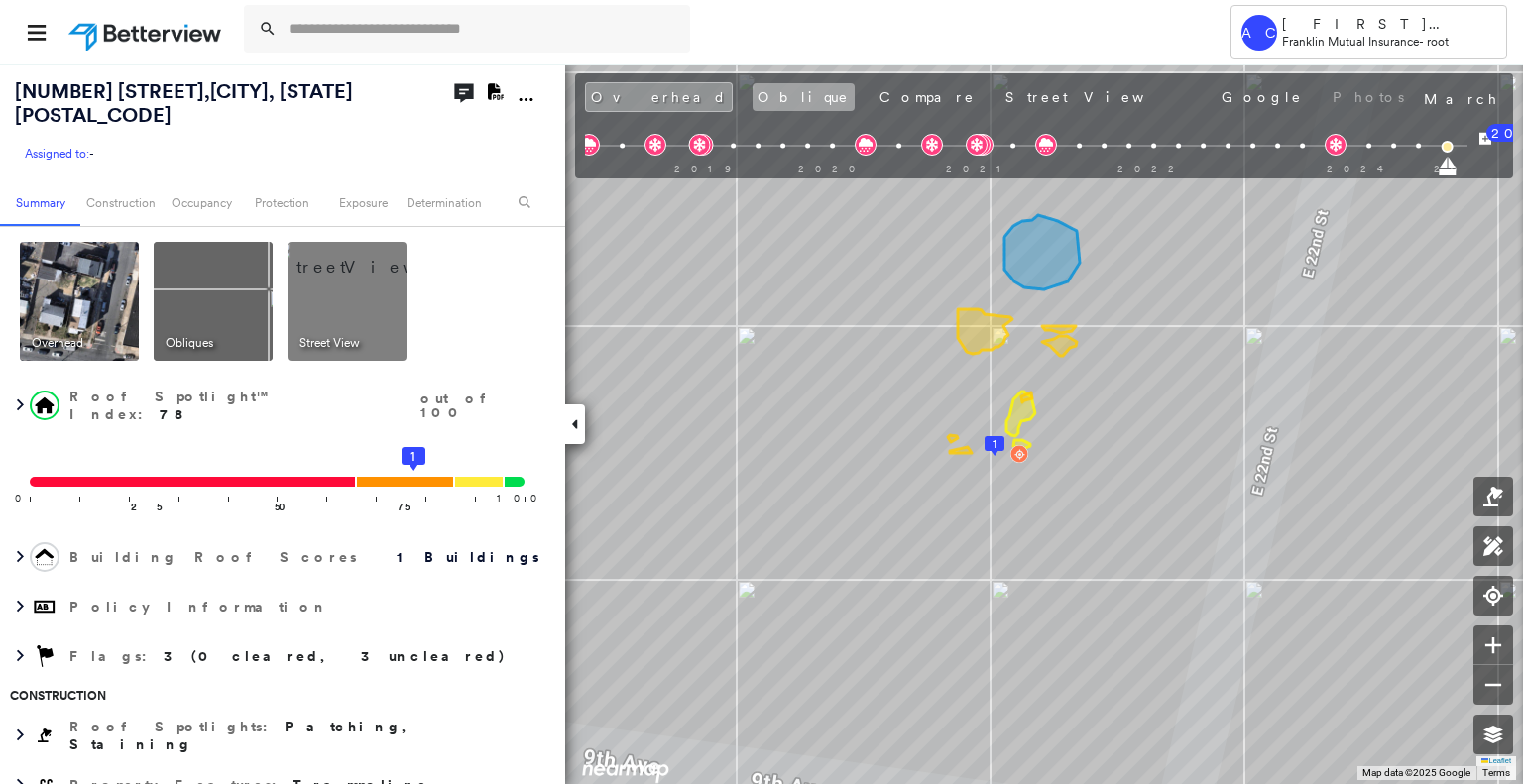 click on "Oblique" at bounding box center (803, 97) 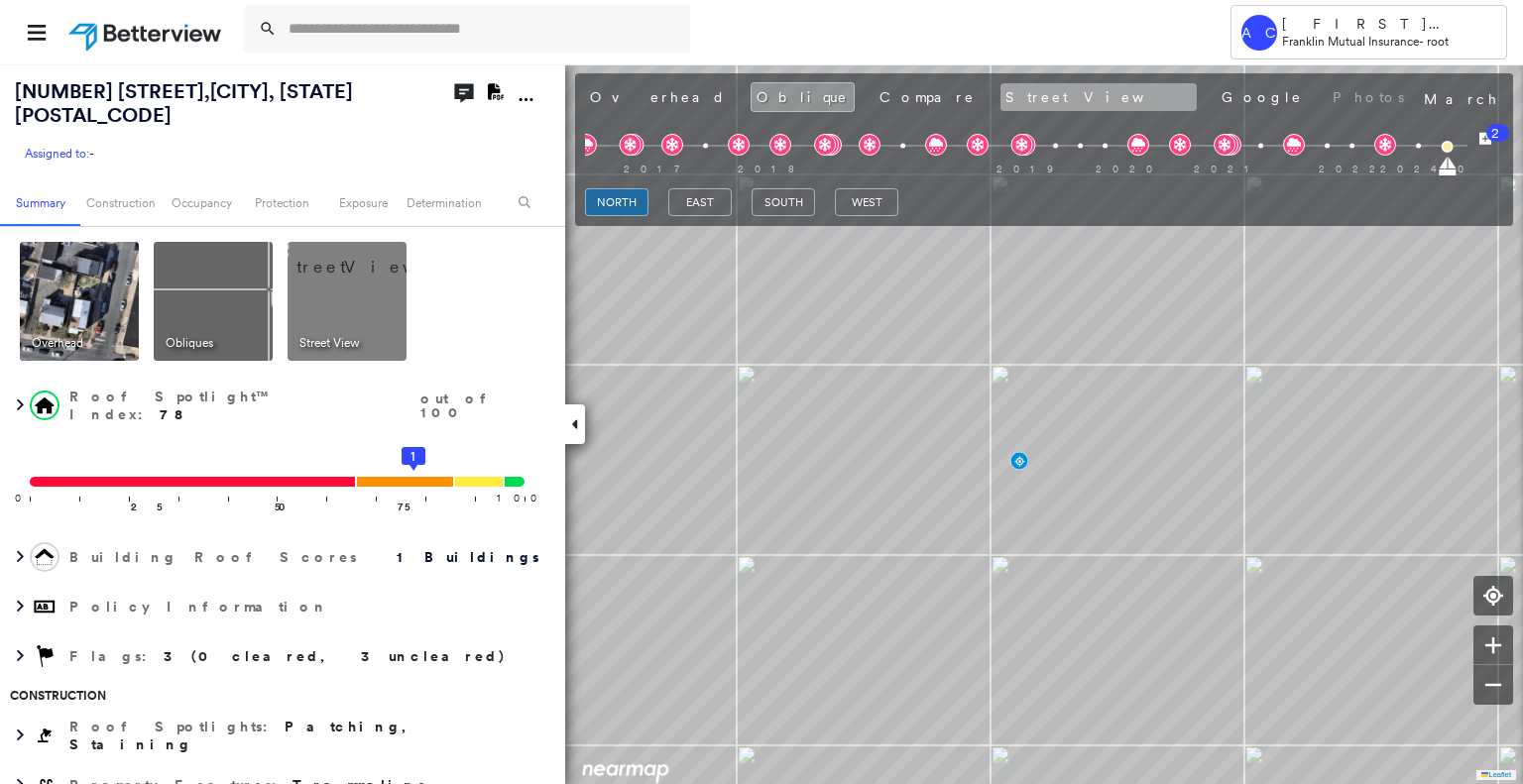 click on "Street View" at bounding box center (1099, 97) 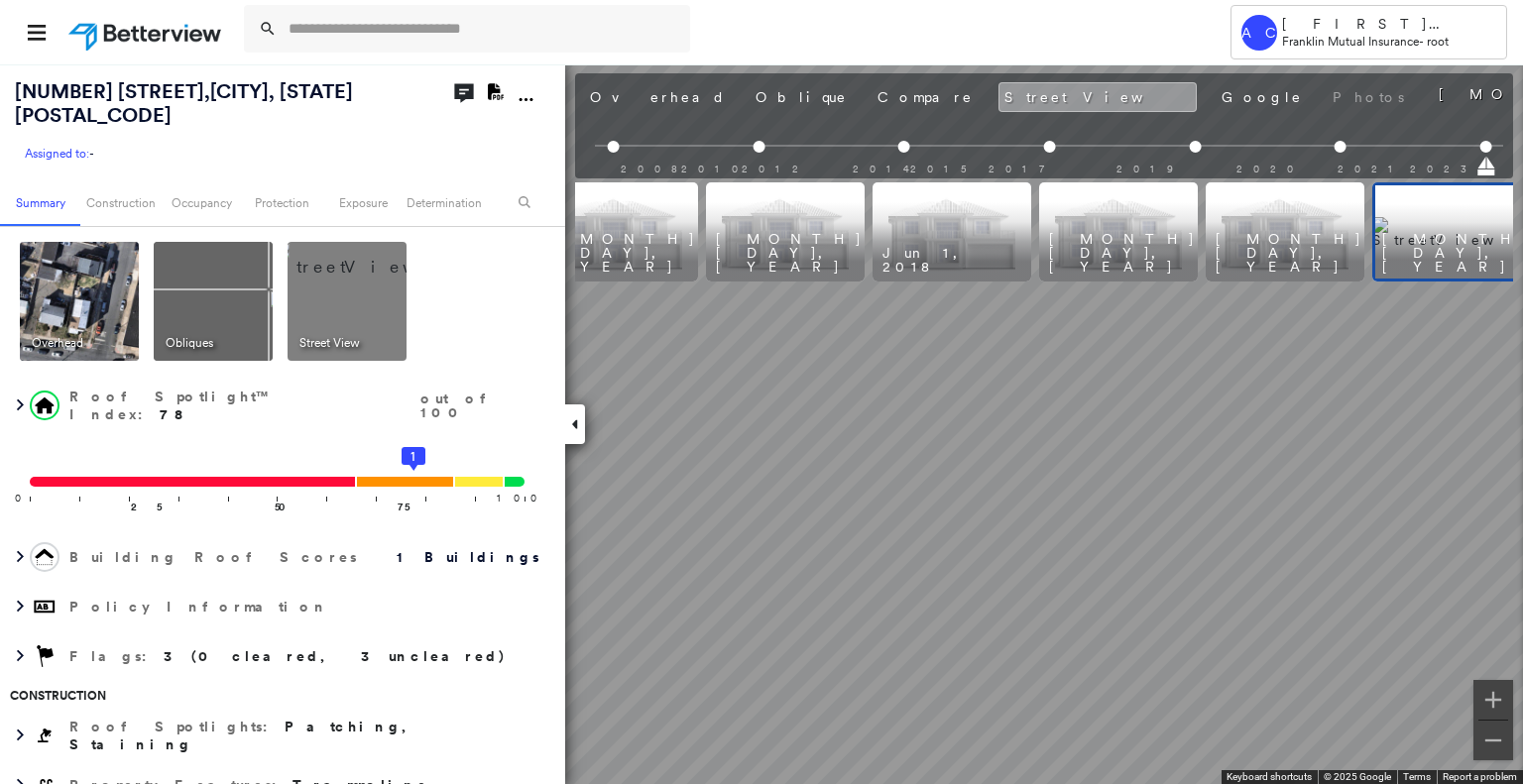 scroll, scrollTop: 0, scrollLeft: 227, axis: horizontal 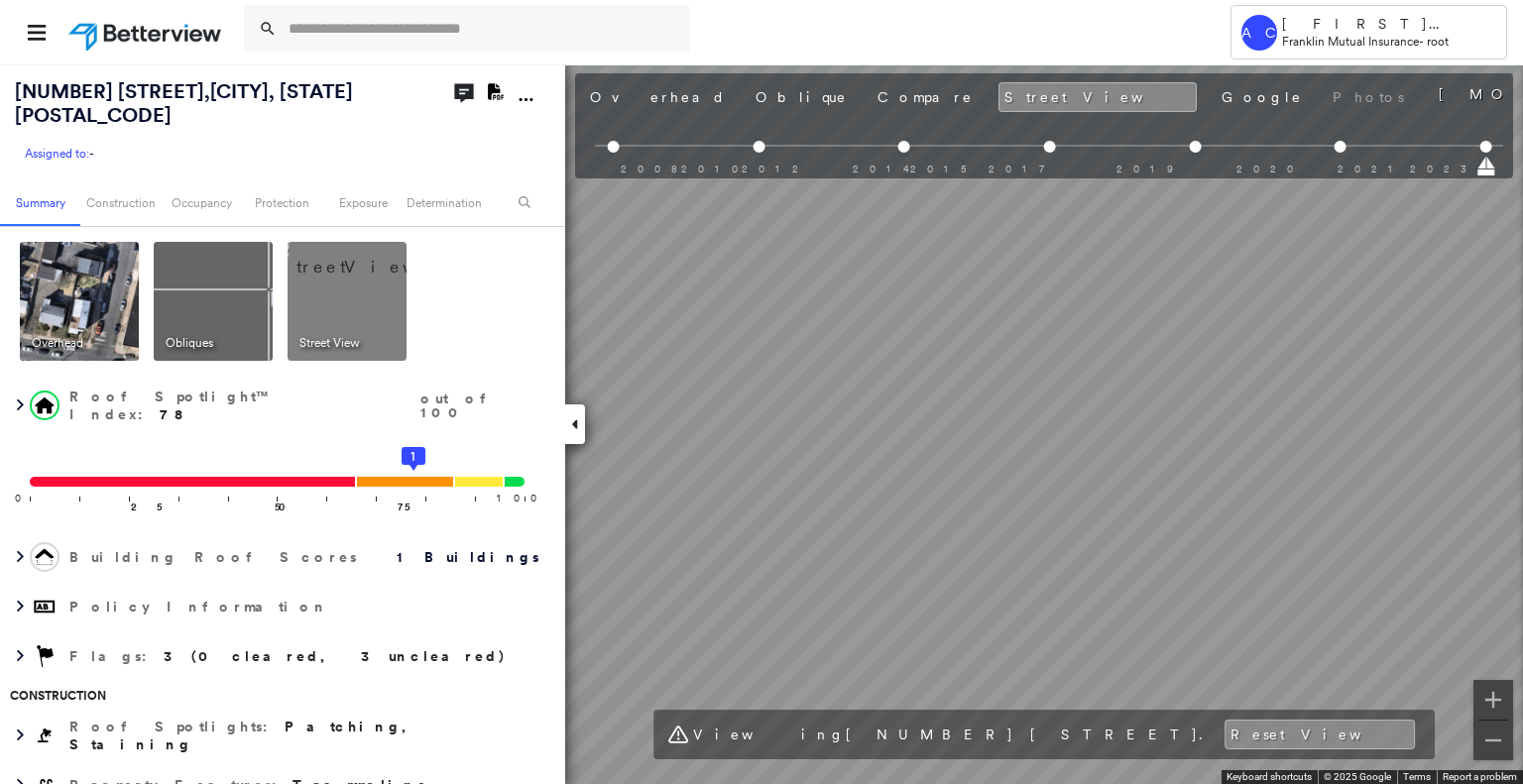 click on "311  9th Ave ,  Paterson, NJ 07514 Assigned to:  - Assigned to:  - Assigned to:  - Open Comments Download PDF Report Summary Construction Occupancy Protection Exposure Determination Overhead Obliques Street View Roof Spotlight™ Index :  78 out of 100 0 100 25 50 75 1 Building Roof Scores 1 Buildings Policy Information Flags :  3 (0 cleared, 3 uncleared) Construction Roof Spotlights :  Patching, Staining Property Features :  Trampoline Roof Size & Shape :  1 building  - Gable | Asphalt Shingle BuildZoom - Building Permit Data and Analysis Occupancy Place Detail Protection Exposure FEMA Risk Index Wind Additional Perils Determination Flags :  3 (0 cleared, 3 uncleared) Uncleared Flags (3) Cleared Flags  (0) Trampoline Flagged 08/06/25 Clear DAMG Damage Flagged 08/06/25 Clear MED Medium Priority Flagged 08/06/25 Clear Action Taken New Entry History Quote/New Business Terms & Conditions Added ACV Endorsement Added Cosmetic Endorsement Inspection/Loss Control Report Information Added to Inspection Survey General" at bounding box center (762, 423) 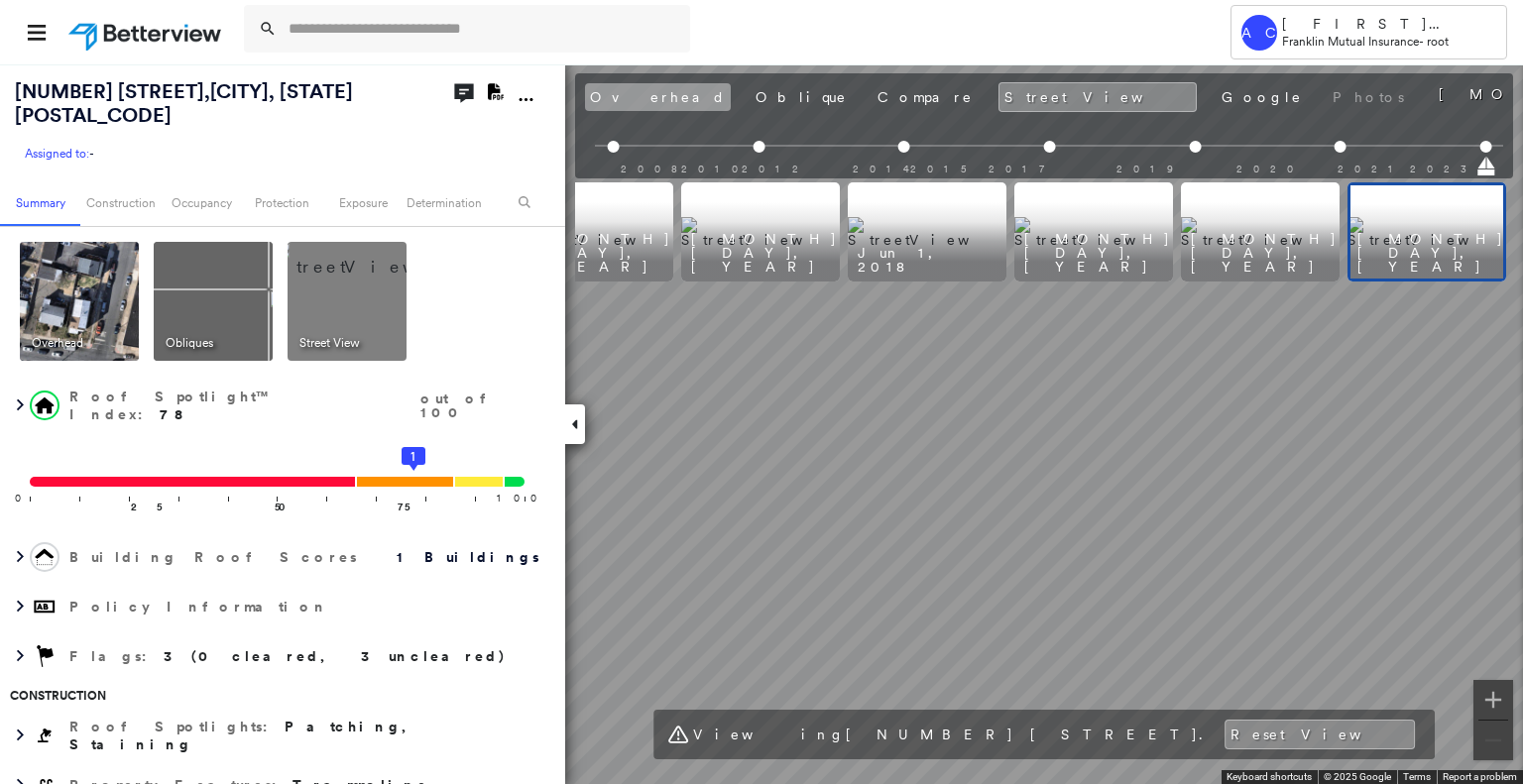 click on "Overhead" at bounding box center (657, 97) 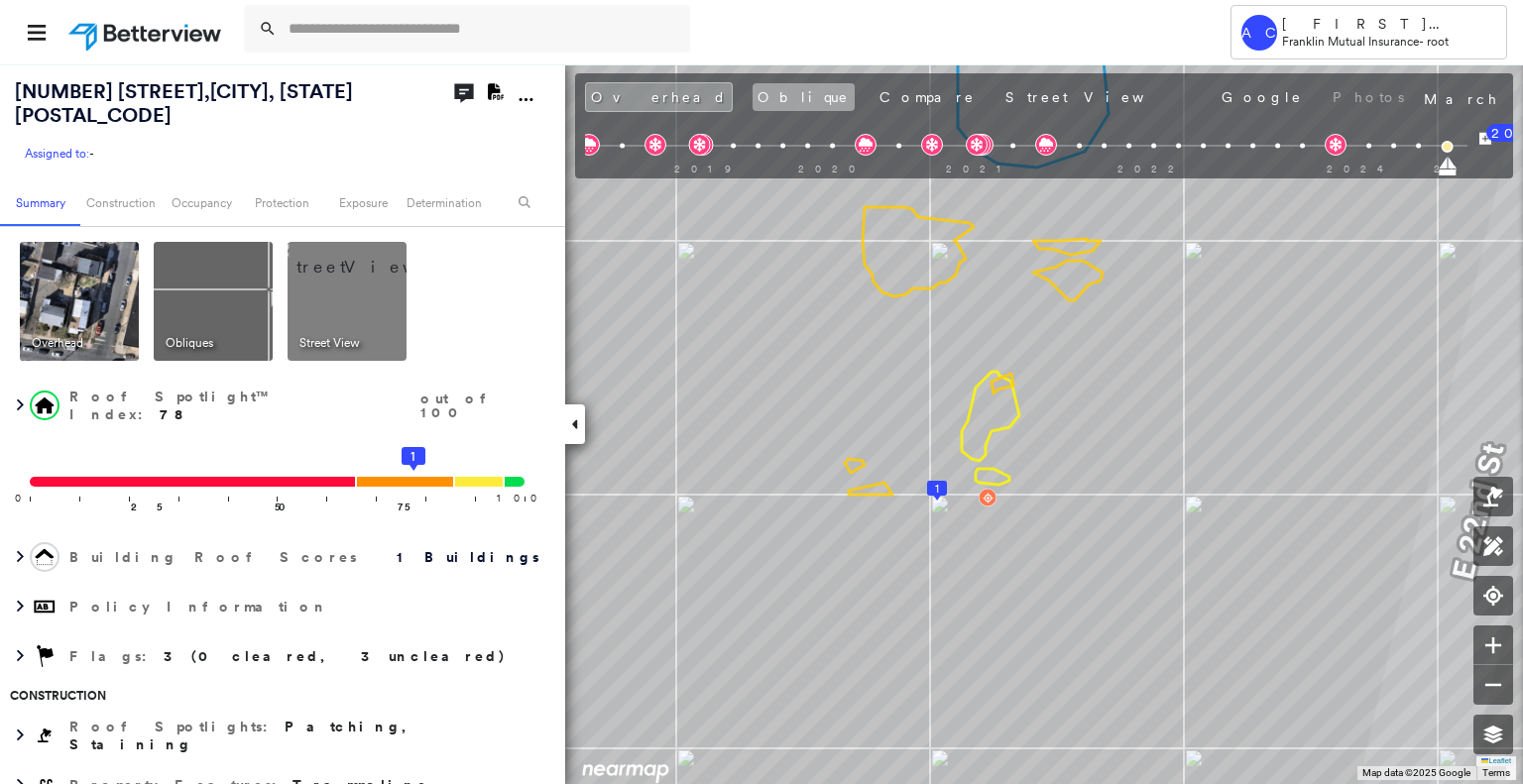click on "Oblique" at bounding box center [803, 97] 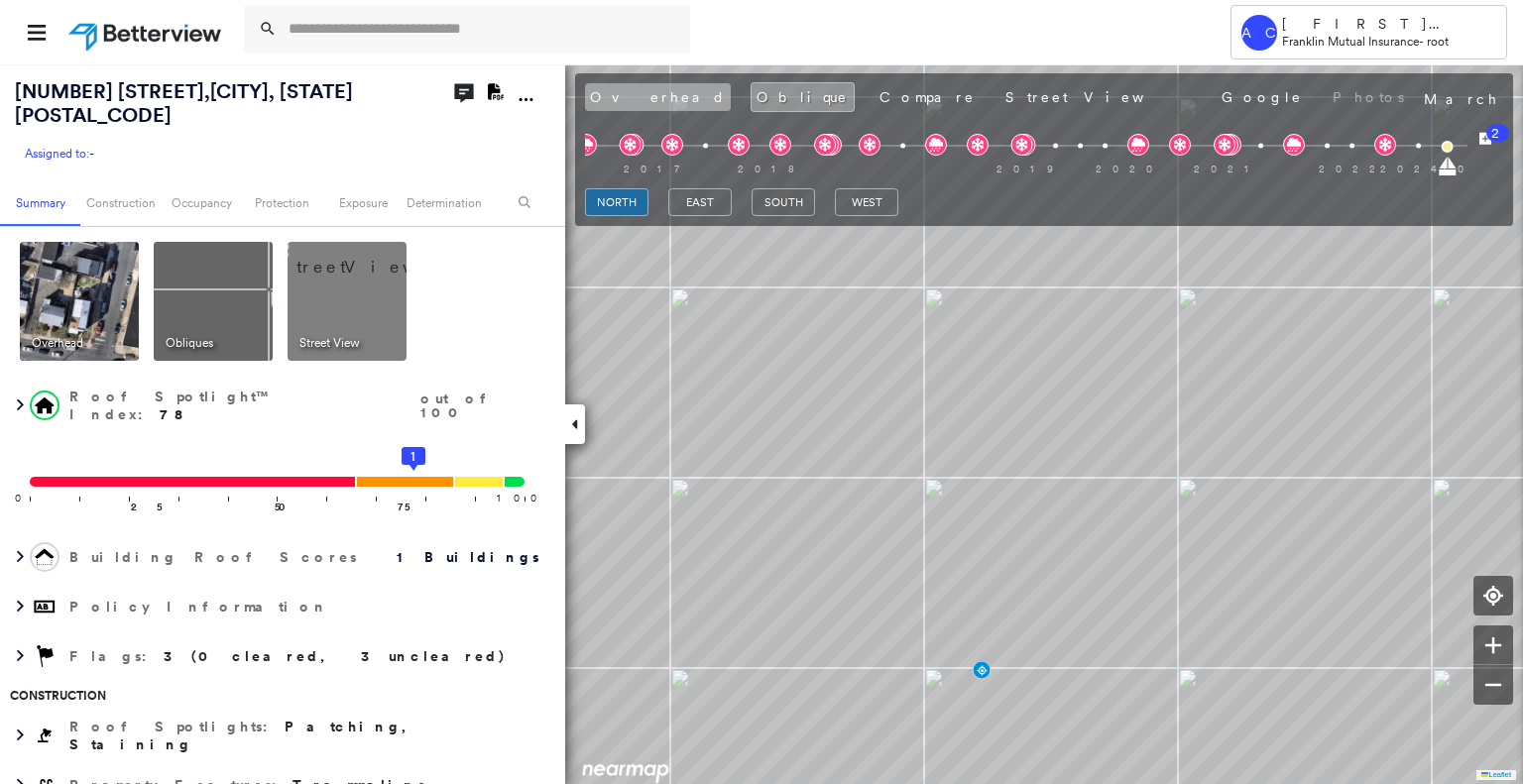 click on "Overhead" at bounding box center (657, 97) 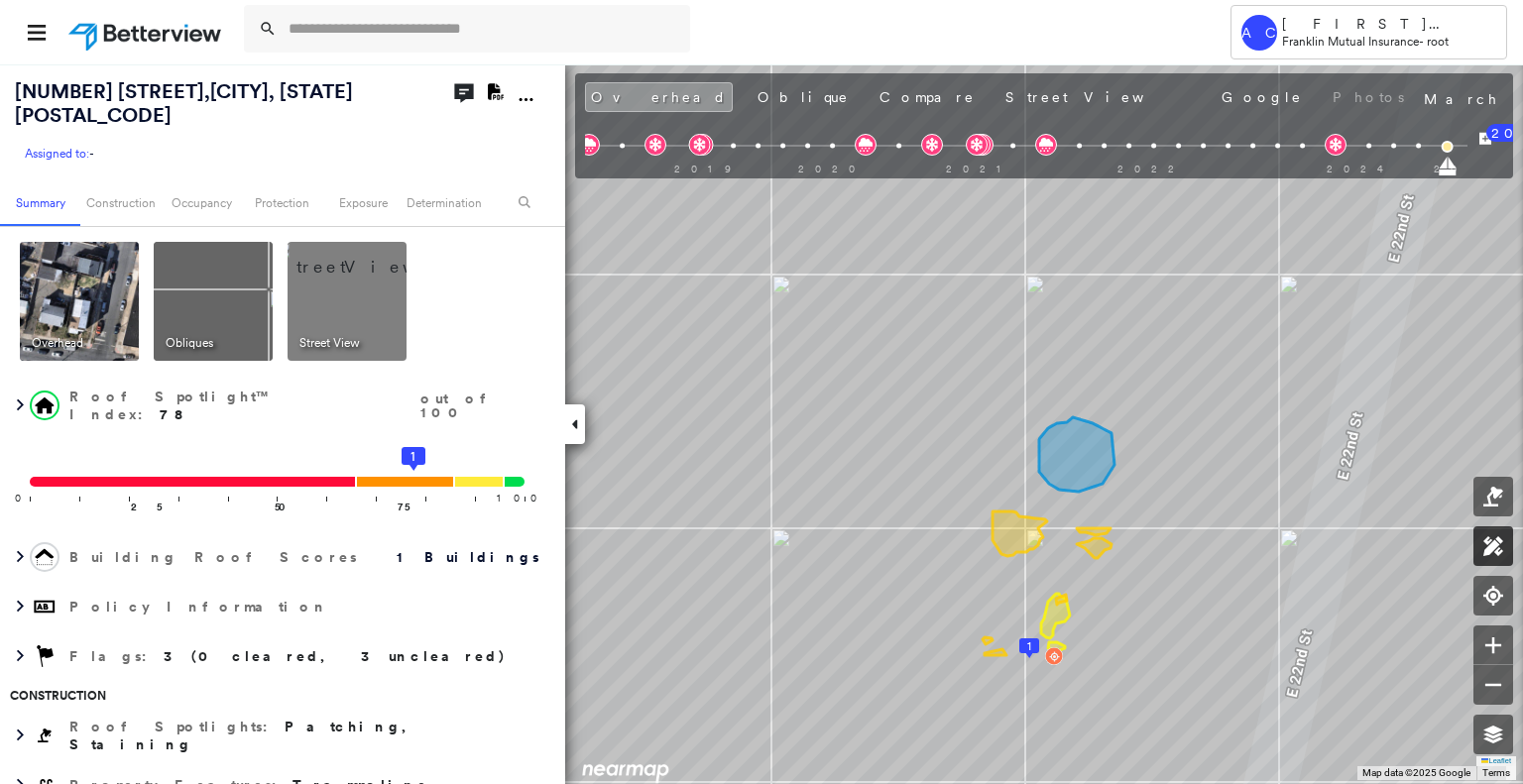 click 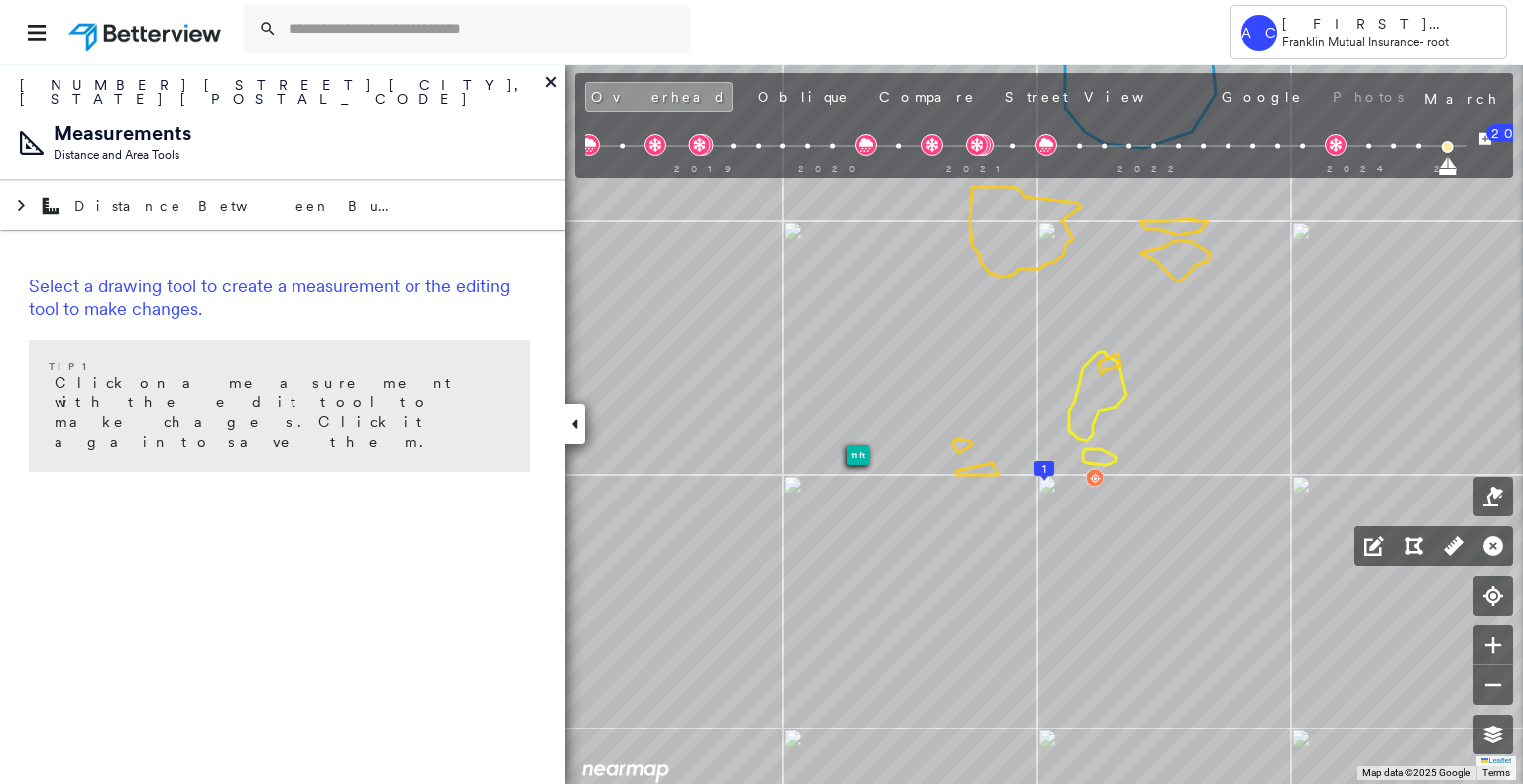 click 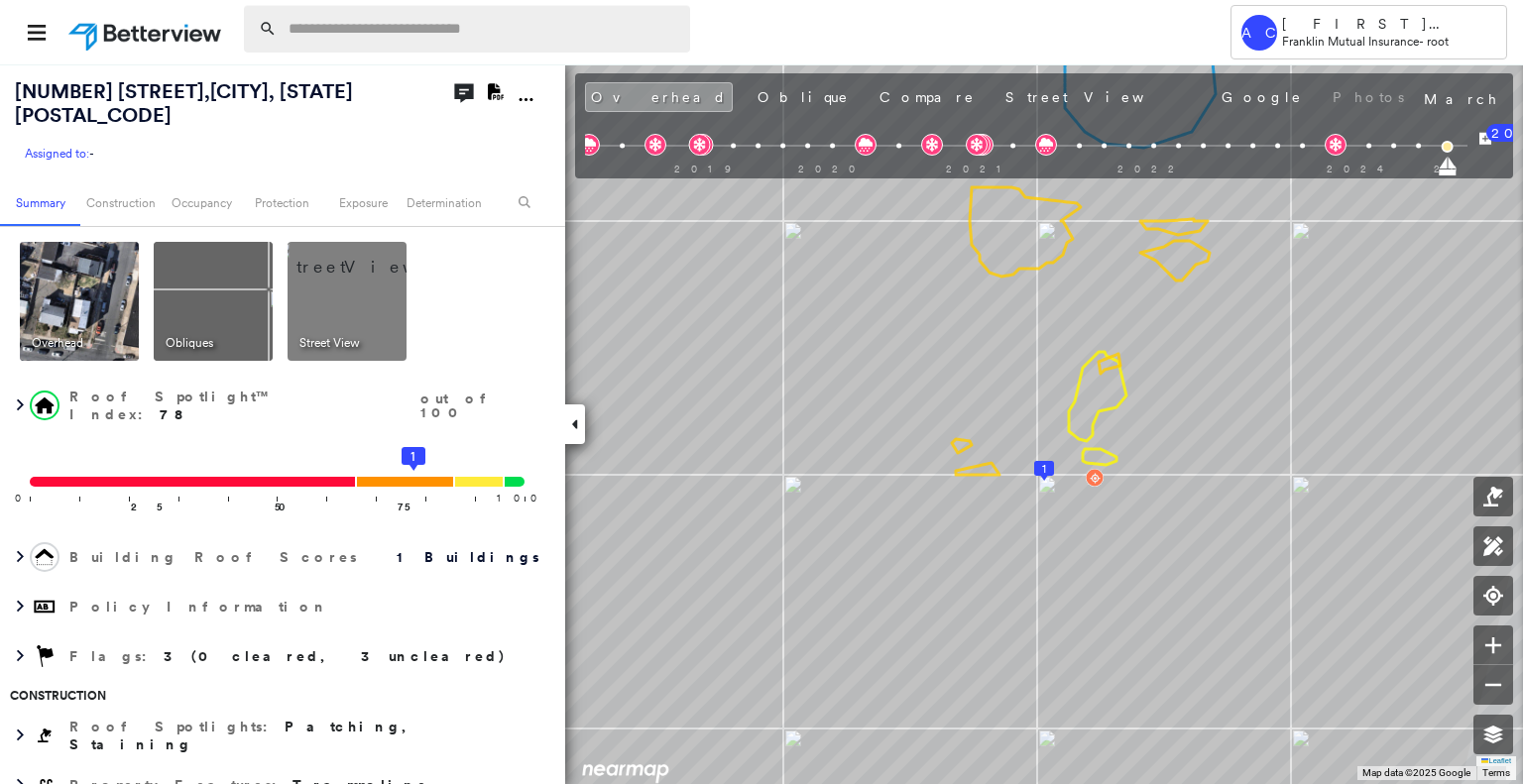 click at bounding box center [483, 29] 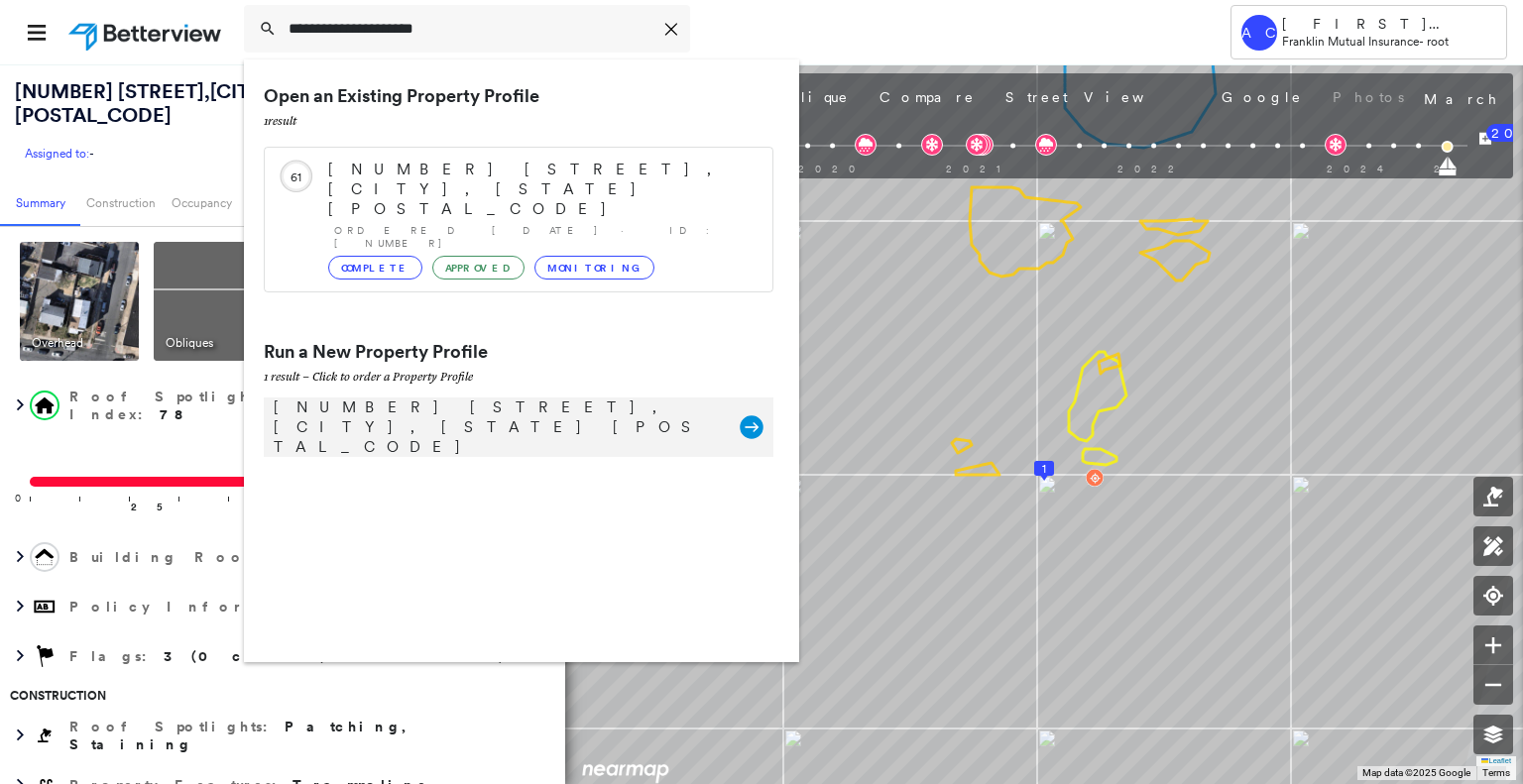 type on "**********" 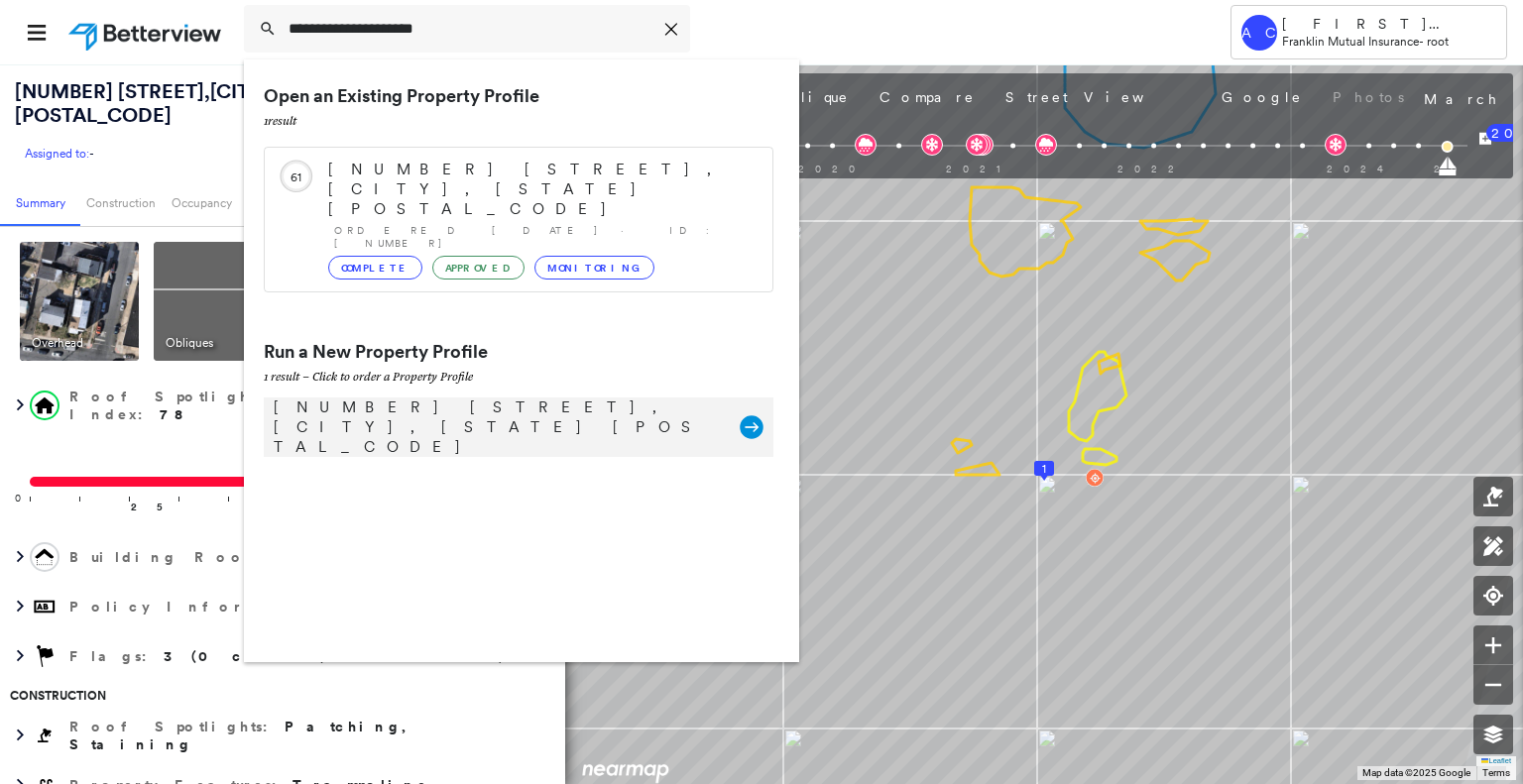 click on "7 Cezar Ct, Wayne, NJ 07470" at bounding box center [497, 427] 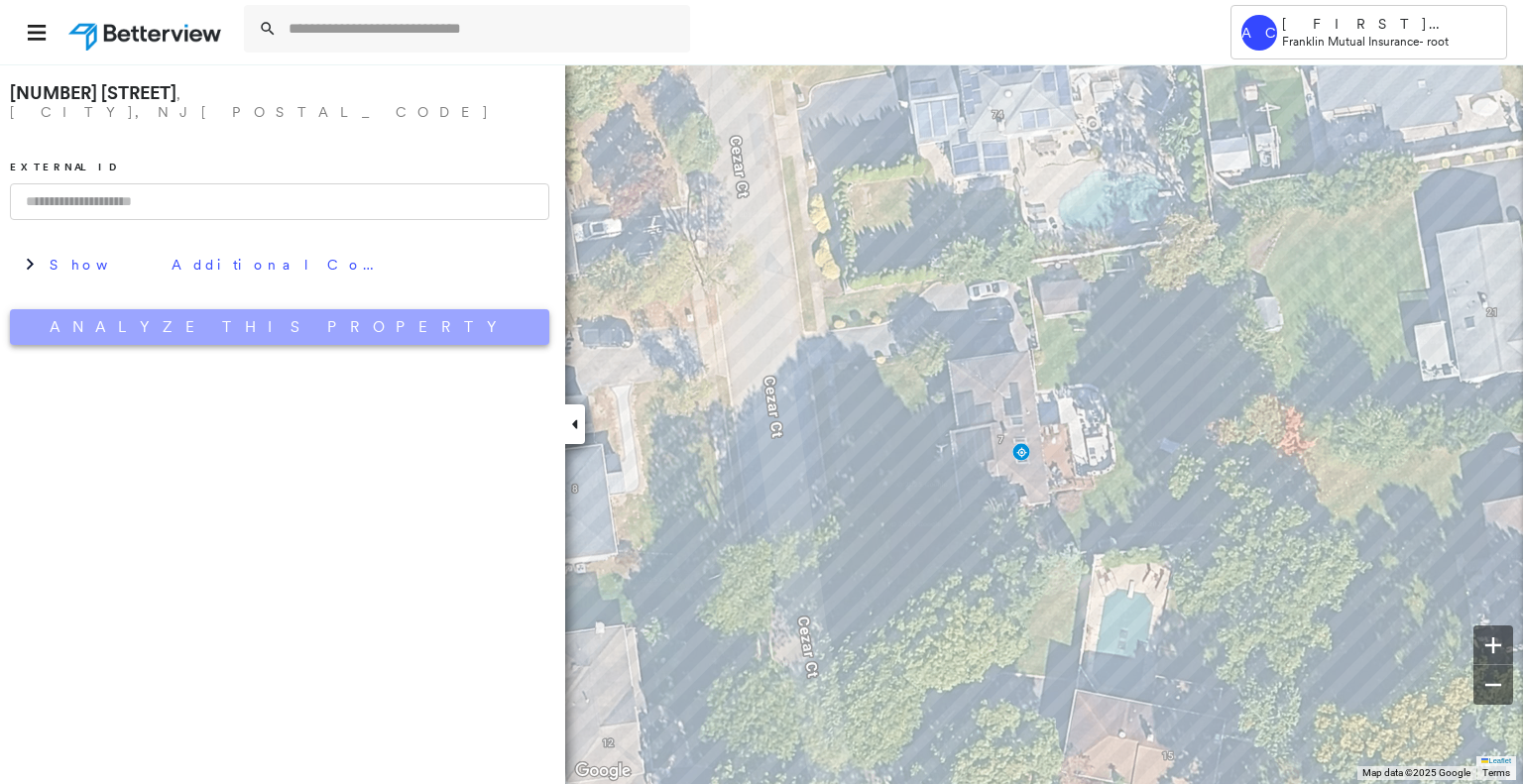 click on "Analyze This Property" at bounding box center (280, 327) 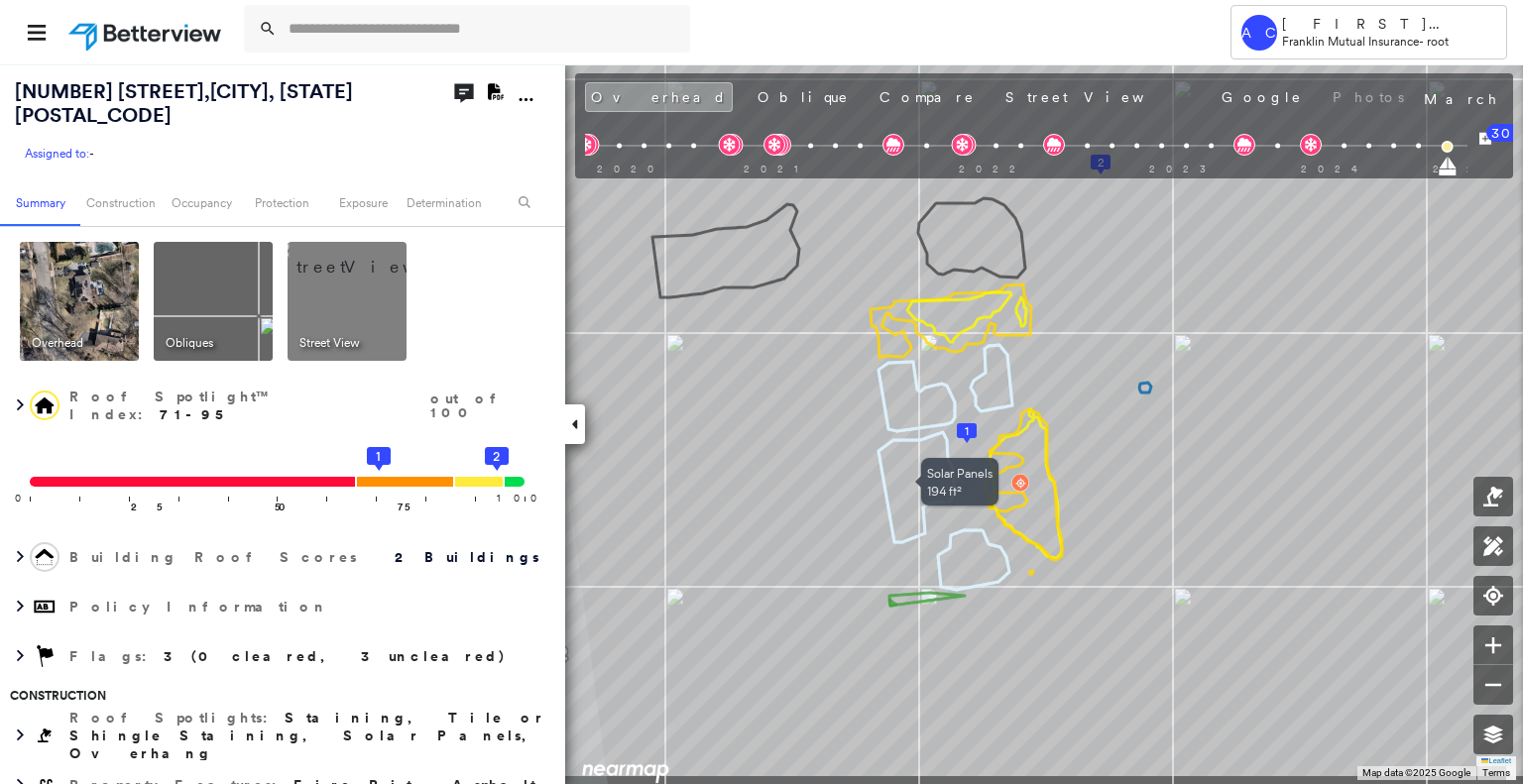 drag, startPoint x: 822, startPoint y: 560, endPoint x: 902, endPoint y: 480, distance: 113.1371 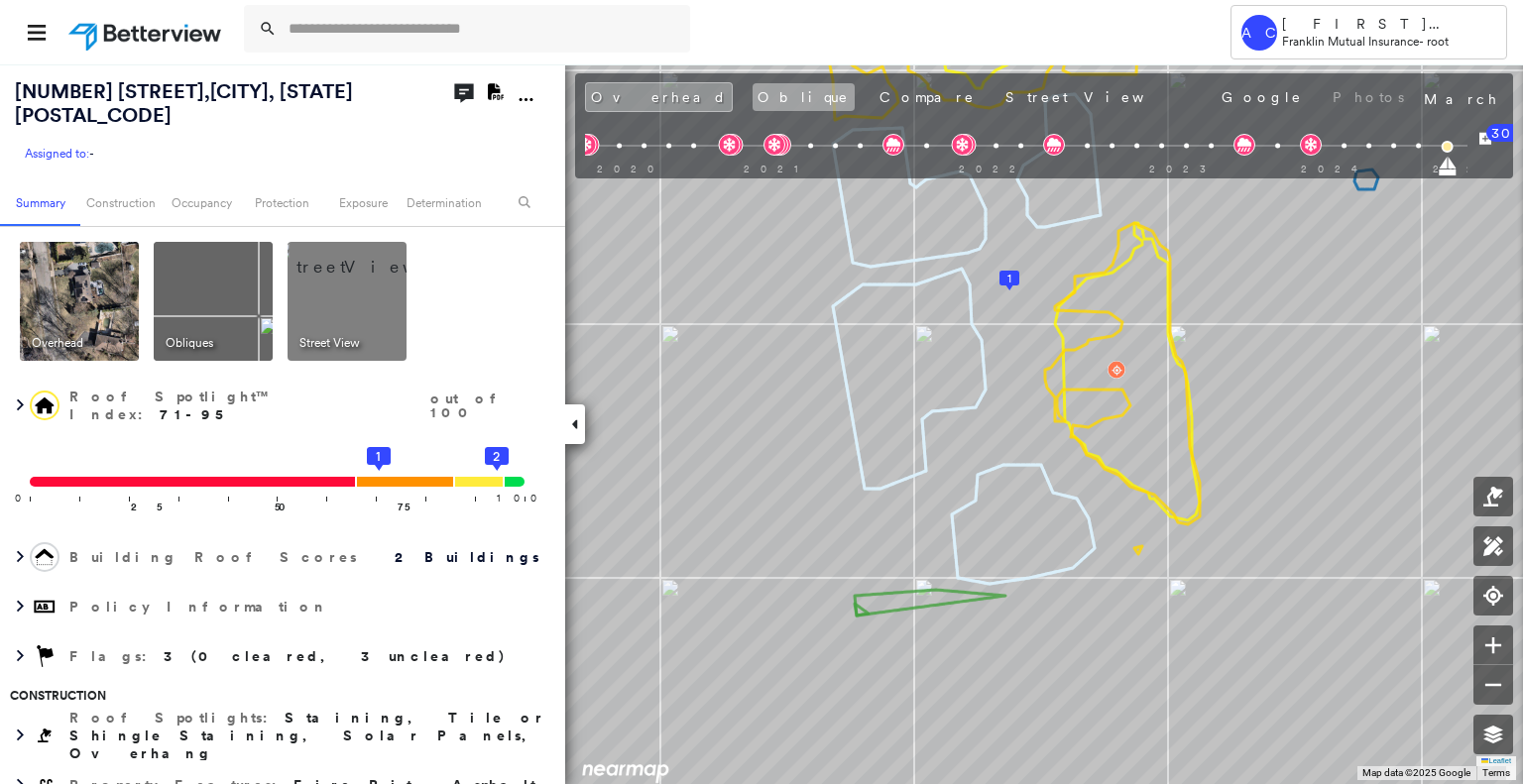 click on "Oblique" at bounding box center (803, 97) 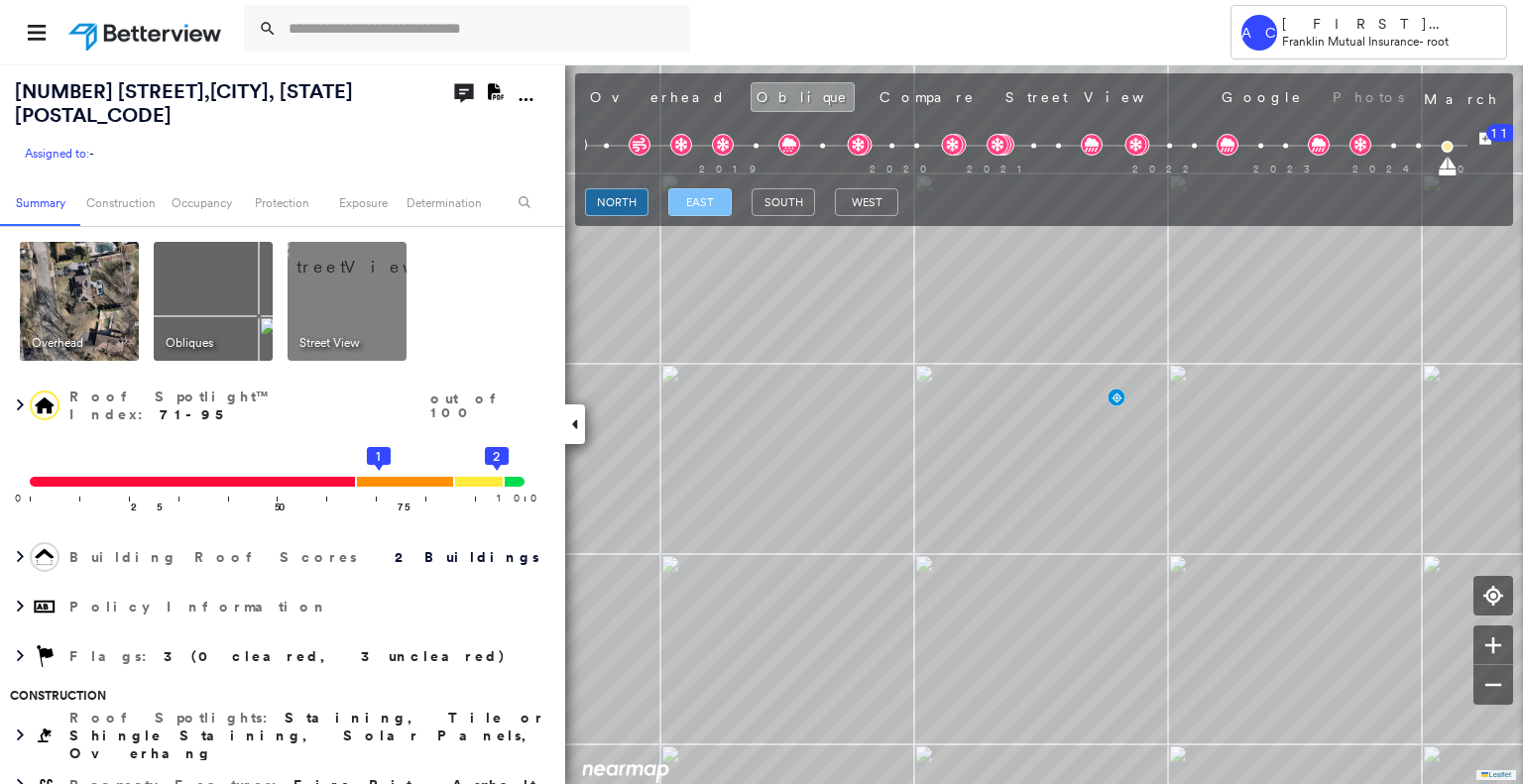 click on "east" at bounding box center (700, 202) 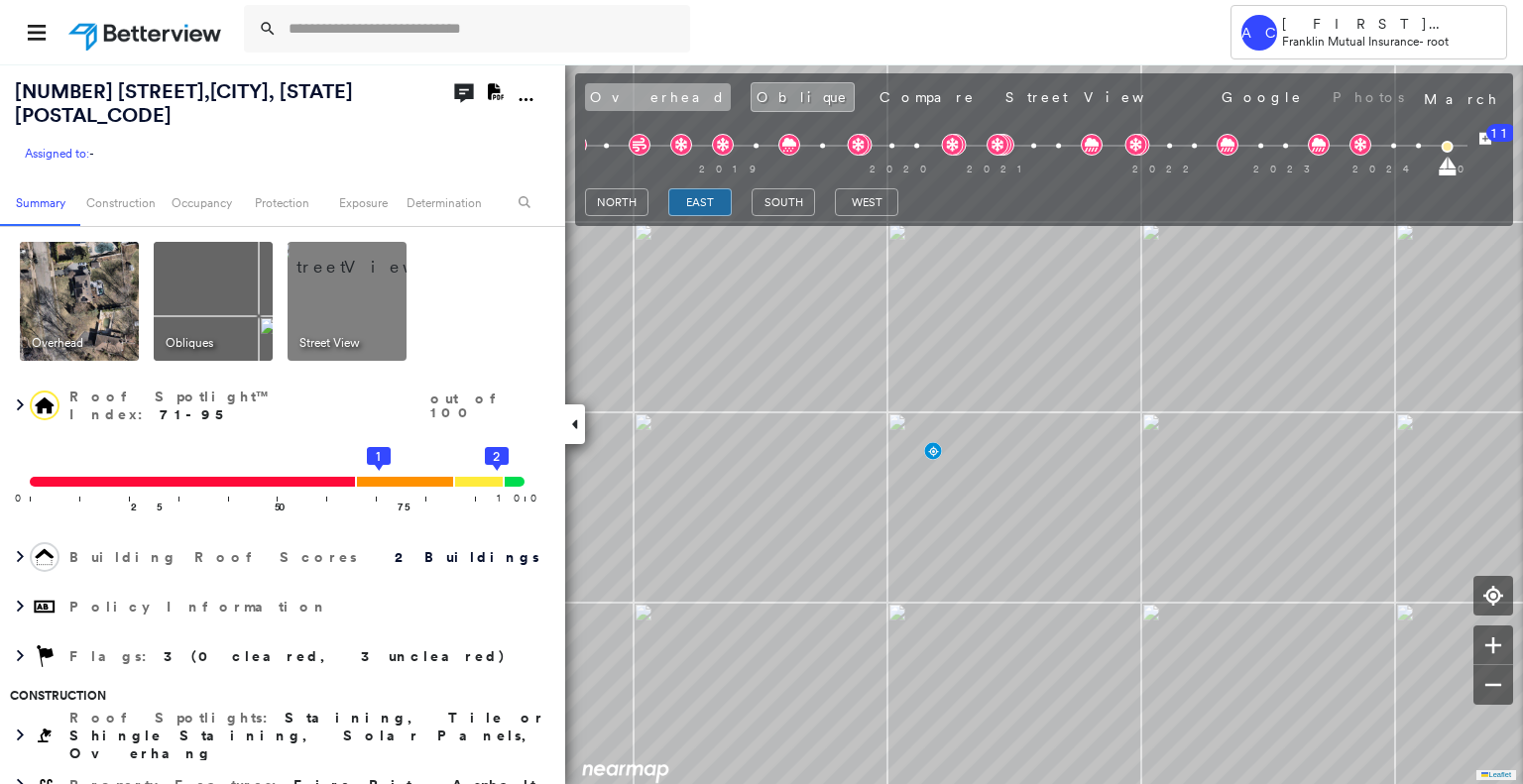 click on "Overhead" at bounding box center (657, 97) 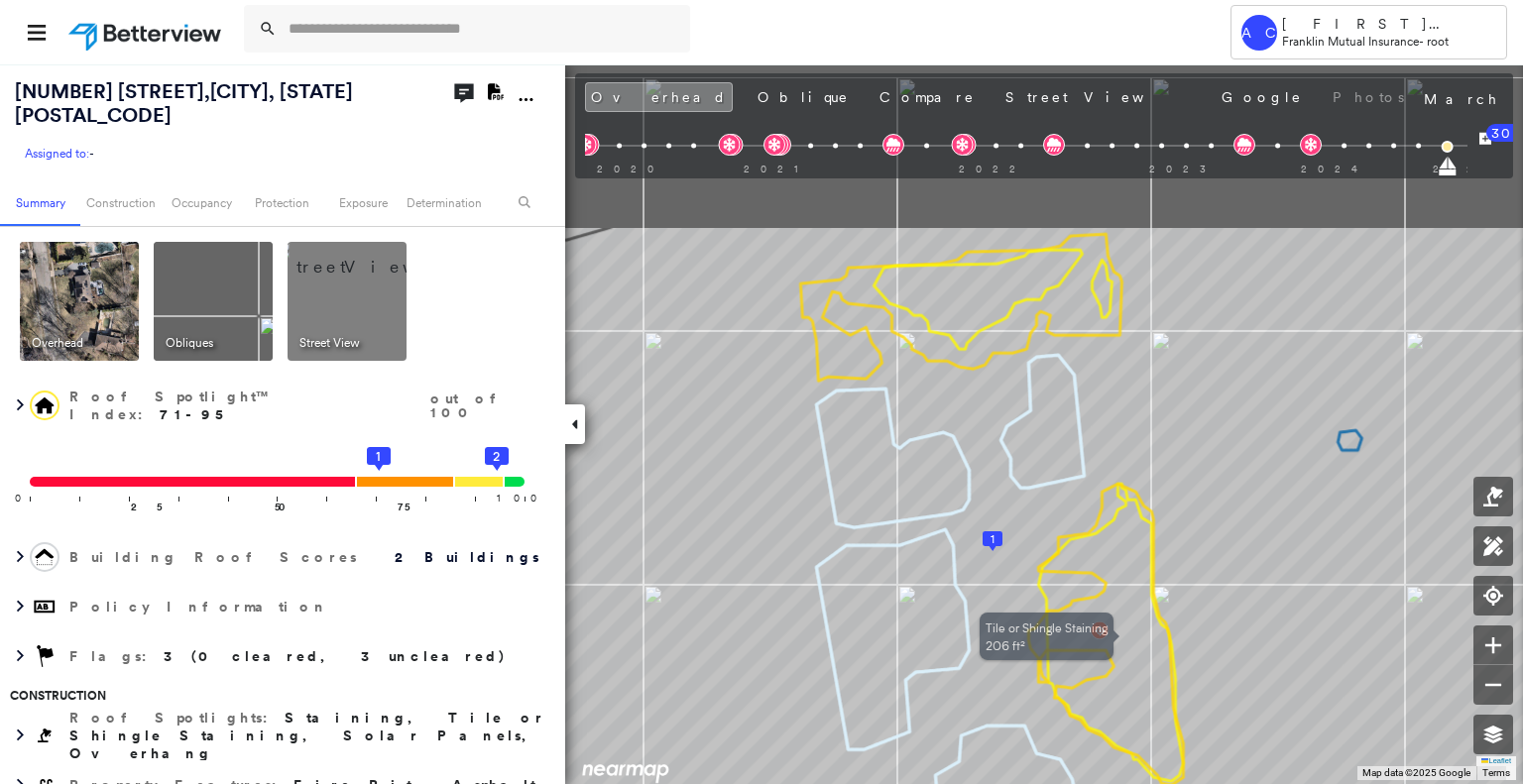 drag, startPoint x: 1072, startPoint y: 389, endPoint x: 1055, endPoint y: 625, distance: 236.6115 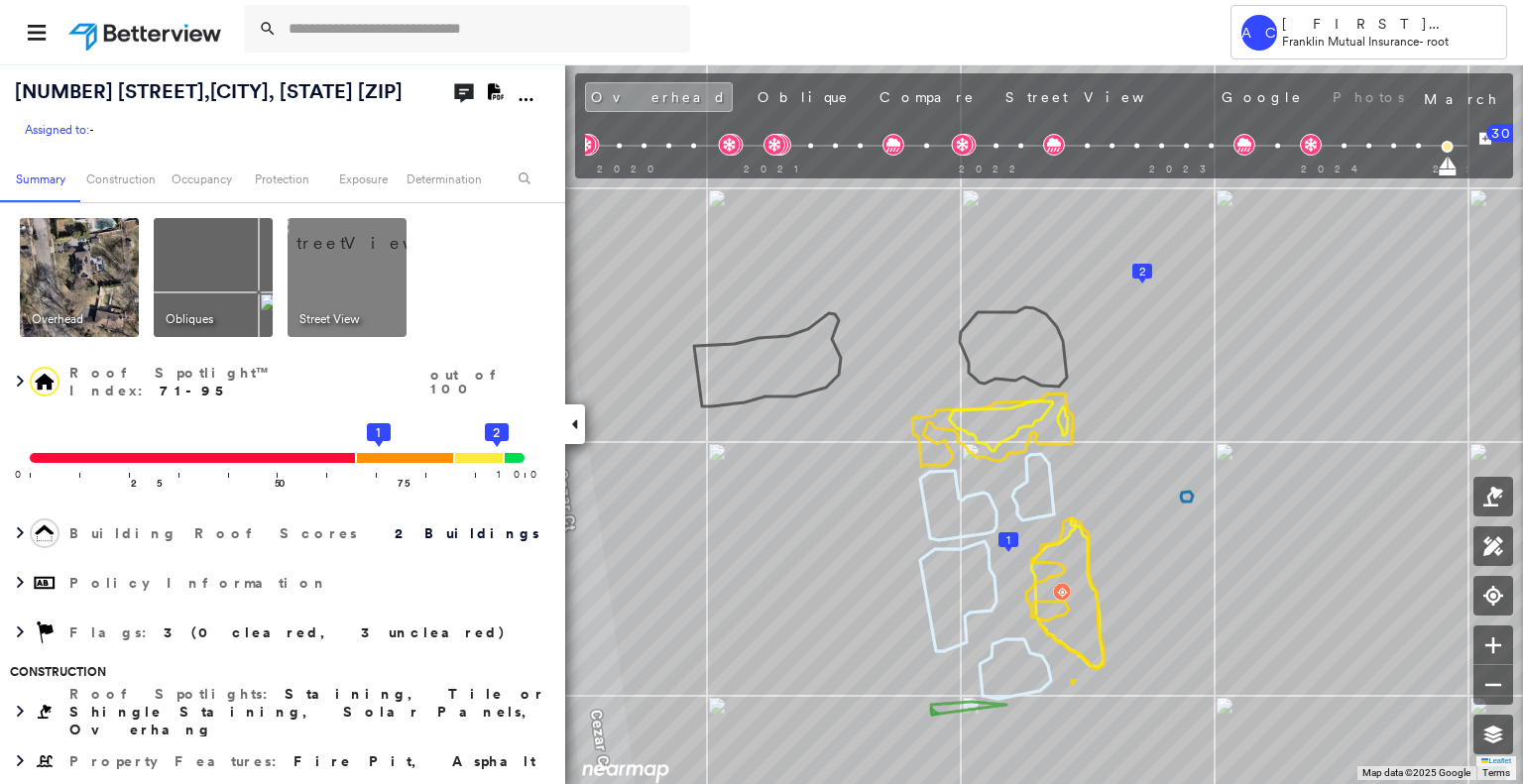 scroll, scrollTop: 0, scrollLeft: 0, axis: both 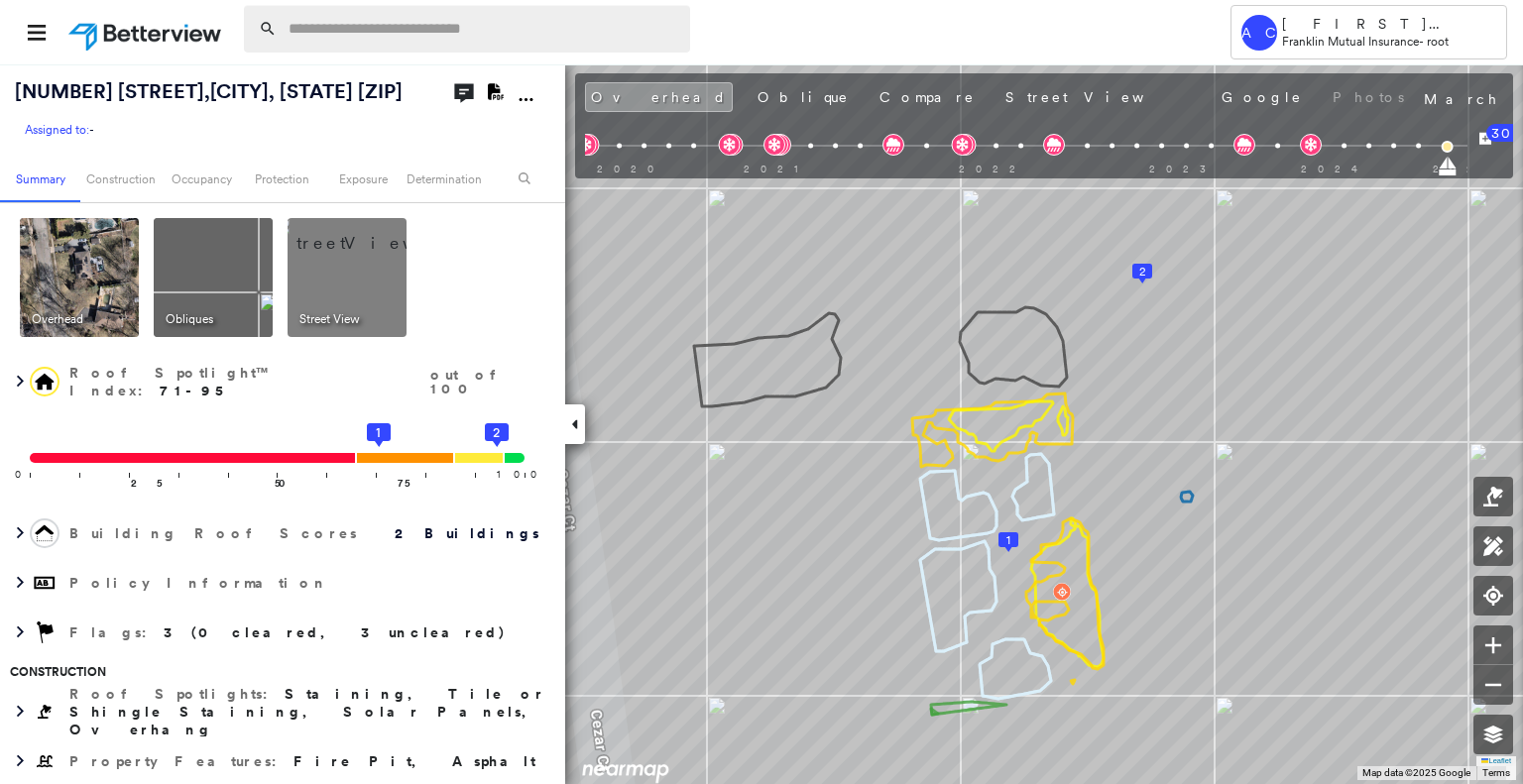 click at bounding box center (483, 29) 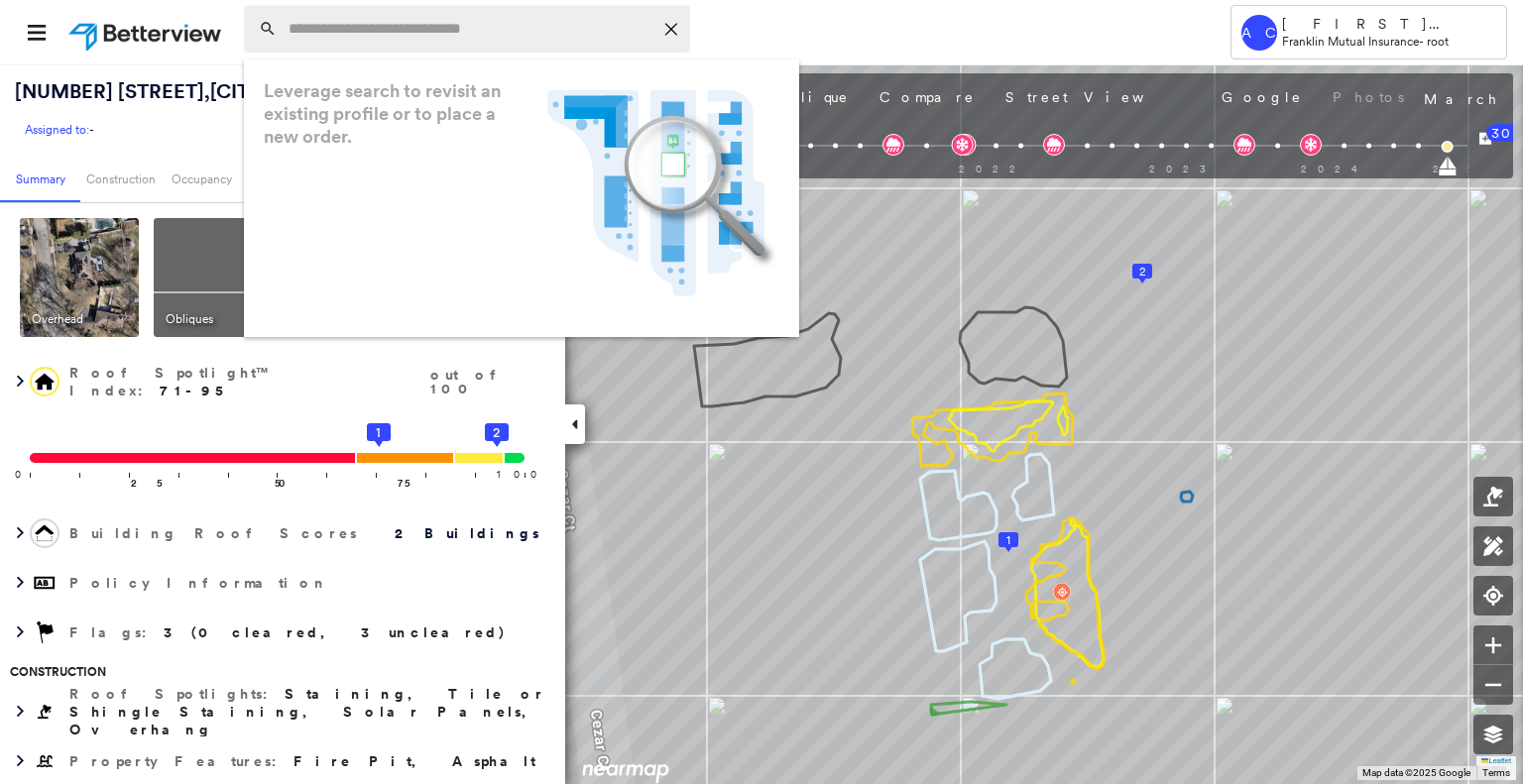 paste on "**********" 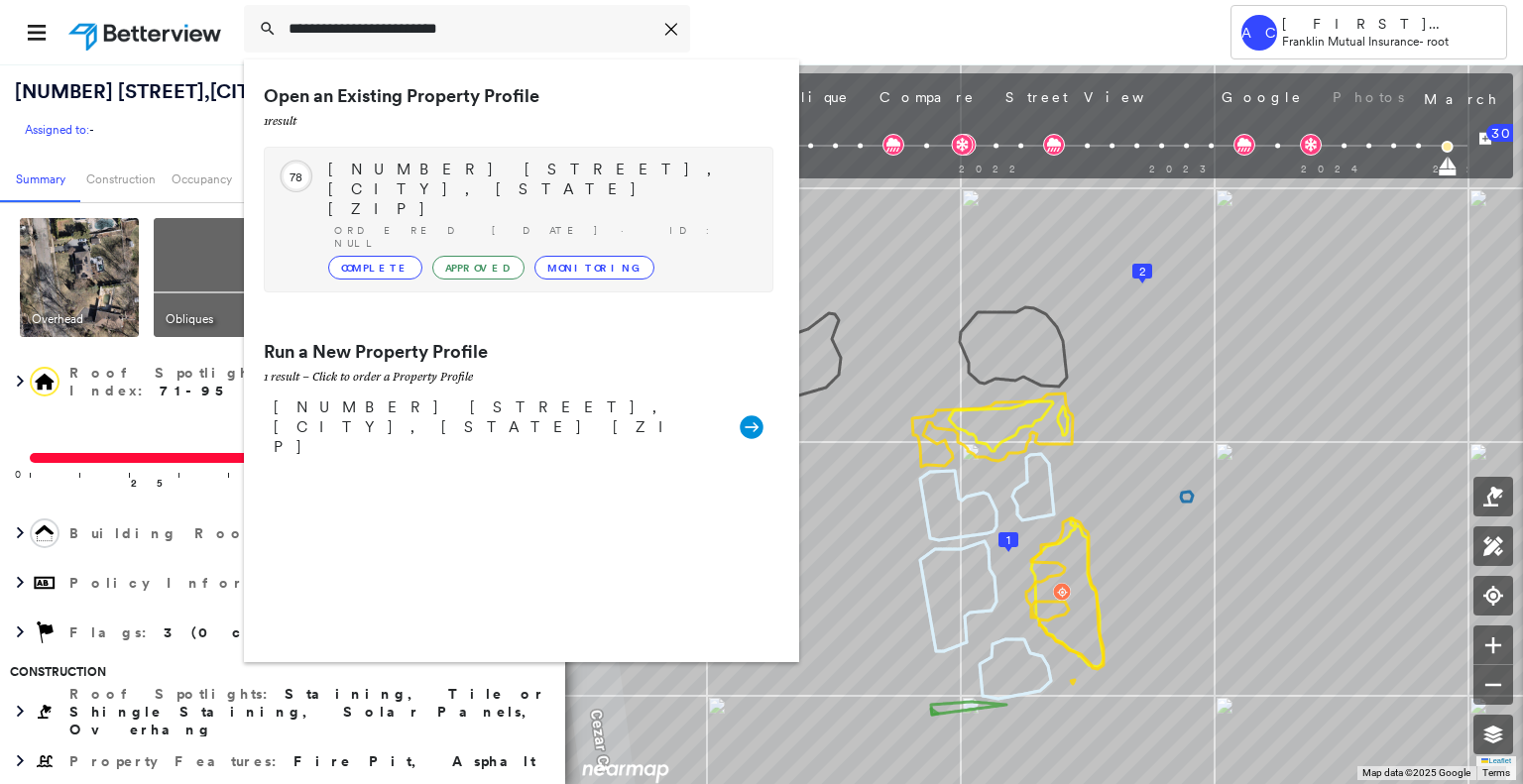 type on "**********" 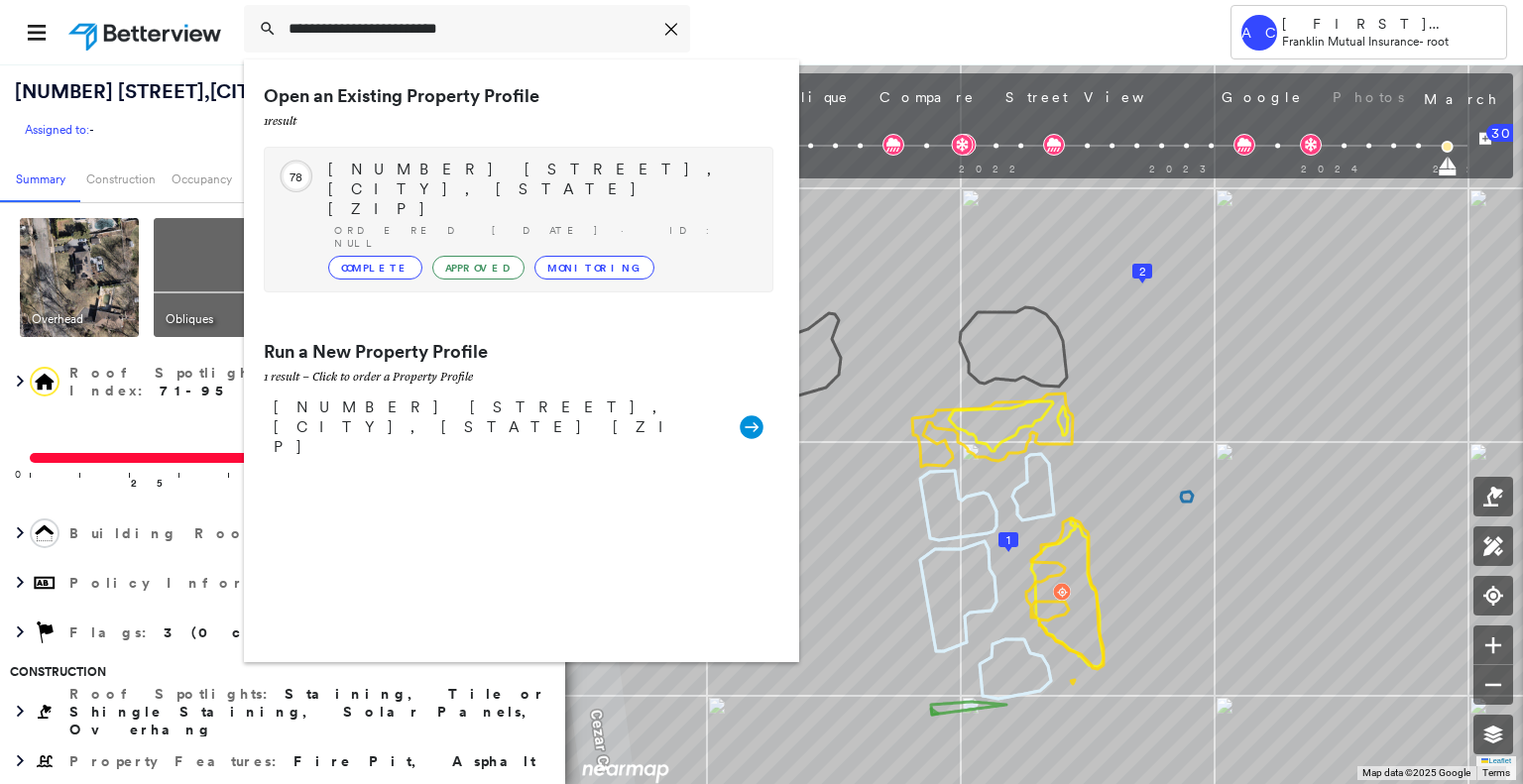 click on "311  9th Ave, Paterson, NJ 07514" at bounding box center [540, 189] 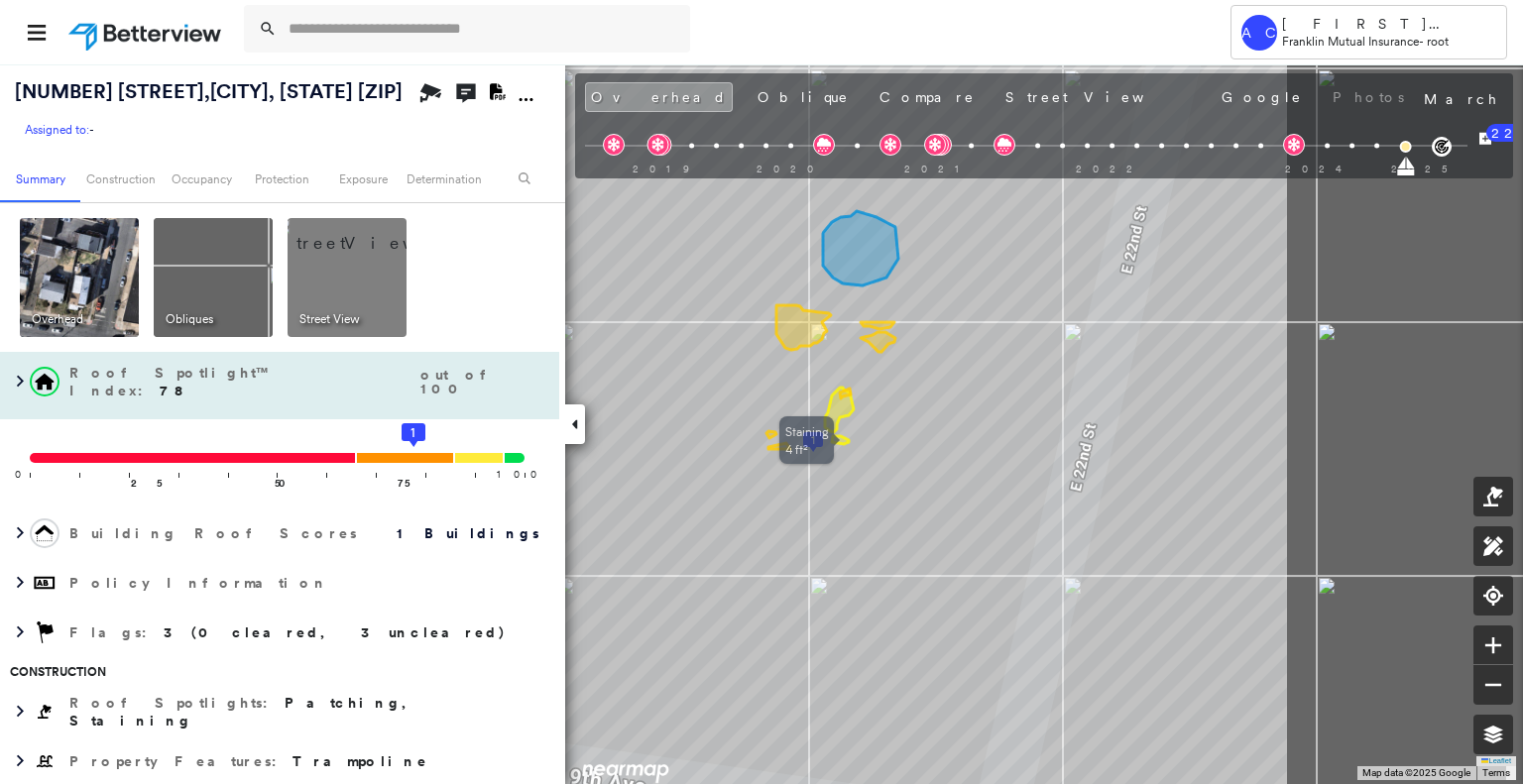 click on "311  9th Ave ,  Paterson, NJ 07514 Assigned to:  - Assigned to:  - Assigned to:  - Open Comments Download PDF Report Summary Construction Occupancy Protection Exposure Determination Overhead Obliques Street View Roof Spotlight™ Index :  78 out of 100 0 100 25 50 75 1 Building Roof Scores 1 Buildings Policy Information Flags :  3 (0 cleared, 3 uncleared) Construction Roof Spotlights :  Patching, Staining Property Features :  Trampoline Roof Size & Shape :  1 building  - Gable | Asphalt Shingle BuildZoom - Building Permit Data and Analysis Occupancy Place Detail Protection Exposure FEMA Risk Index Wind Additional Perils Determination Flags :  3 (0 cleared, 3 uncleared) Uncleared Flags (3) Cleared Flags  (0) Trampoline Flagged 08/06/25 Clear DAMG Damage Flagged 08/06/25 Clear MED Medium Priority Flagged 08/06/25 Clear Action Taken New Entry History Quote/New Business Terms & Conditions Added ACV Endorsement Added Cosmetic Endorsement Inspection/Loss Control Report Information Added to Inspection Survey General" at bounding box center [762, 423] 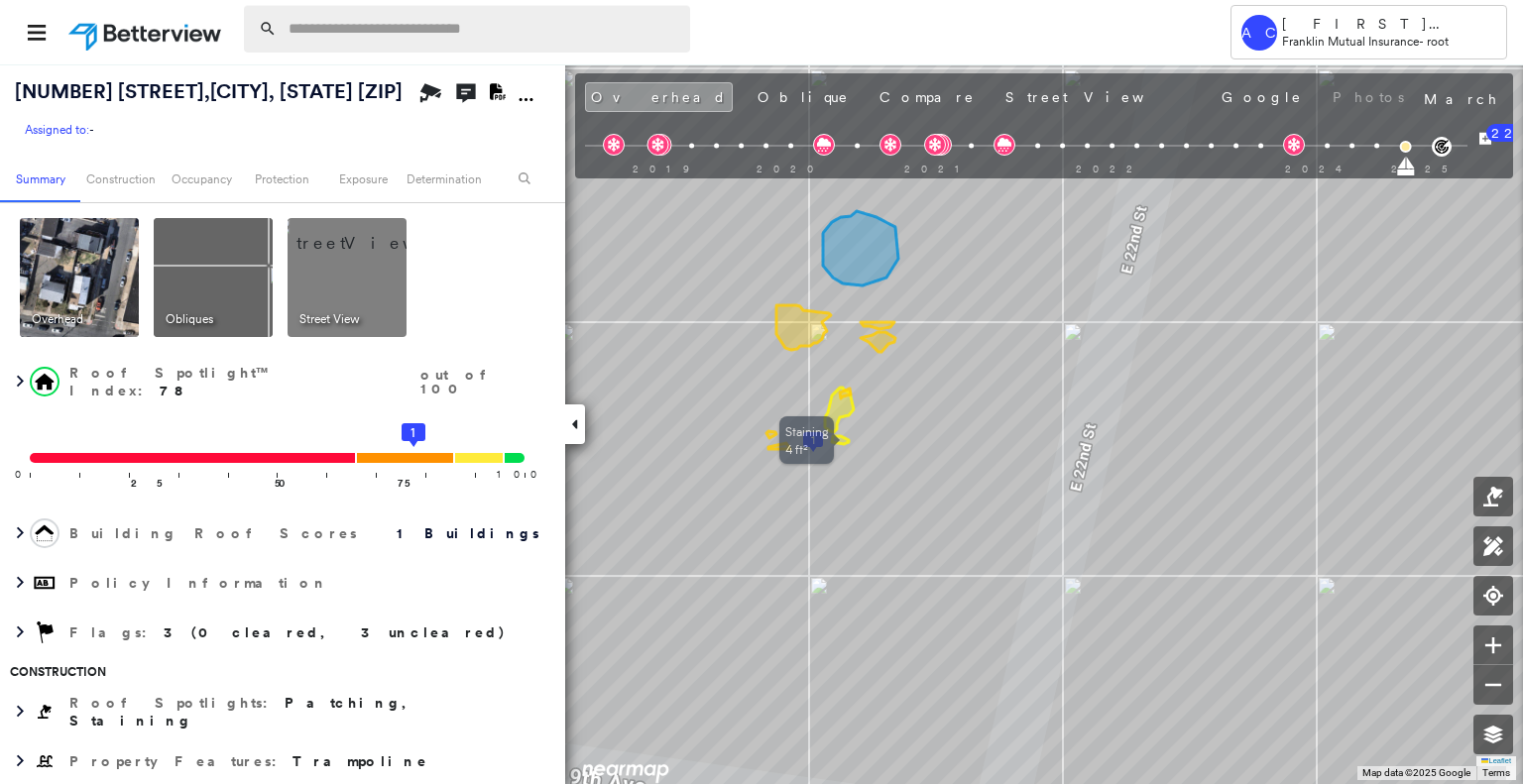 click at bounding box center [483, 29] 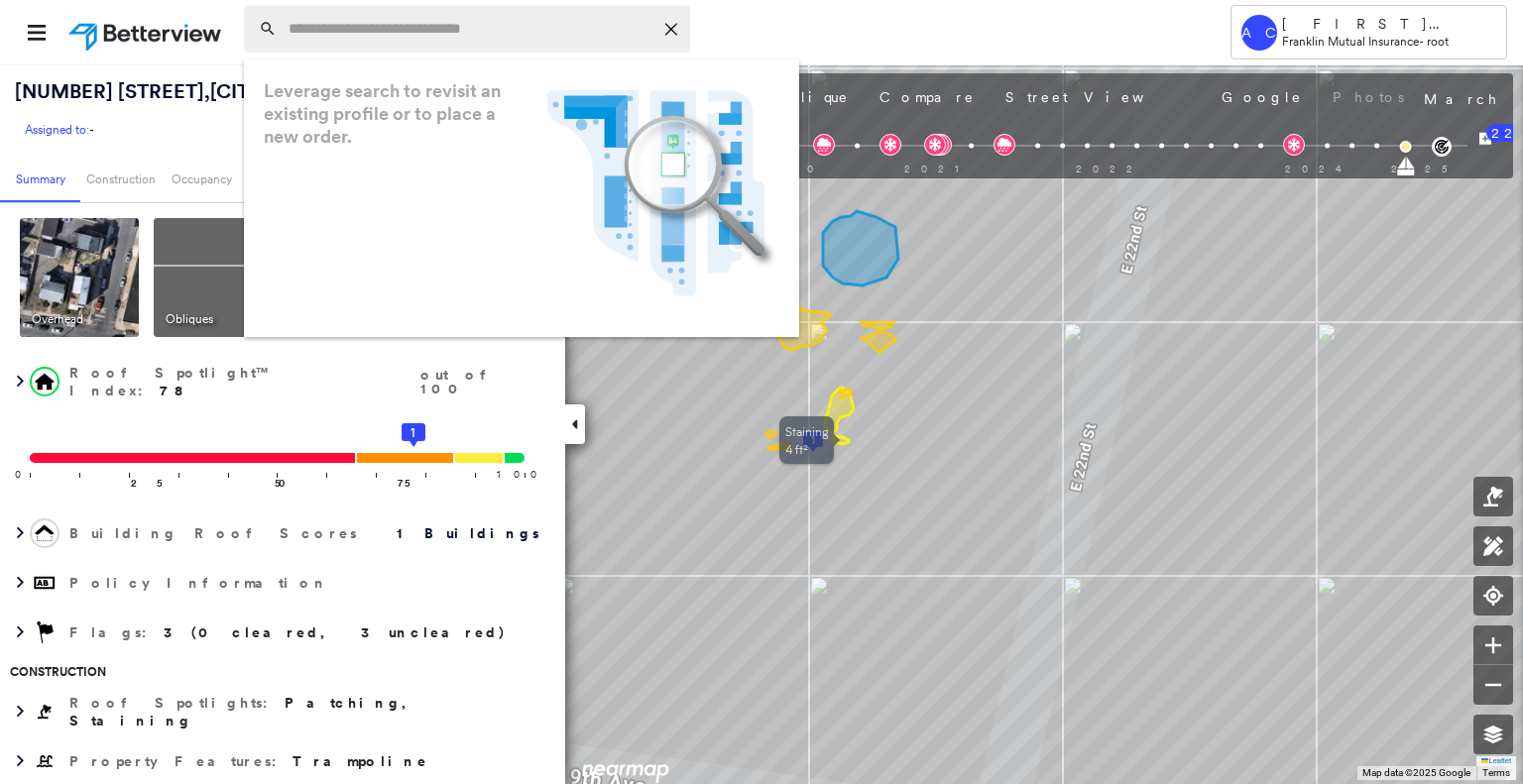 paste on "**********" 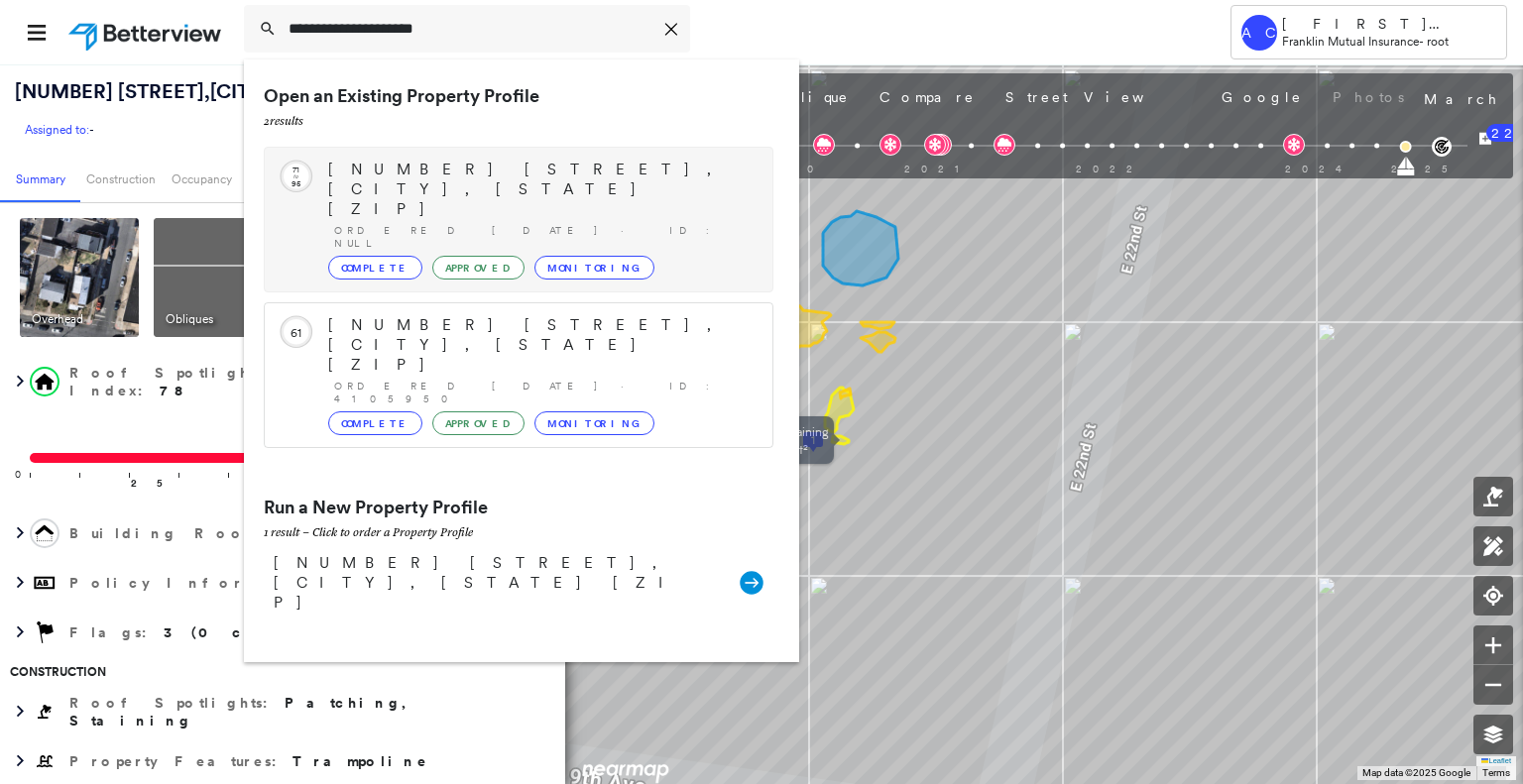 type on "**********" 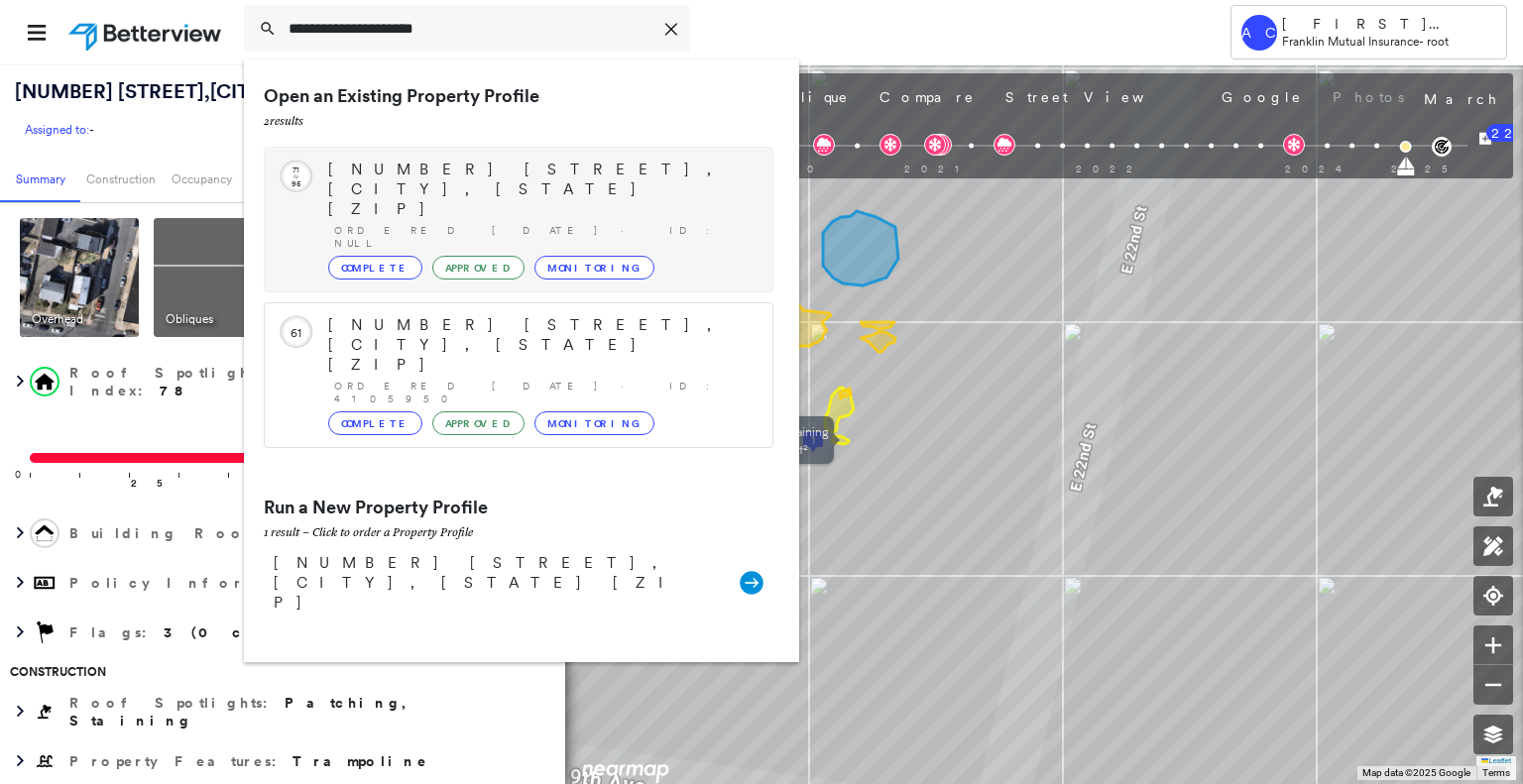 click on "7  Cezar Ct, Wayne, NJ 07470" at bounding box center (540, 189) 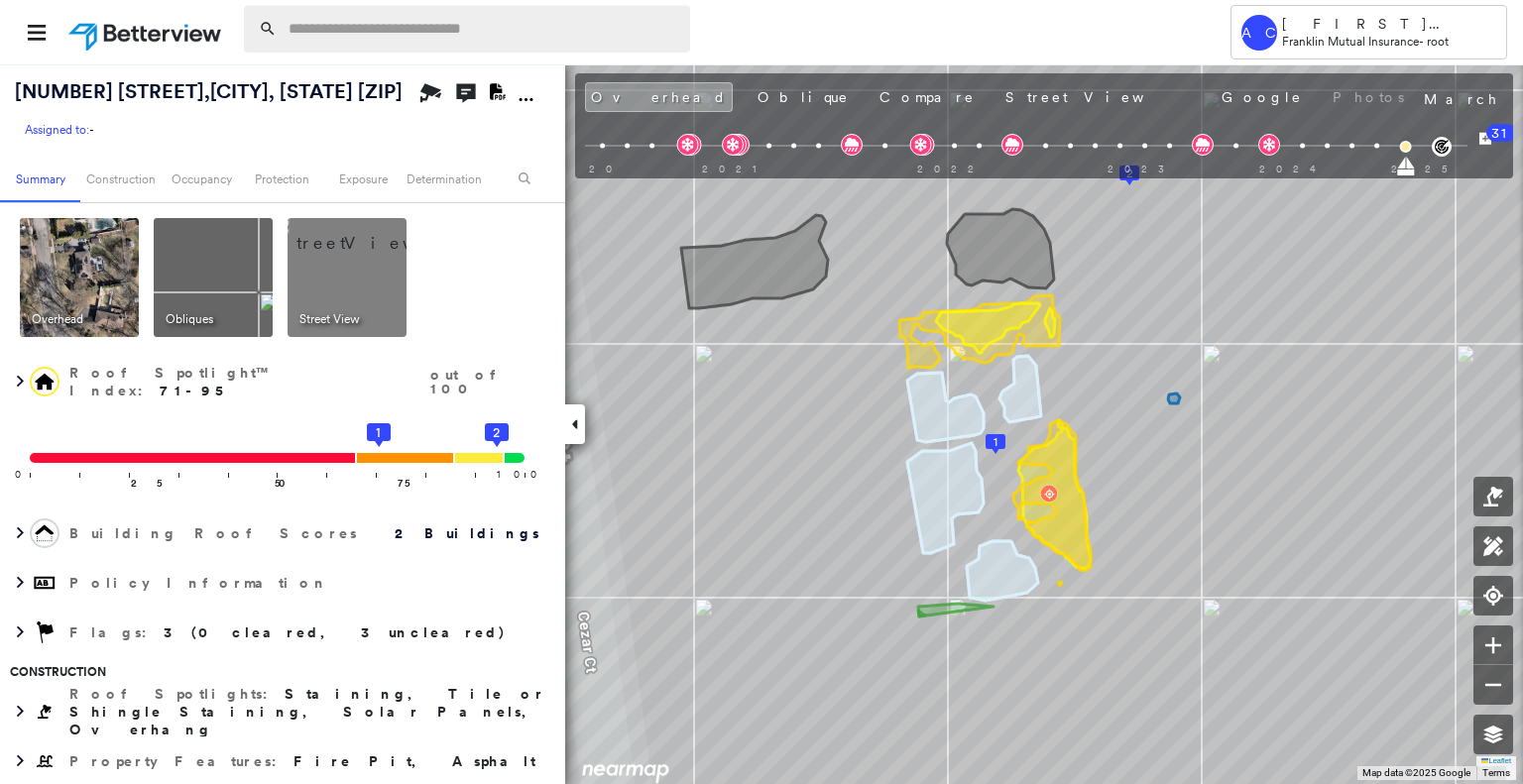 click at bounding box center [483, 29] 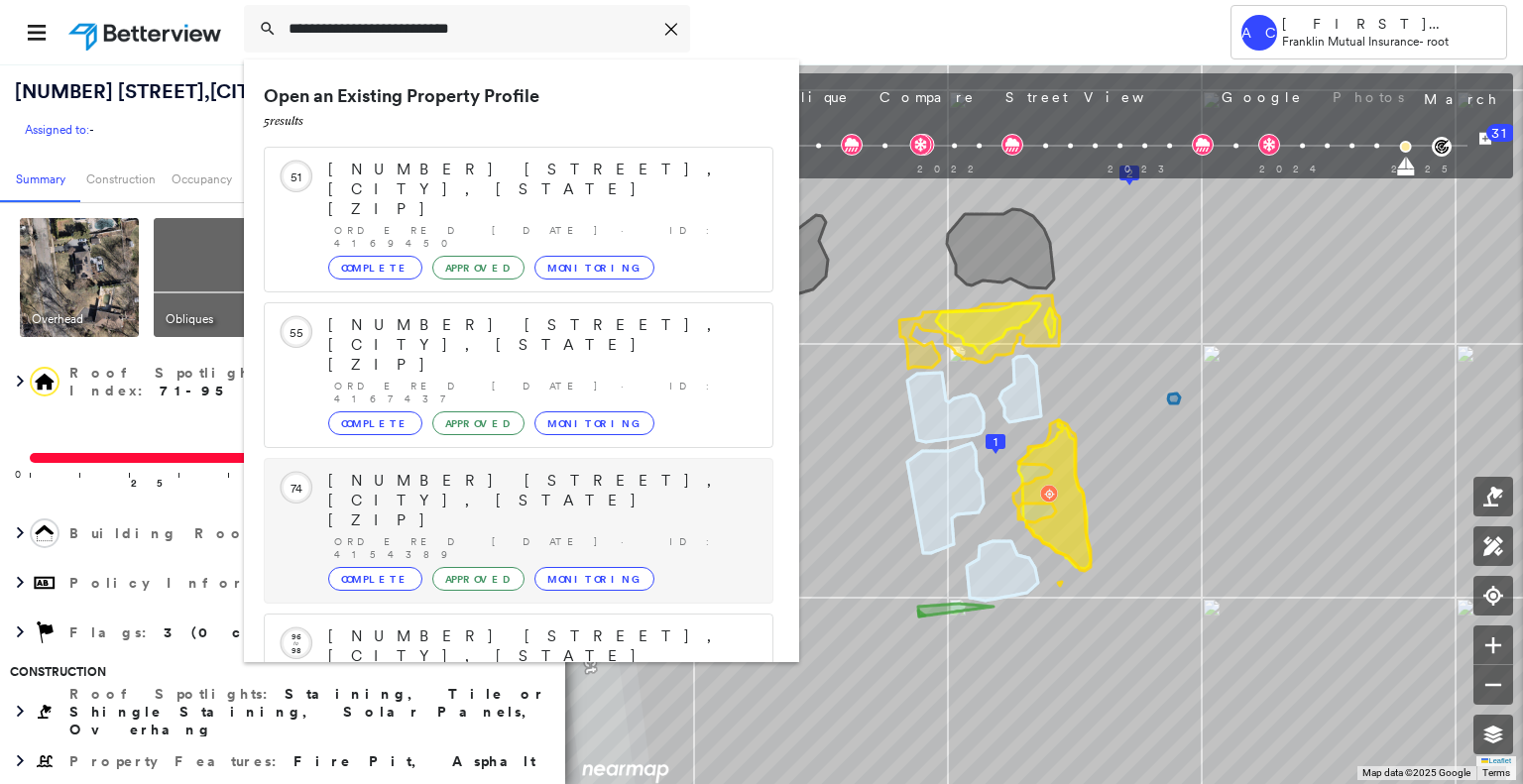 scroll, scrollTop: 155, scrollLeft: 0, axis: vertical 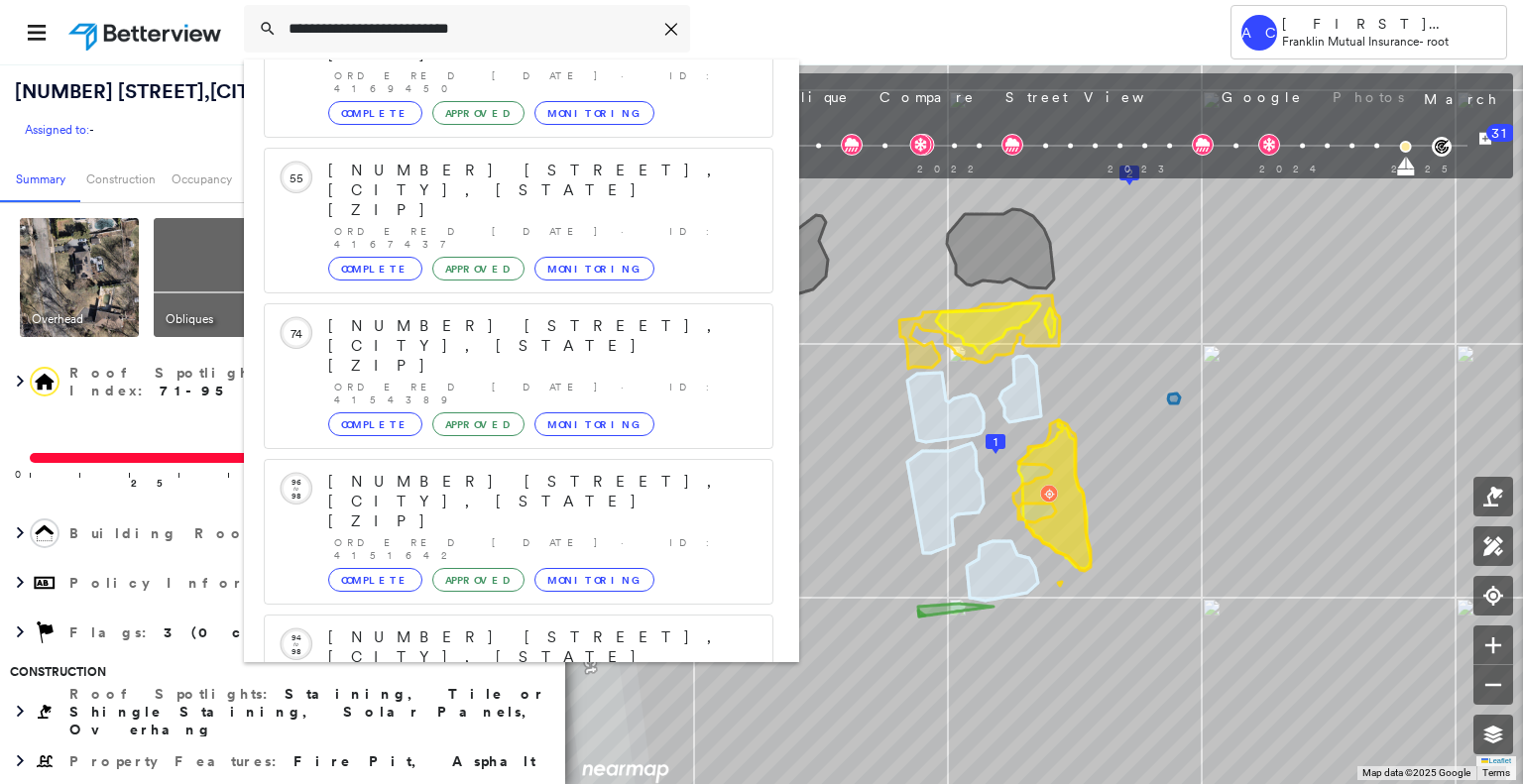 type on "**********" 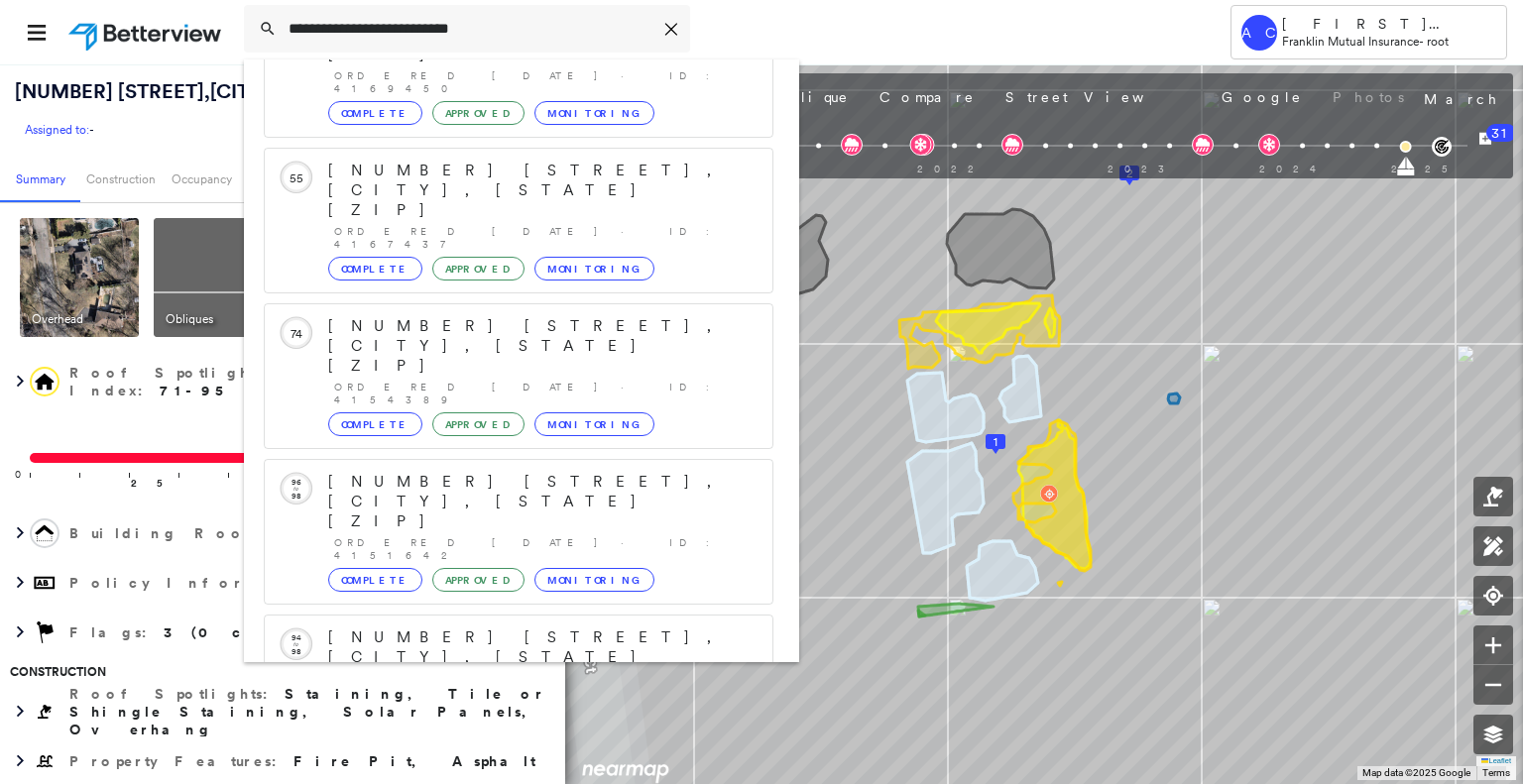 click on "33 Bergen Ave, Waldwick, NJ 07463" at bounding box center (497, 895) 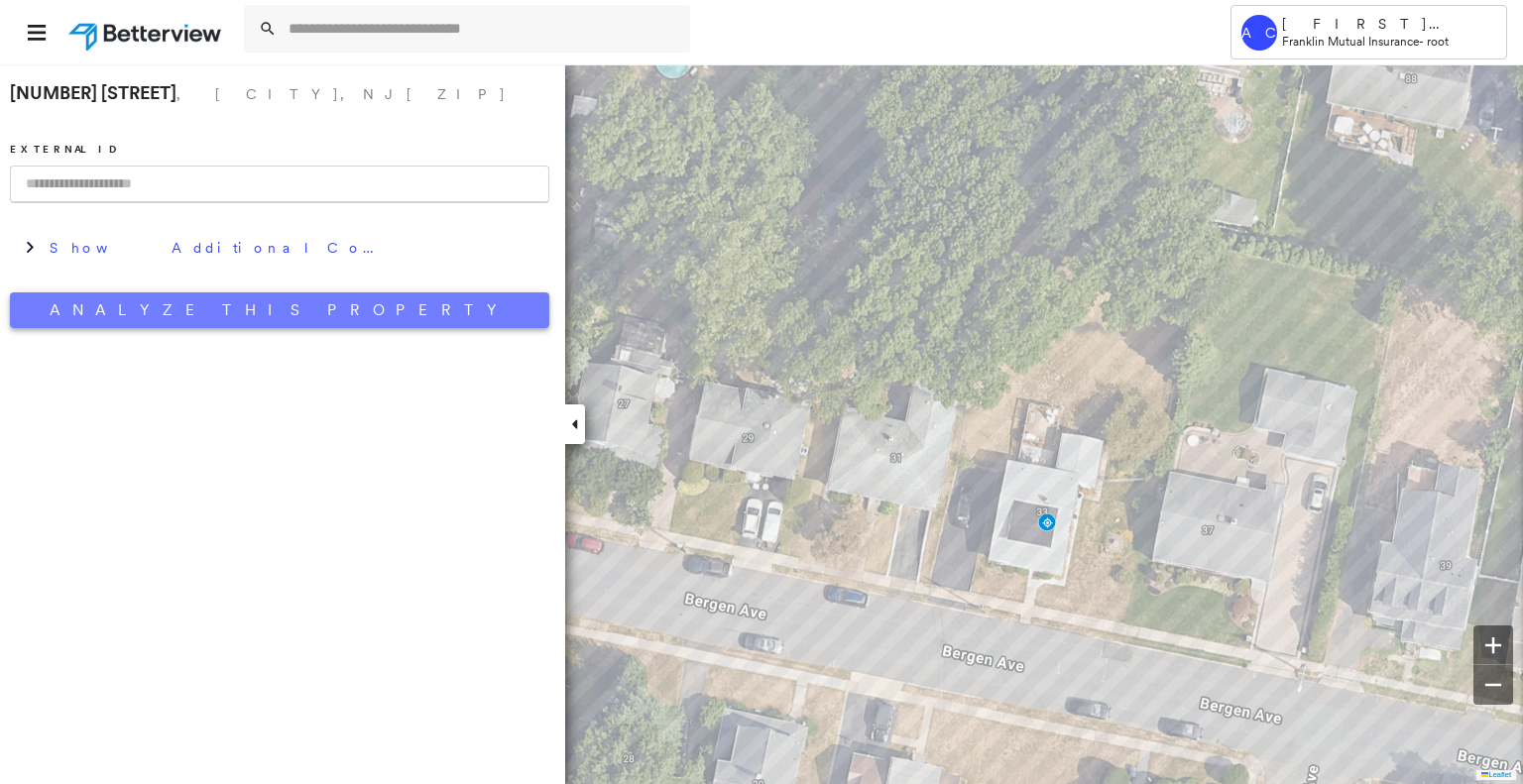 click on "Analyze This Property" at bounding box center (280, 310) 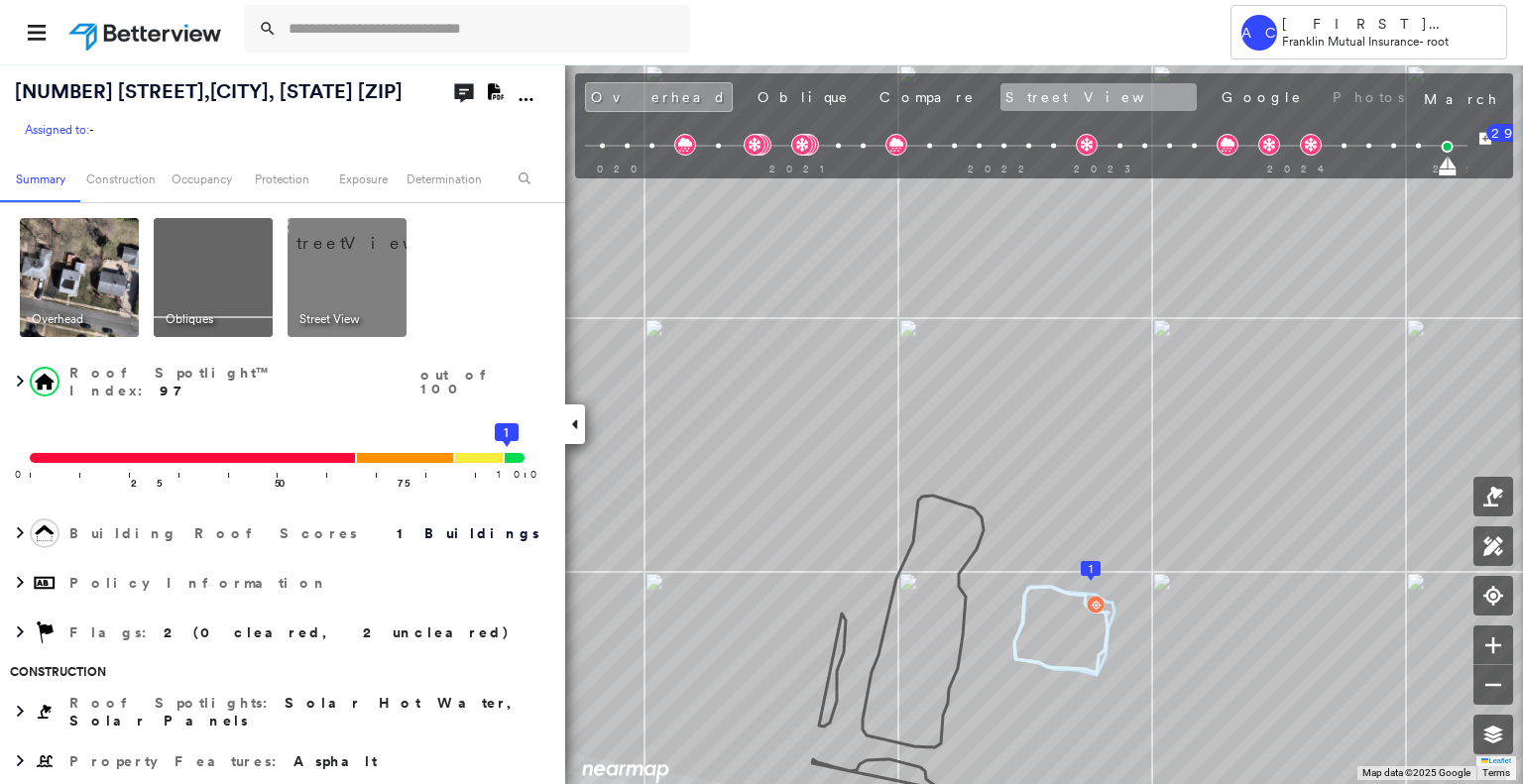 click on "Street View" at bounding box center [1099, 97] 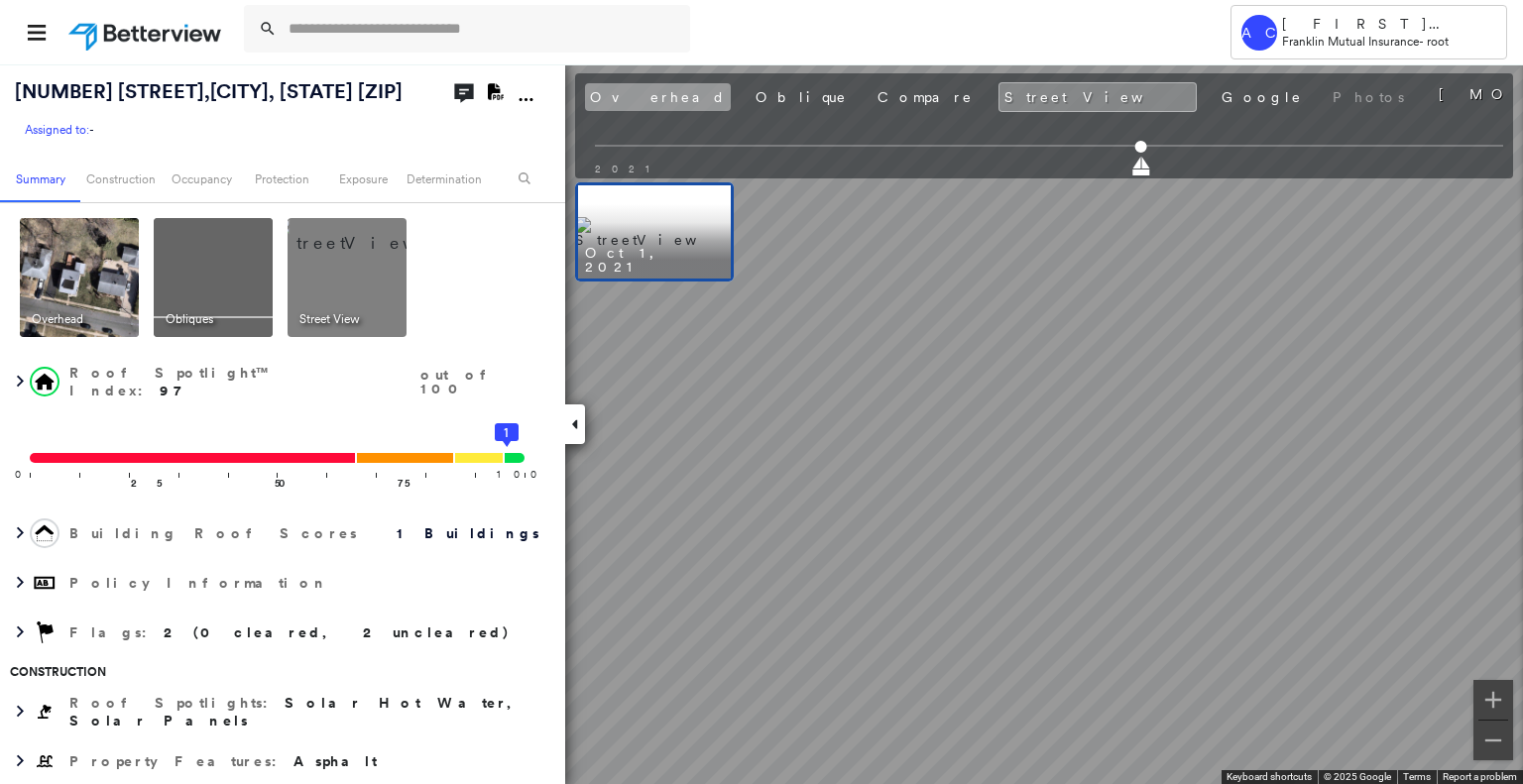 click on "Overhead" at bounding box center [657, 97] 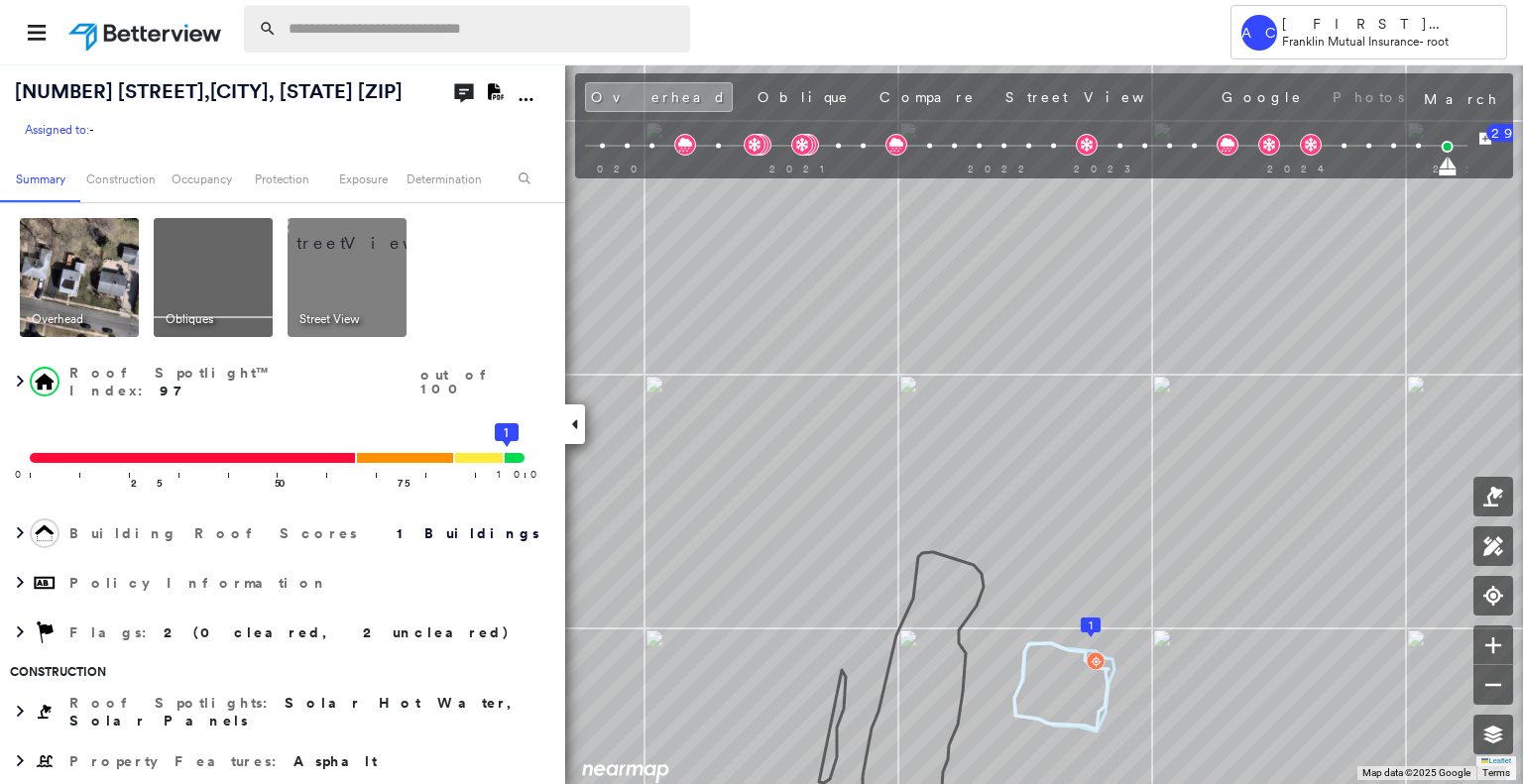 click at bounding box center [483, 29] 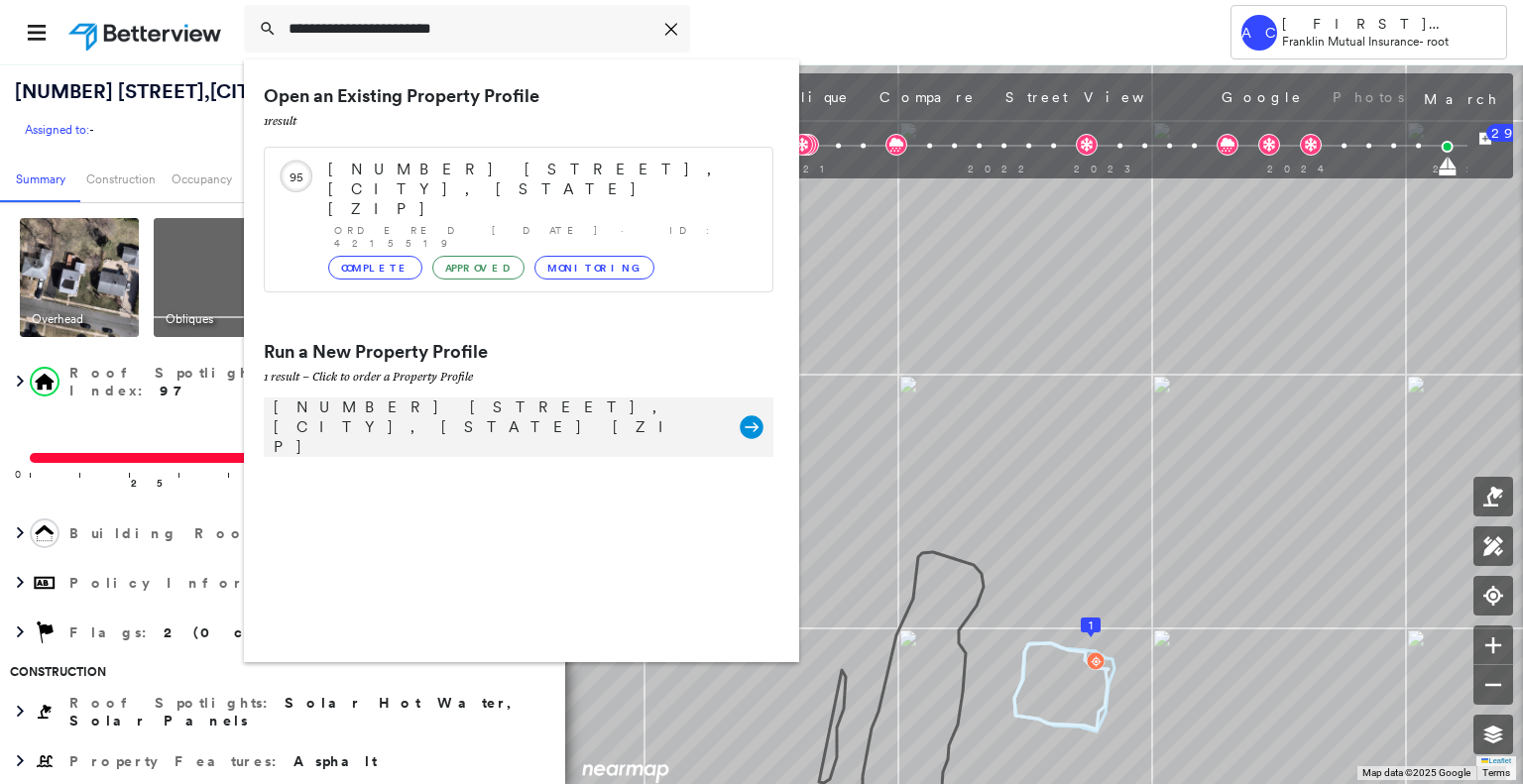 type on "**********" 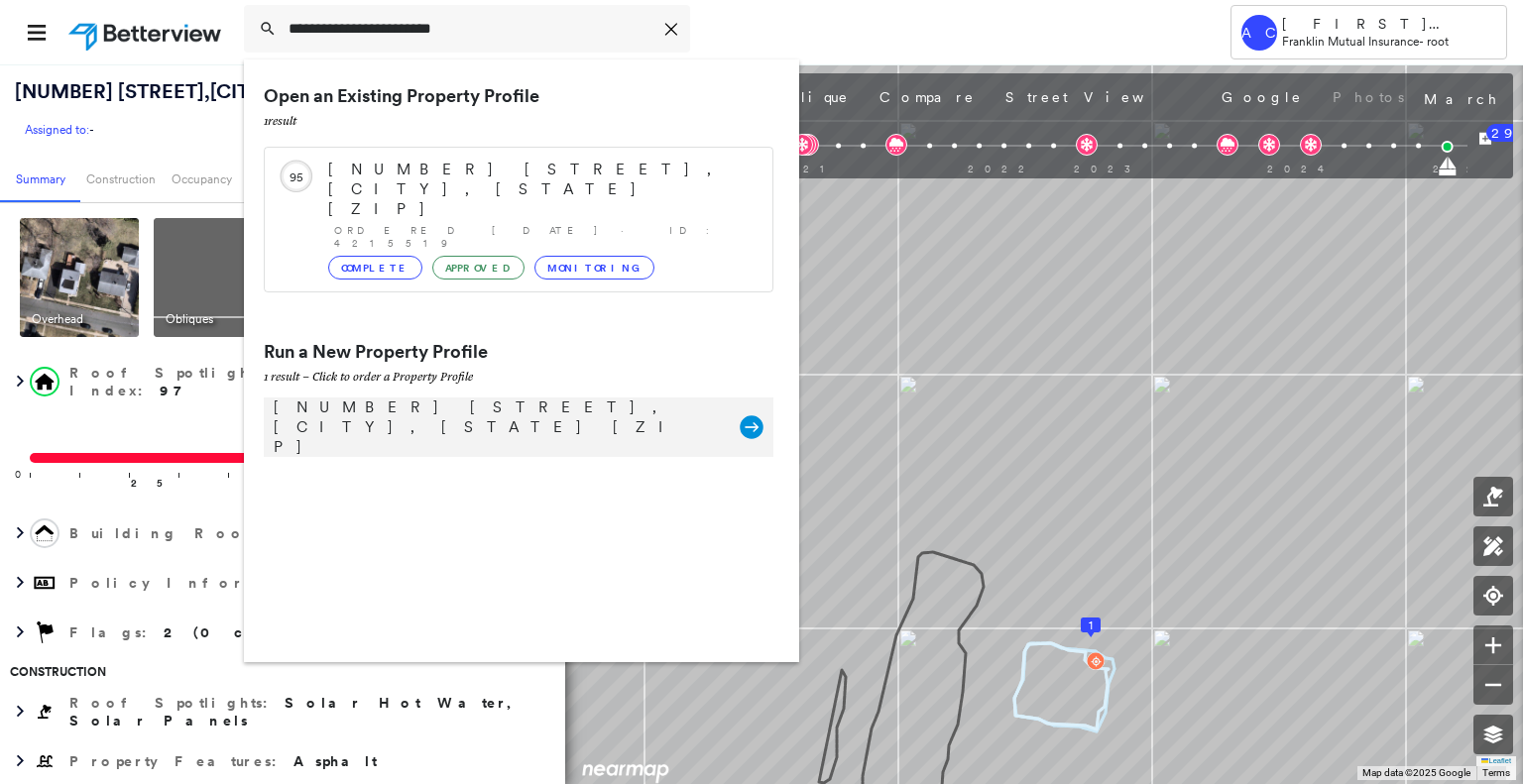 click on "5 Homer Pl, Metuchen, NJ 08840" at bounding box center (497, 427) 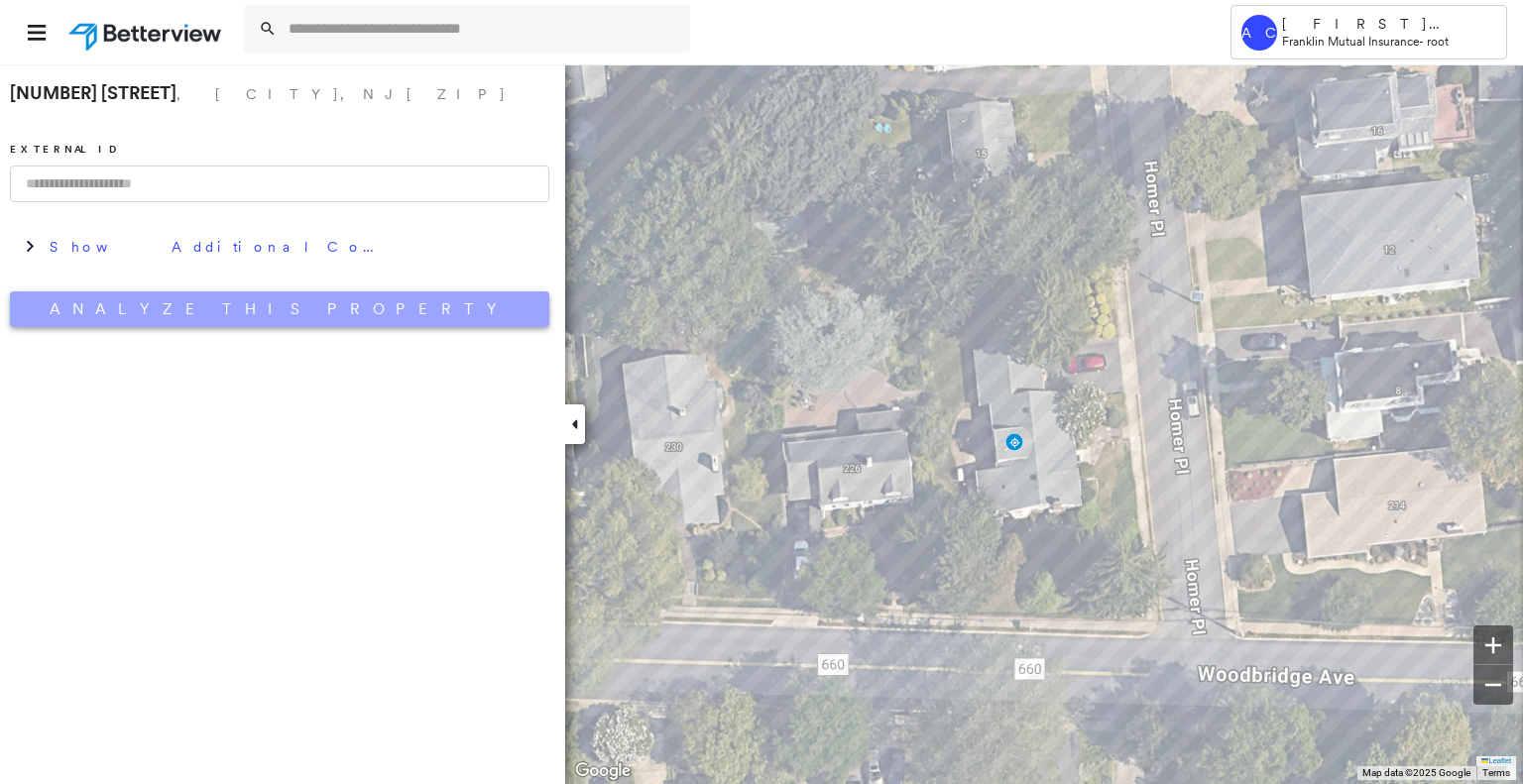 click on "Analyze This Property" at bounding box center [280, 309] 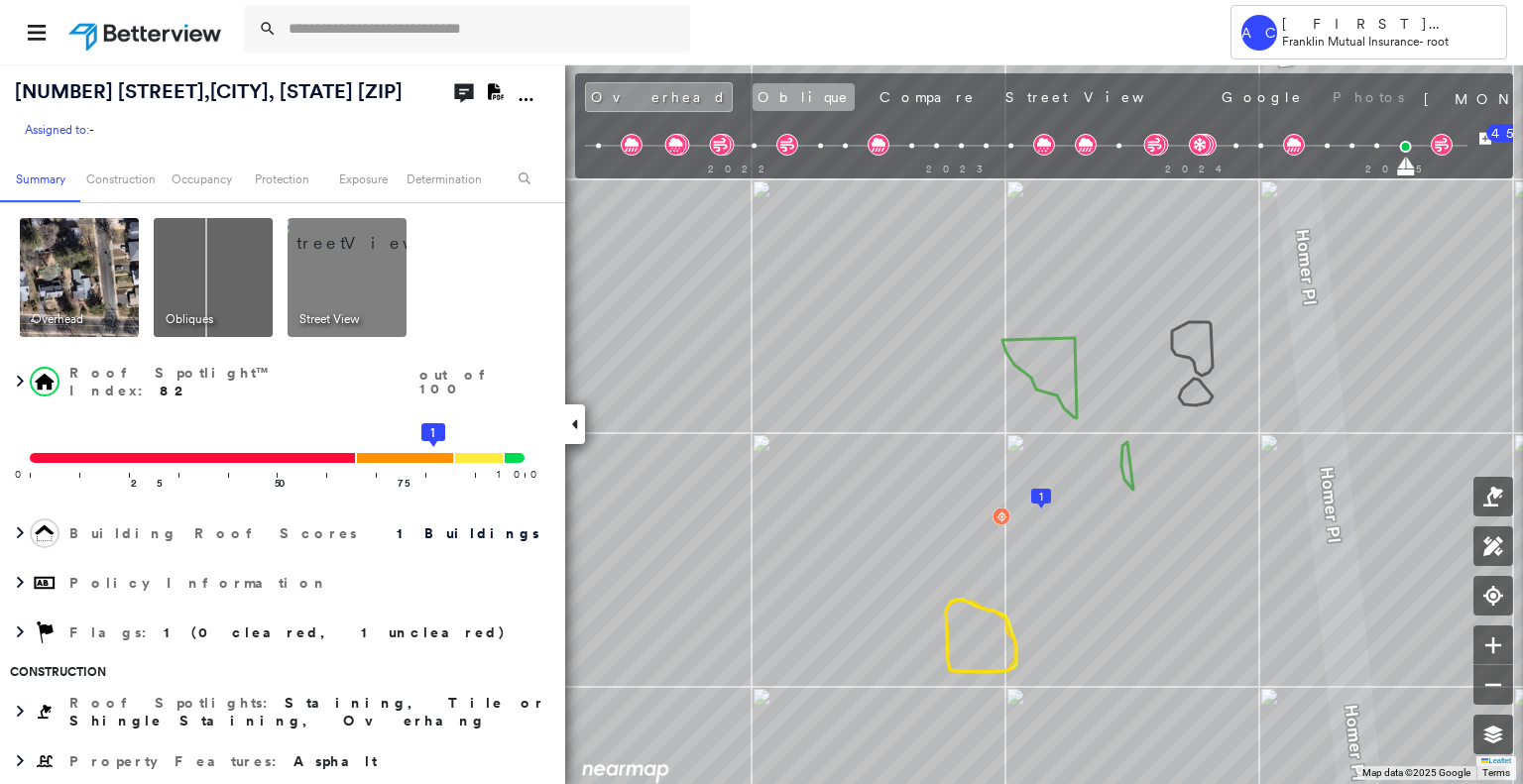 click on "Oblique" at bounding box center (803, 97) 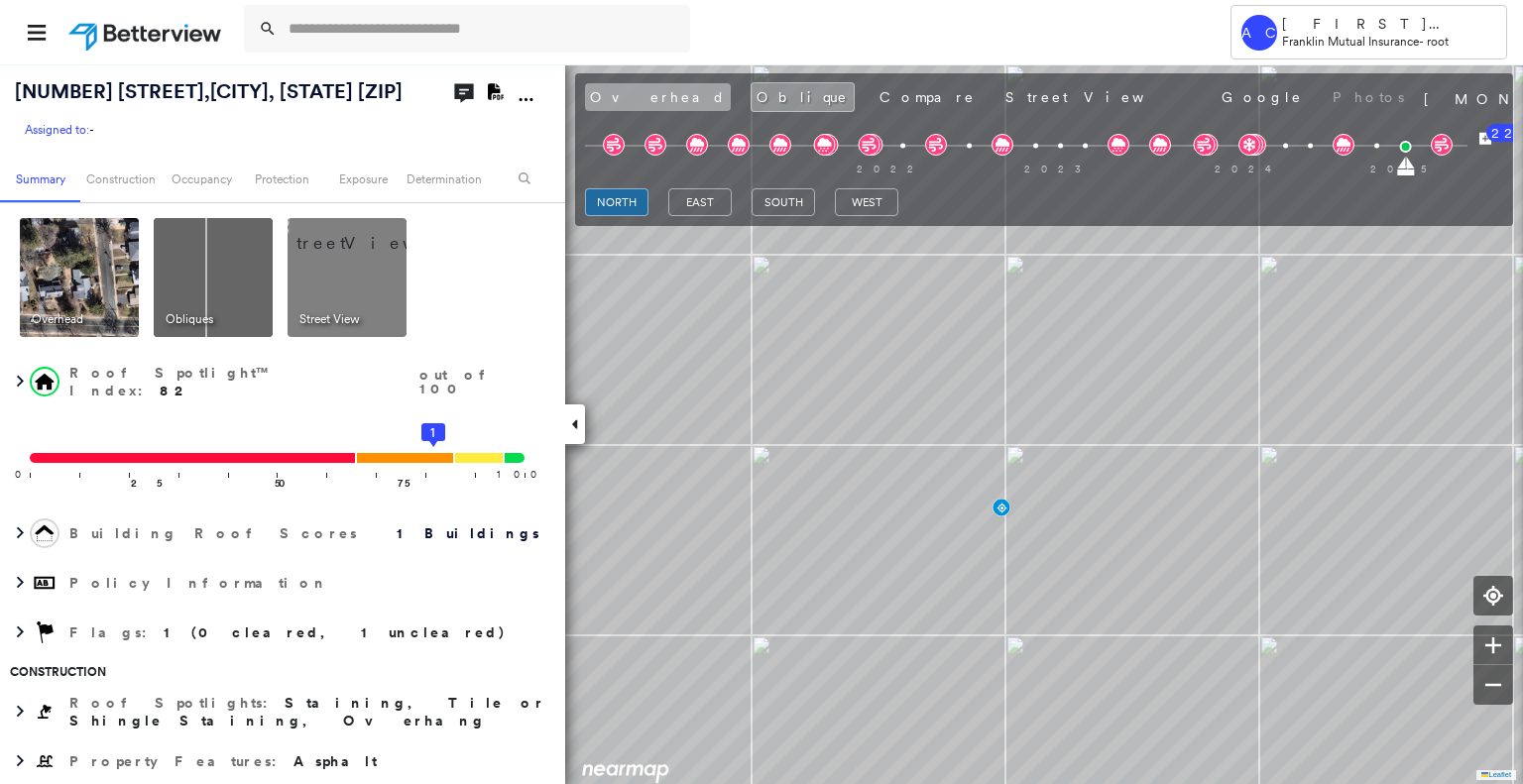 click on "Overhead" at bounding box center [657, 97] 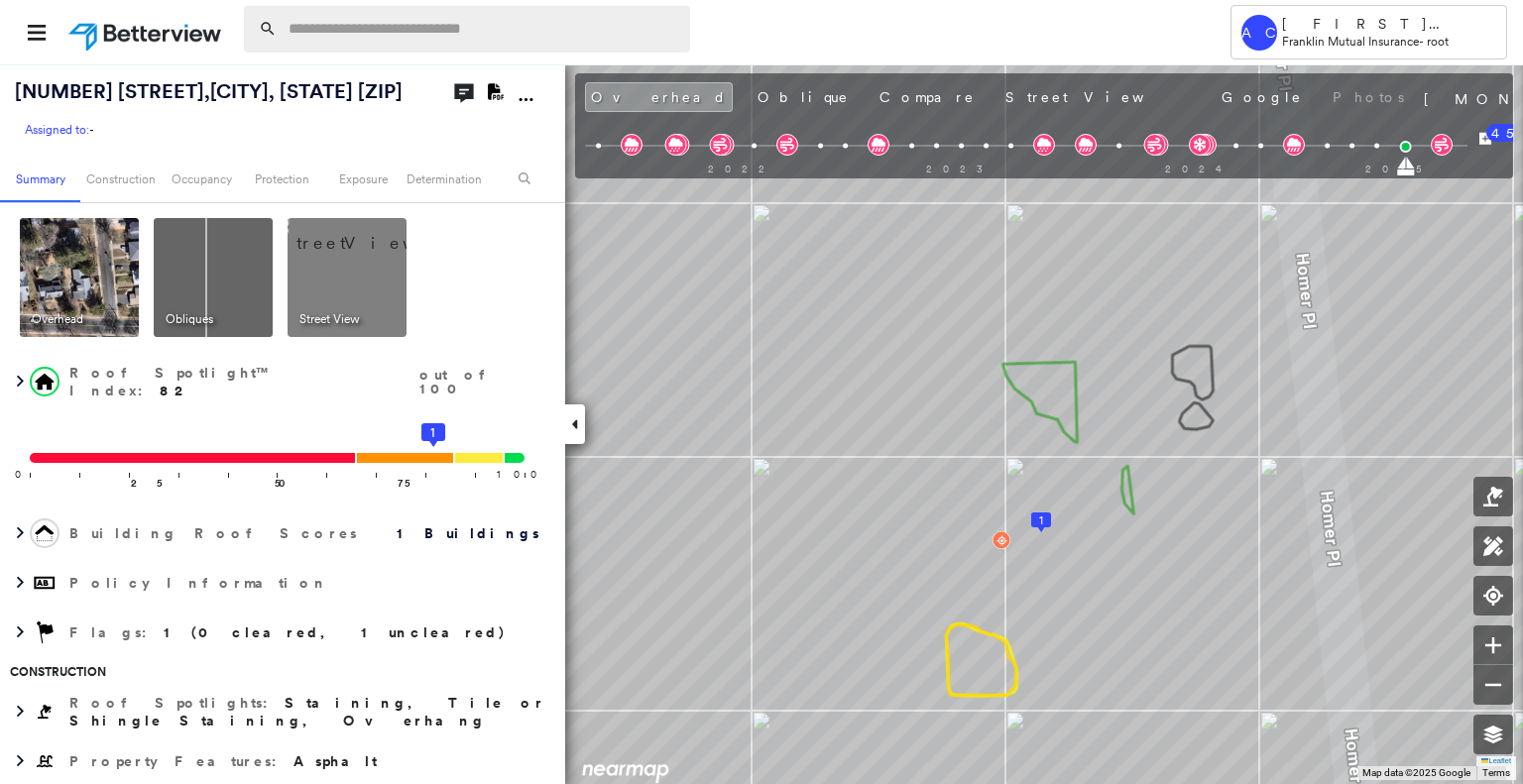 click at bounding box center [483, 29] 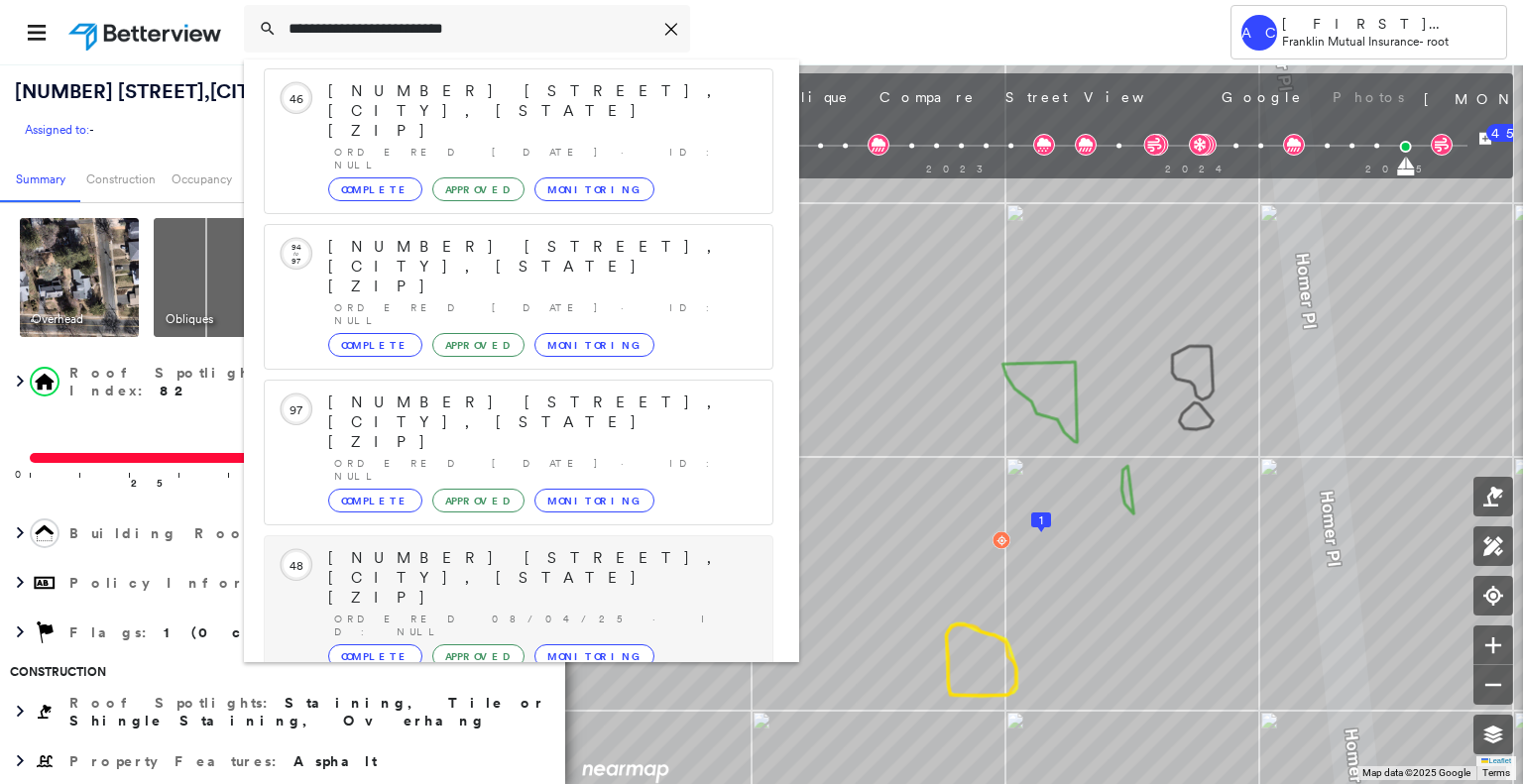 scroll, scrollTop: 206, scrollLeft: 0, axis: vertical 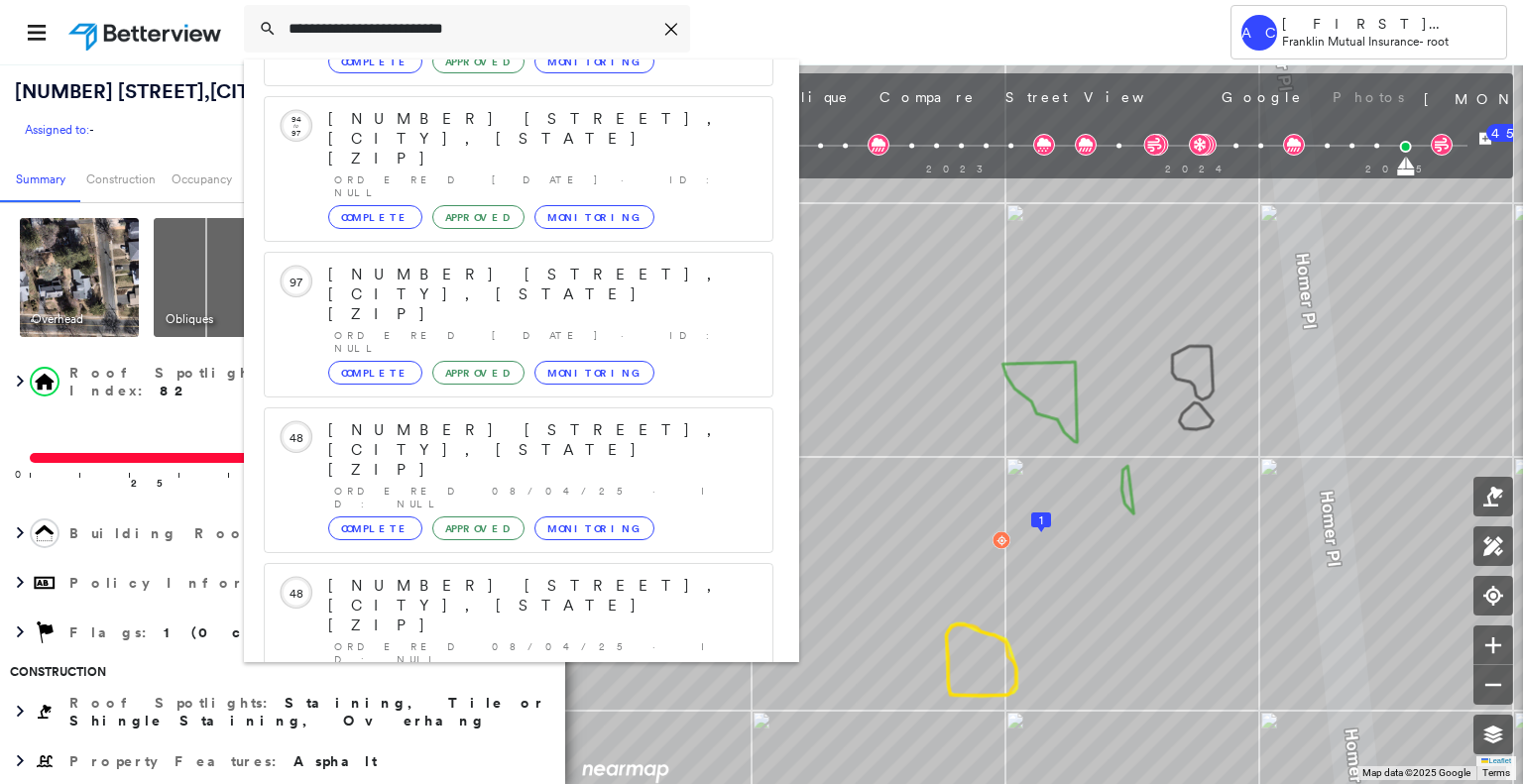 type on "**********" 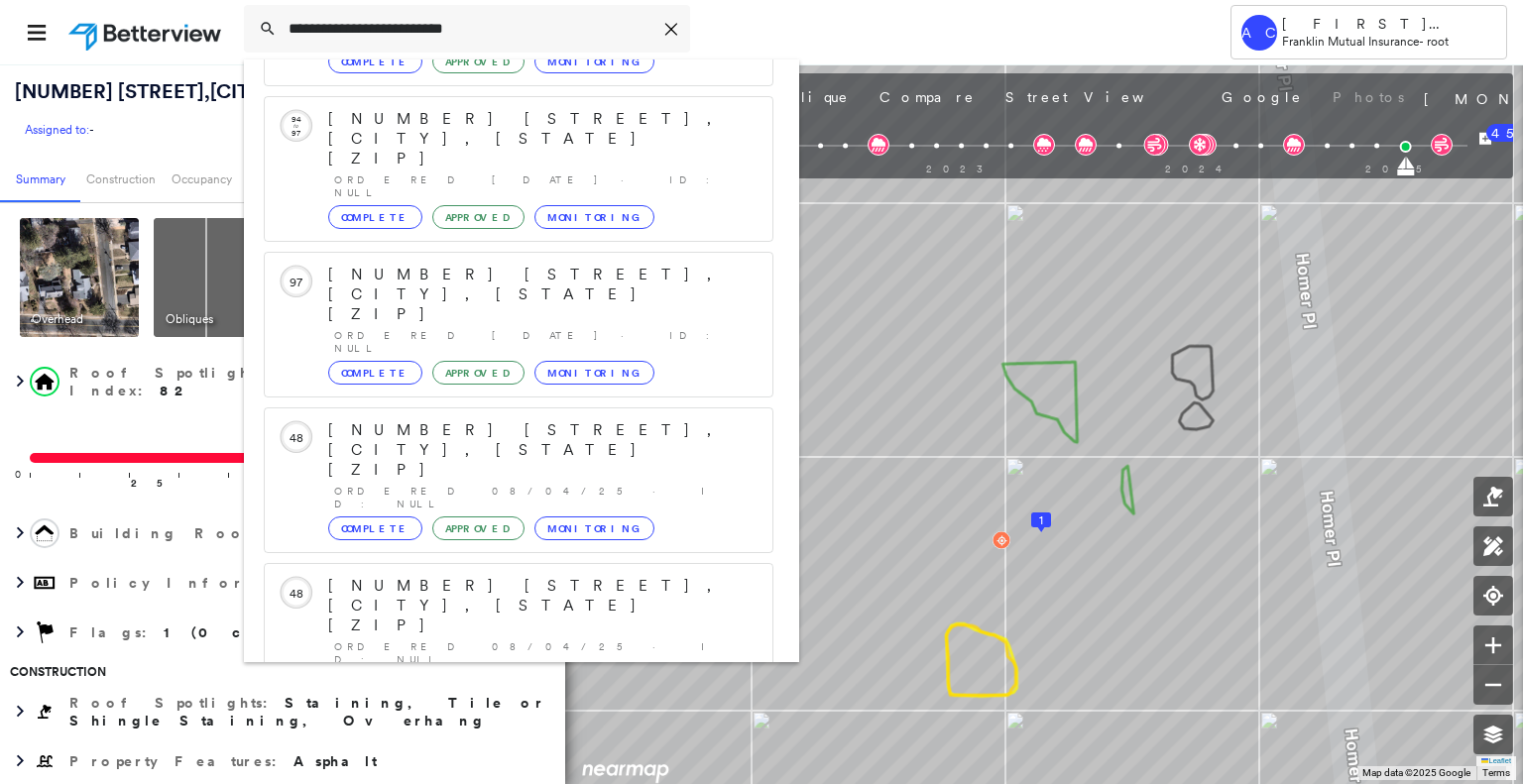 click on "42 Elinora Dr, Wanaque, NJ 07465 Group Created with Sketch." at bounding box center [519, 895] 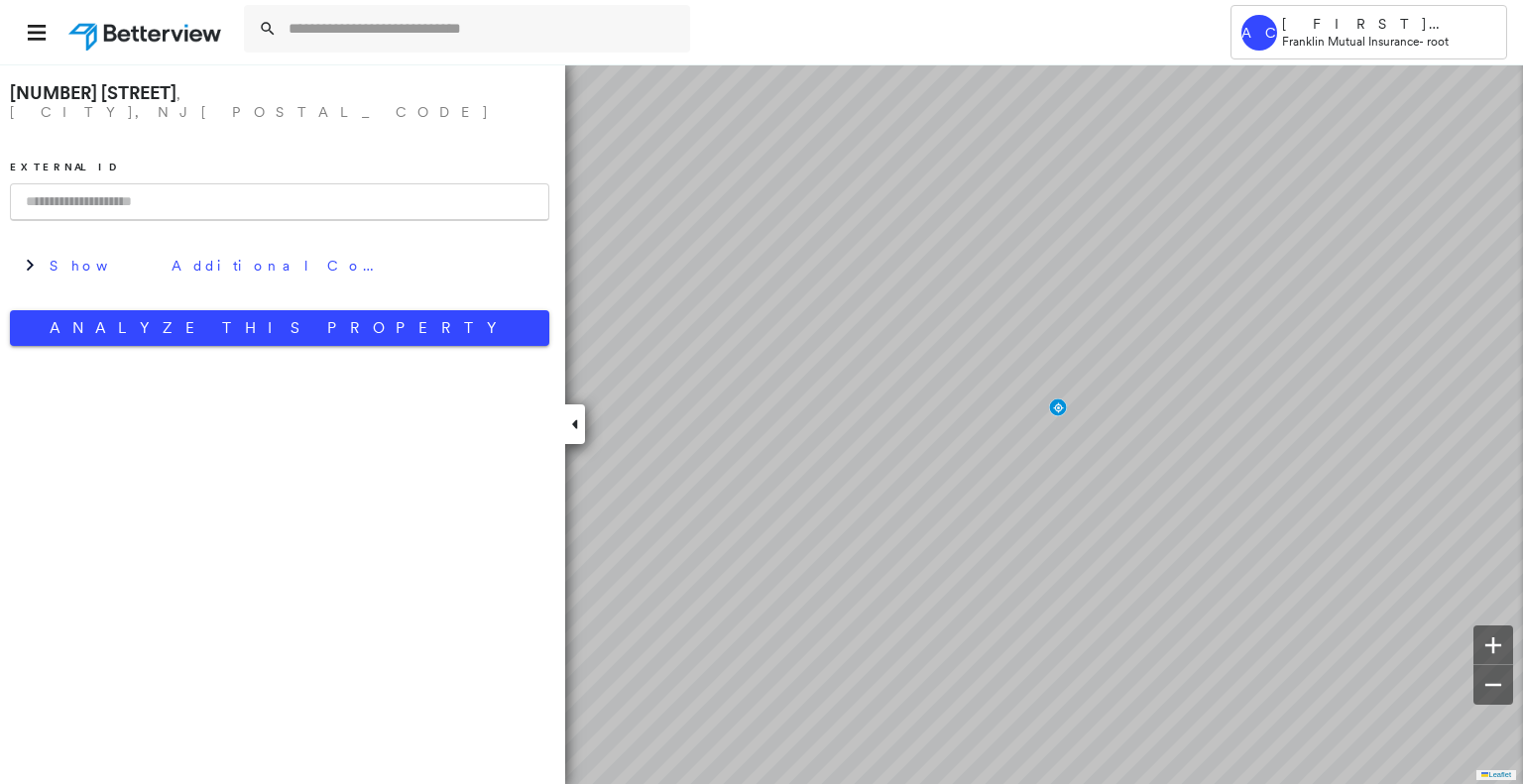 scroll, scrollTop: 0, scrollLeft: 0, axis: both 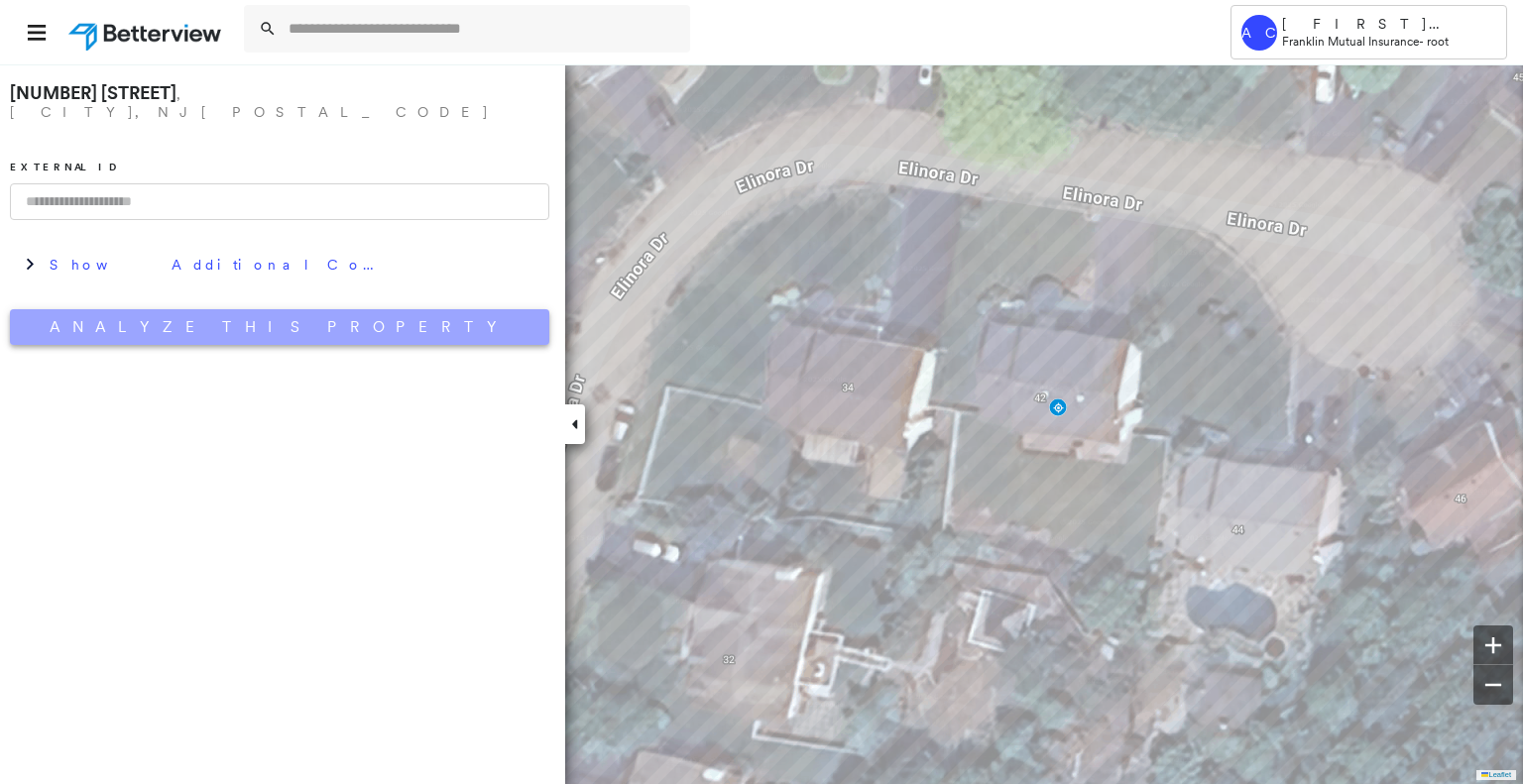 click on "Analyze This Property" at bounding box center (280, 327) 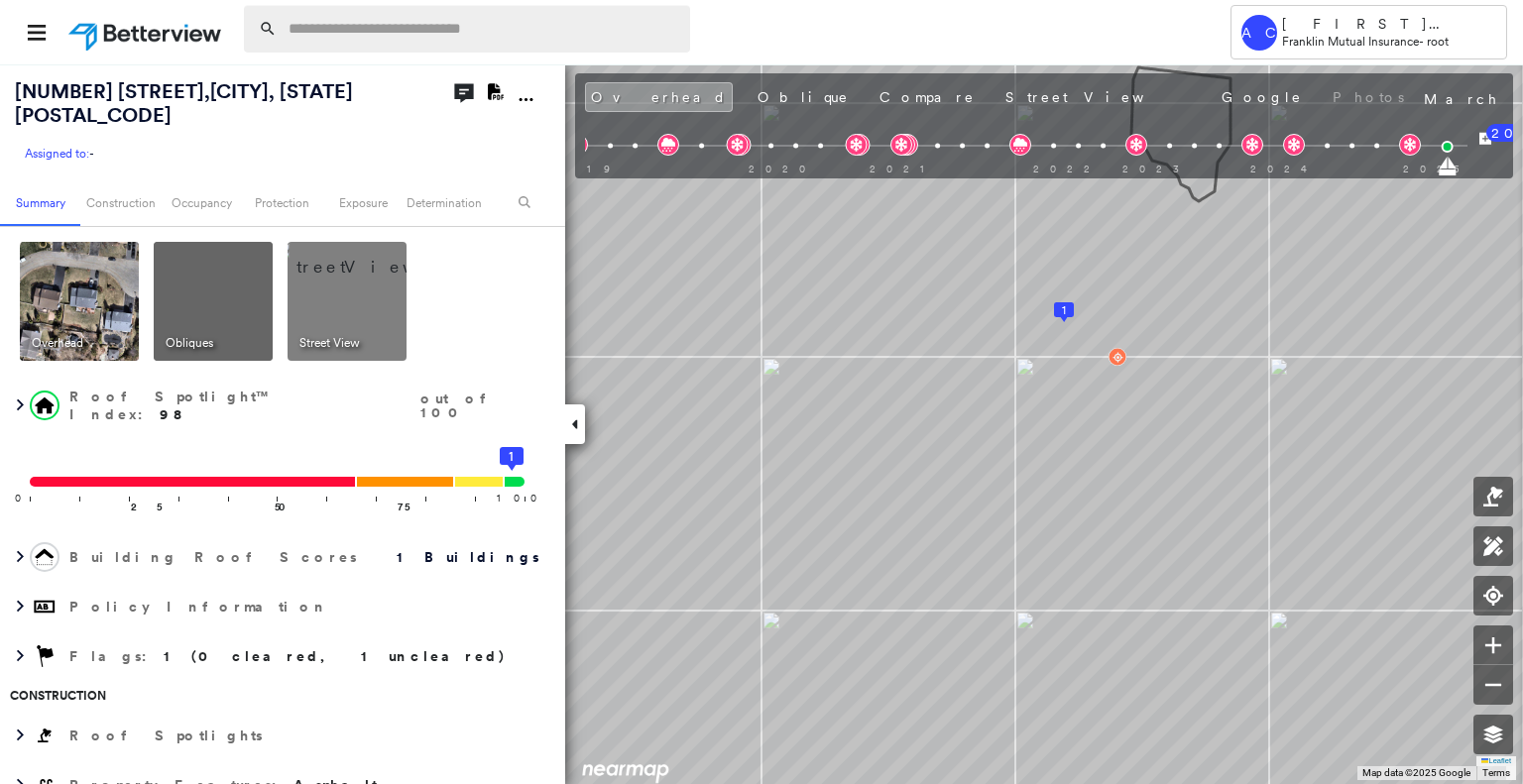 click at bounding box center (483, 29) 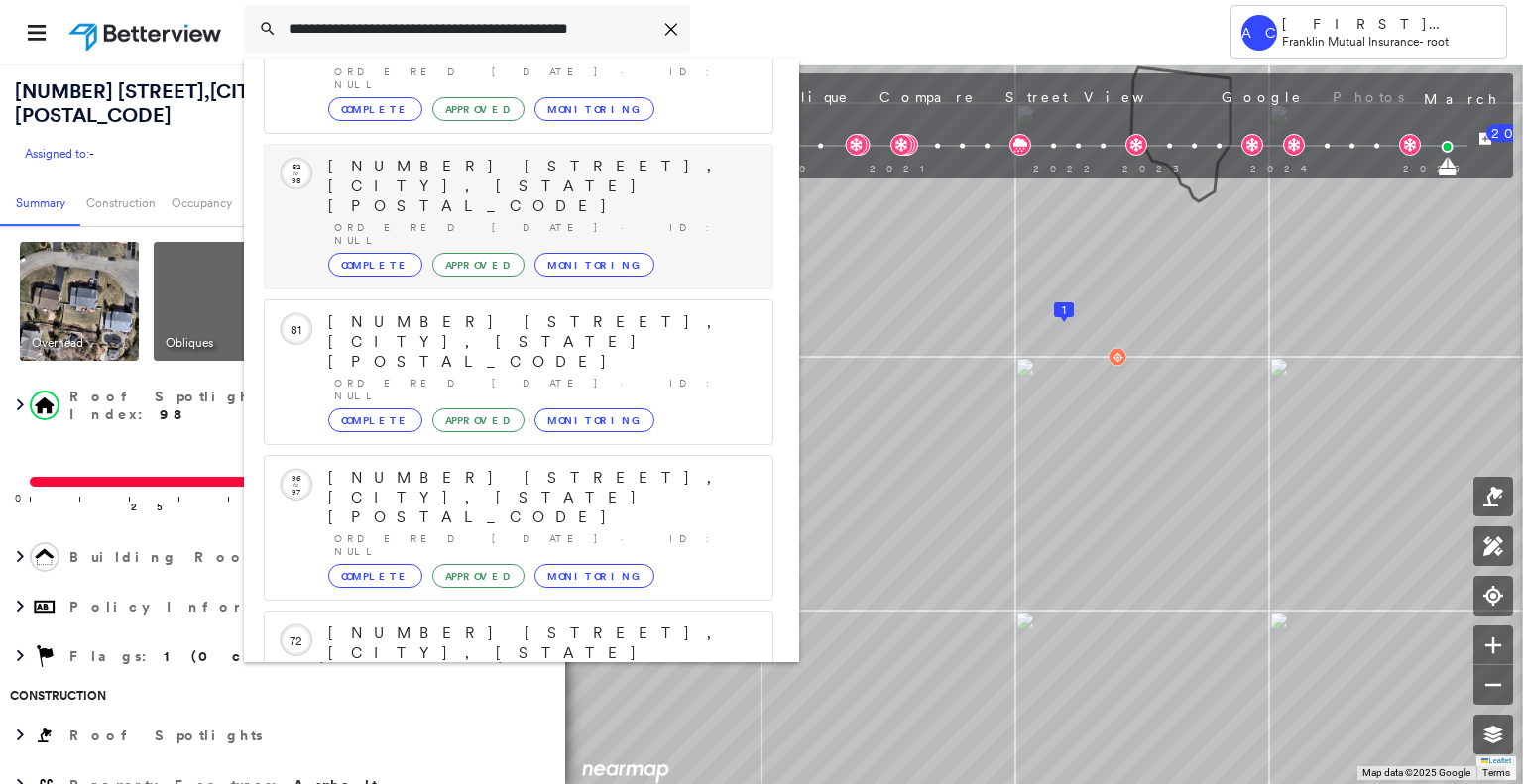 scroll, scrollTop: 206, scrollLeft: 0, axis: vertical 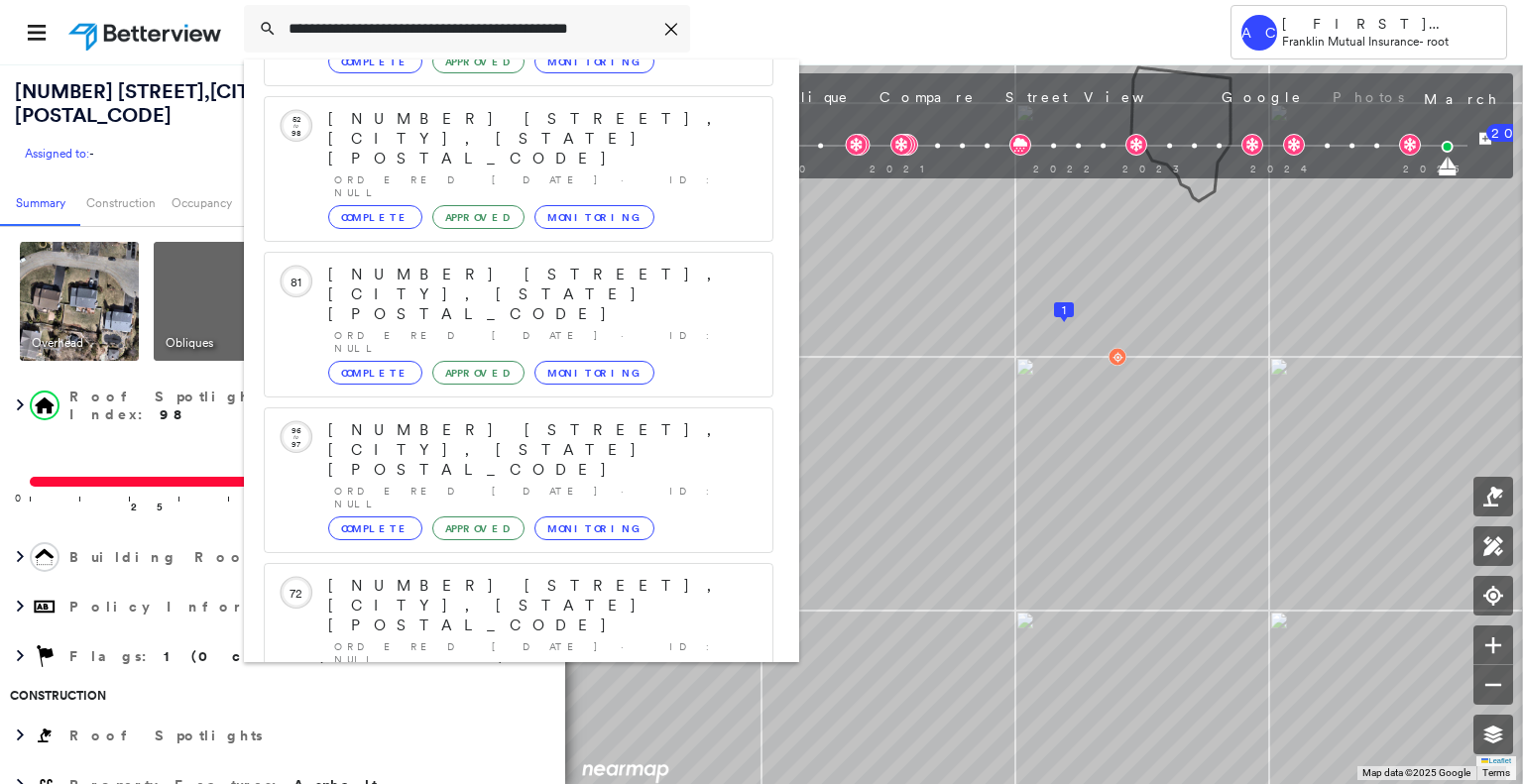 type on "**********" 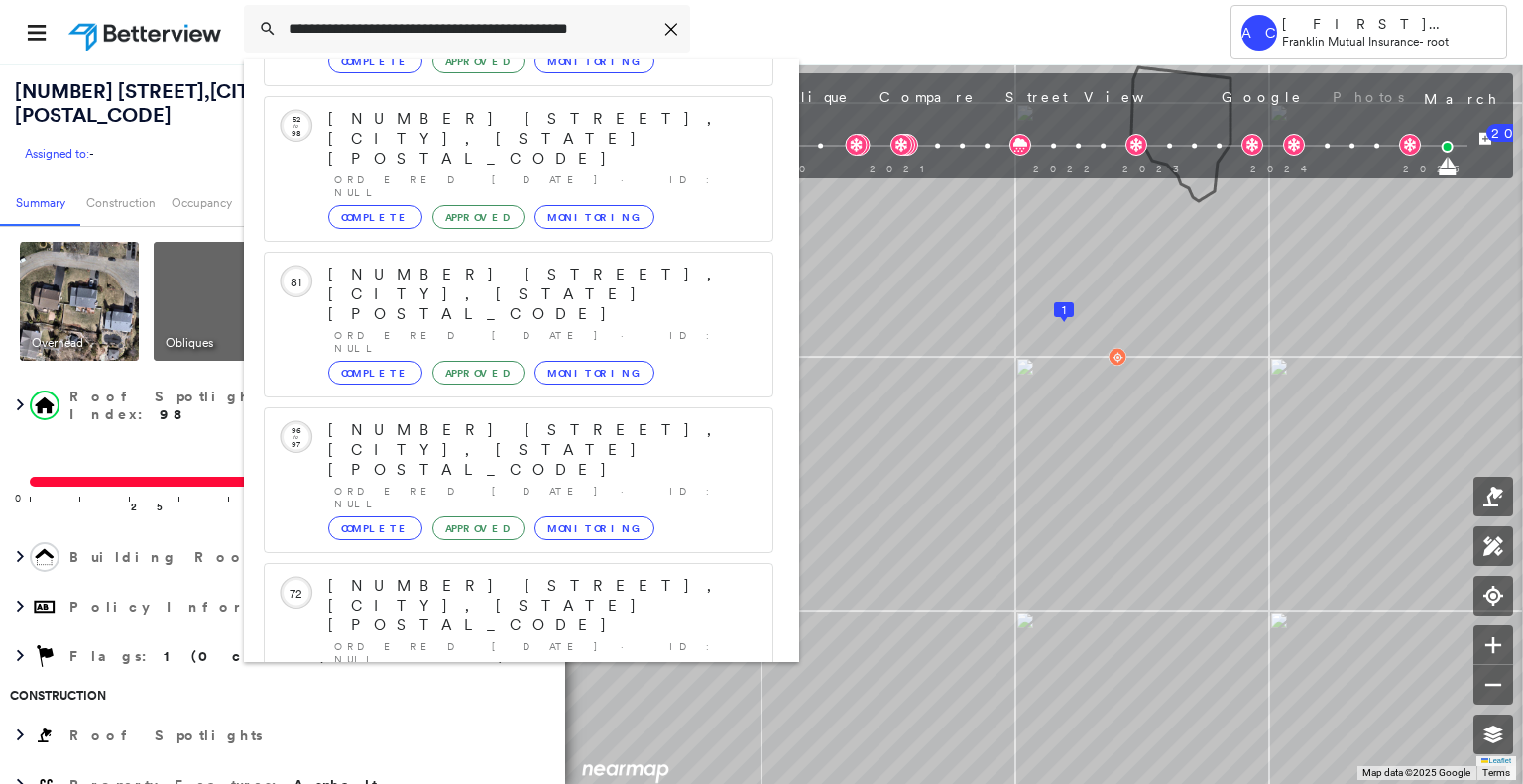 click on "38 Stagecoach Rd, Leisuretowne, Southampton, NJ, USA" at bounding box center [497, 905] 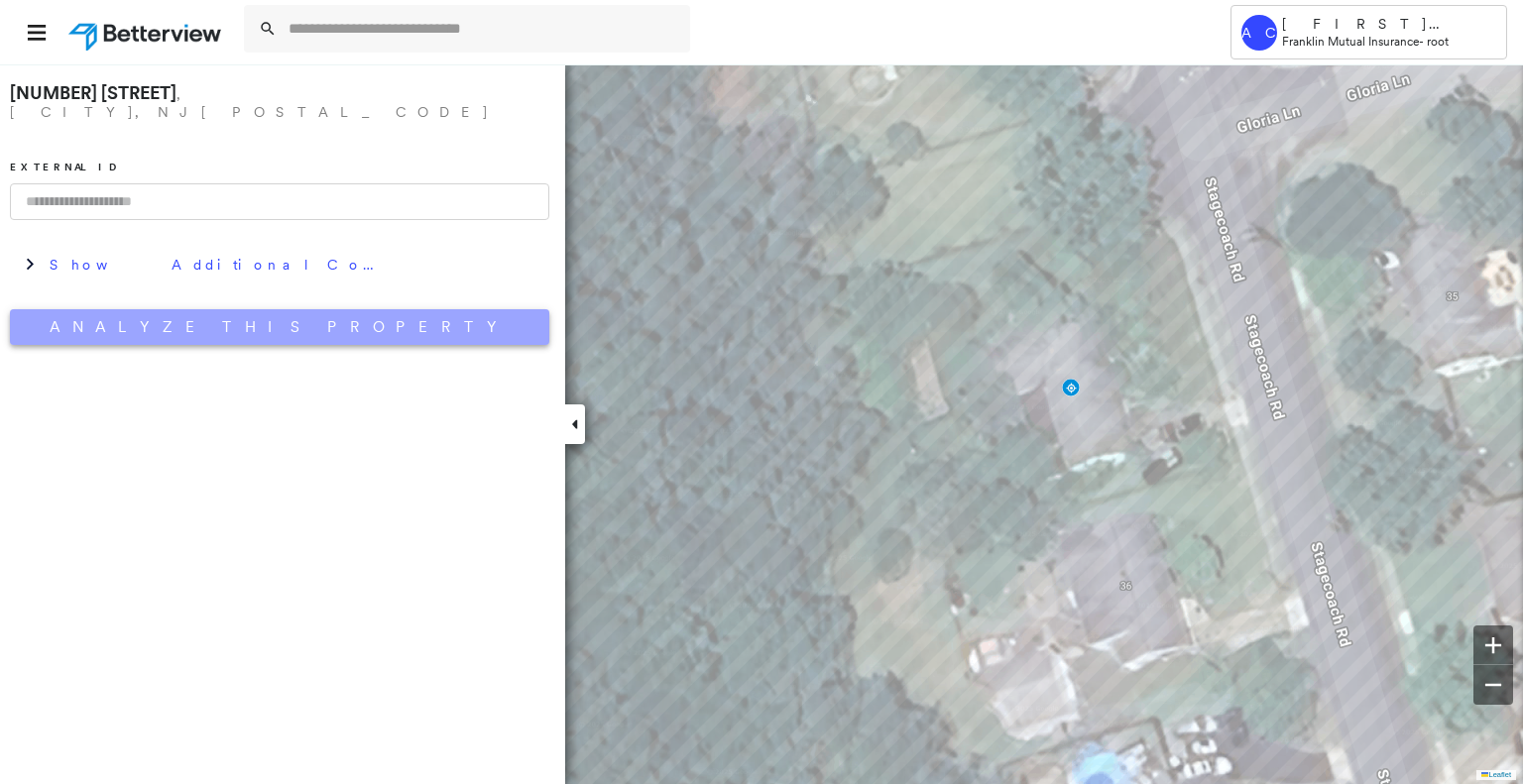 click on "Analyze This Property" at bounding box center (280, 327) 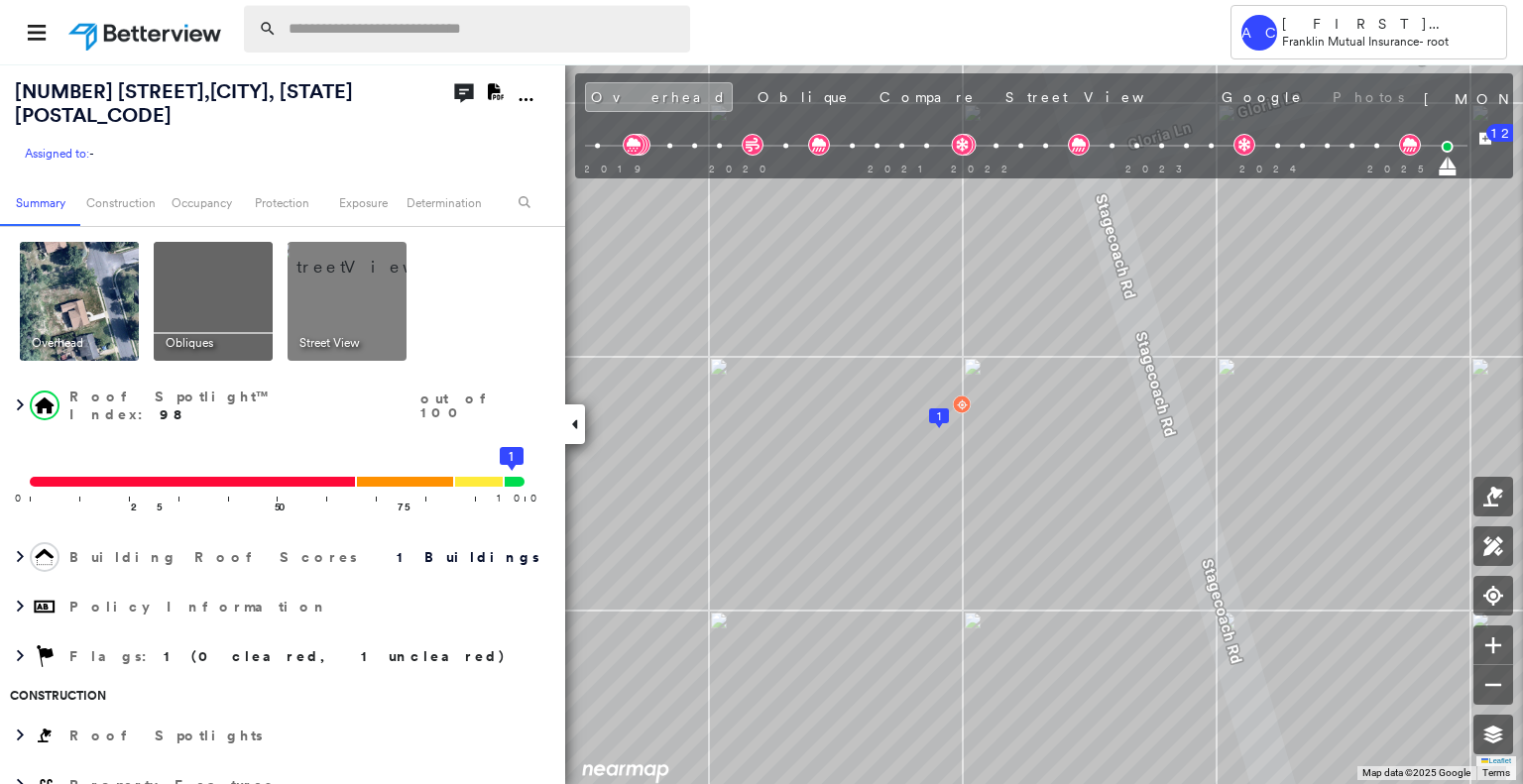 click at bounding box center [483, 29] 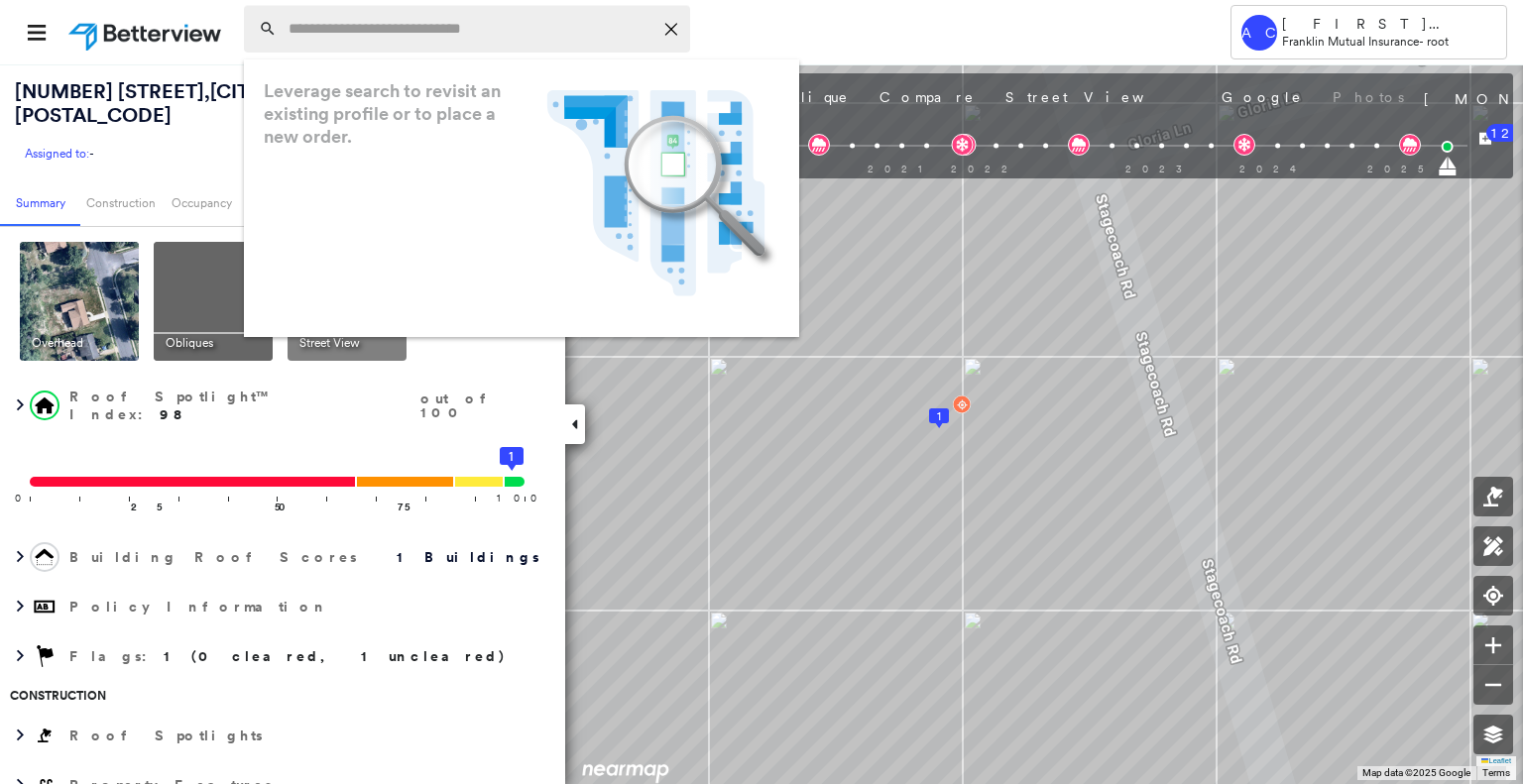 paste on "**********" 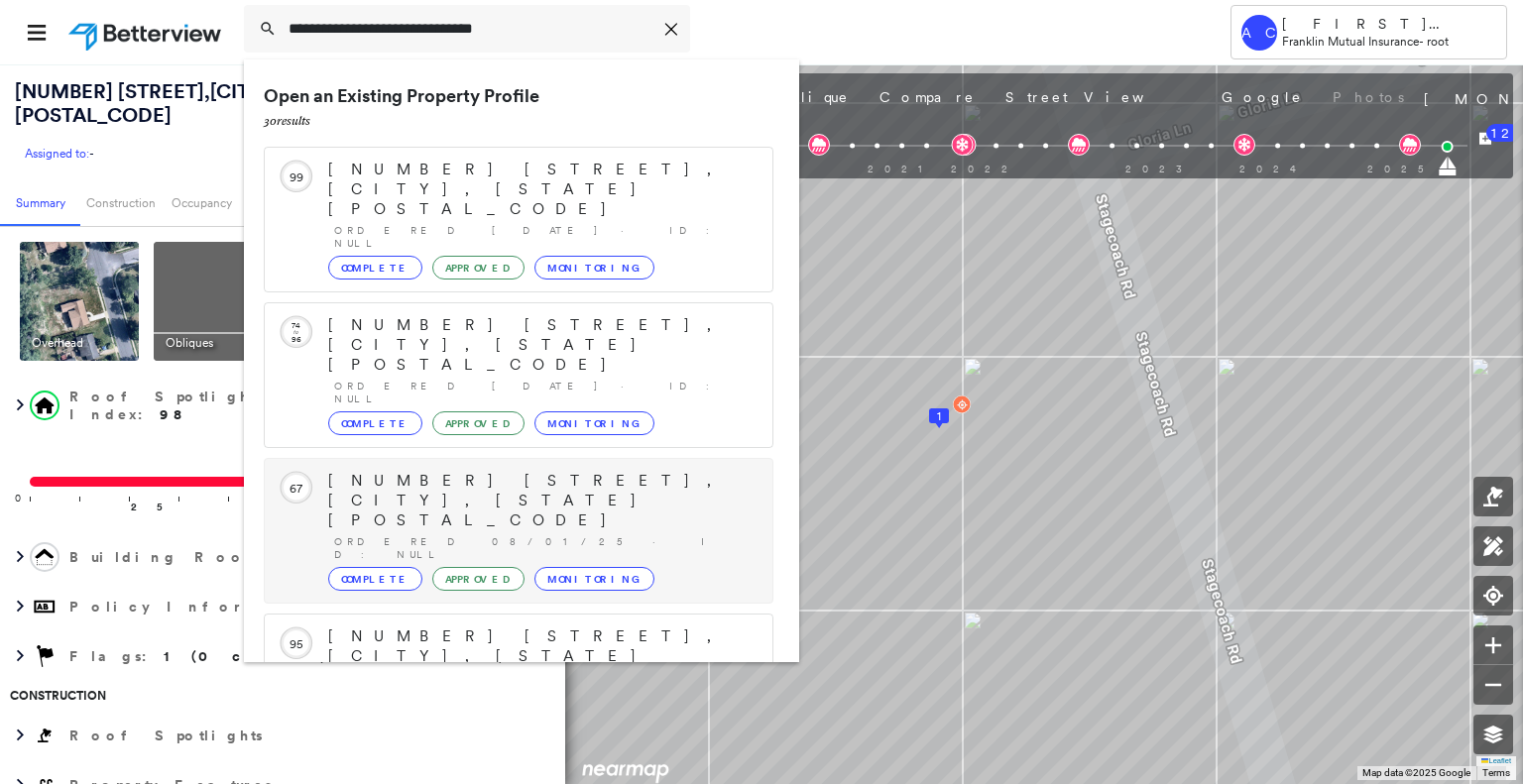 scroll, scrollTop: 206, scrollLeft: 0, axis: vertical 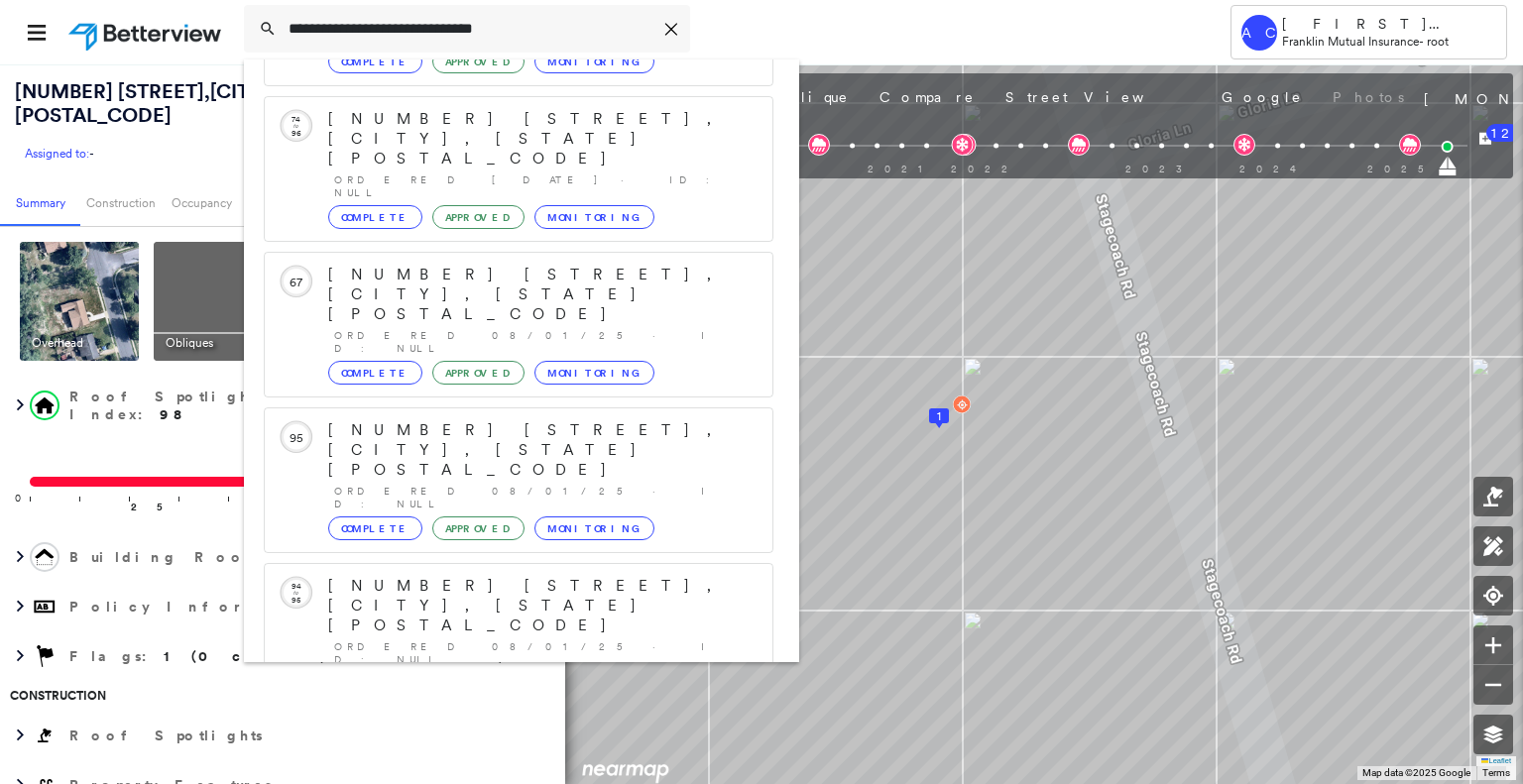 type on "**********" 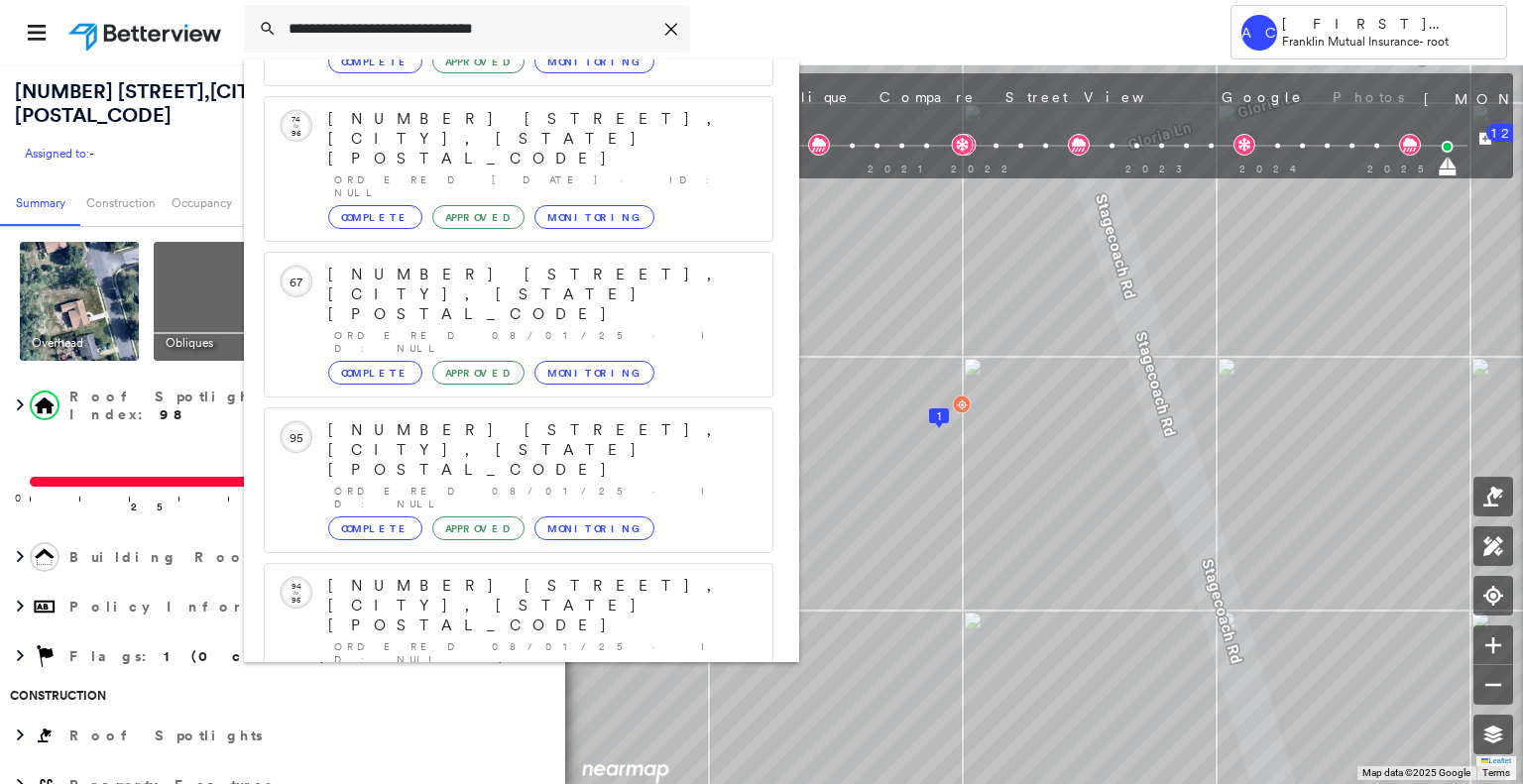 click on "56 Anthony Rd, Glen Gardner, NJ 08826" at bounding box center [497, 895] 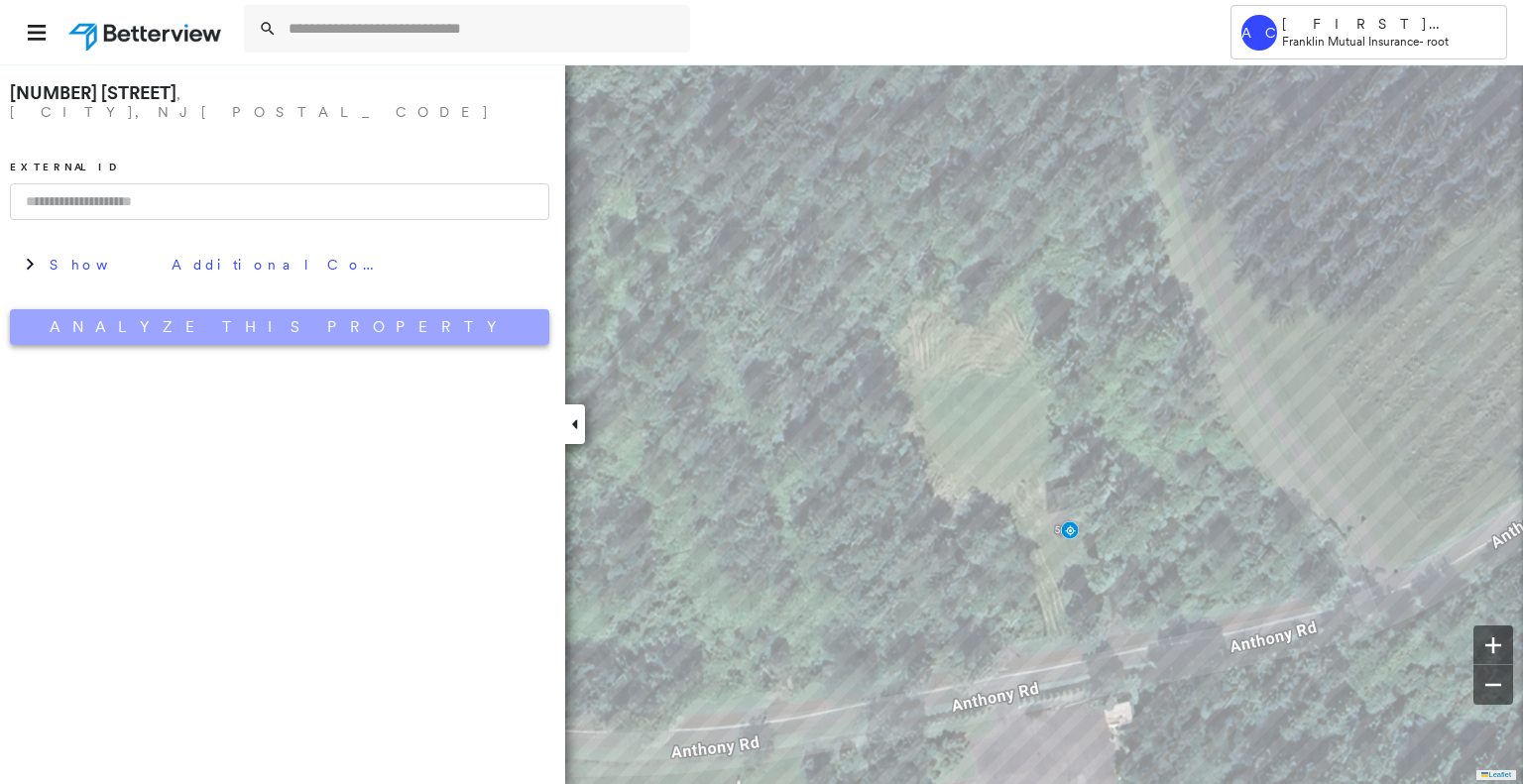 click on "Analyze This Property" at bounding box center (280, 327) 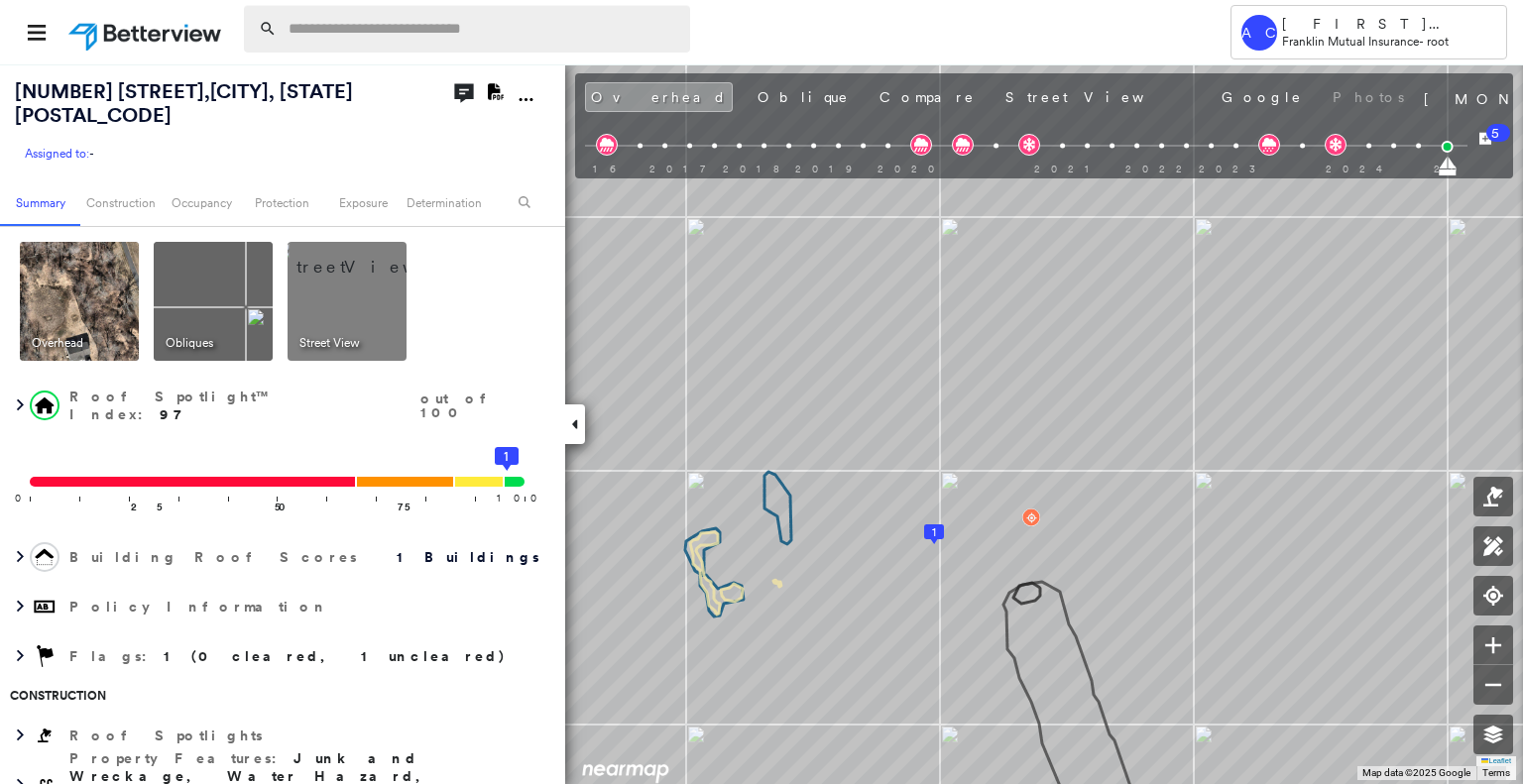 click at bounding box center (483, 29) 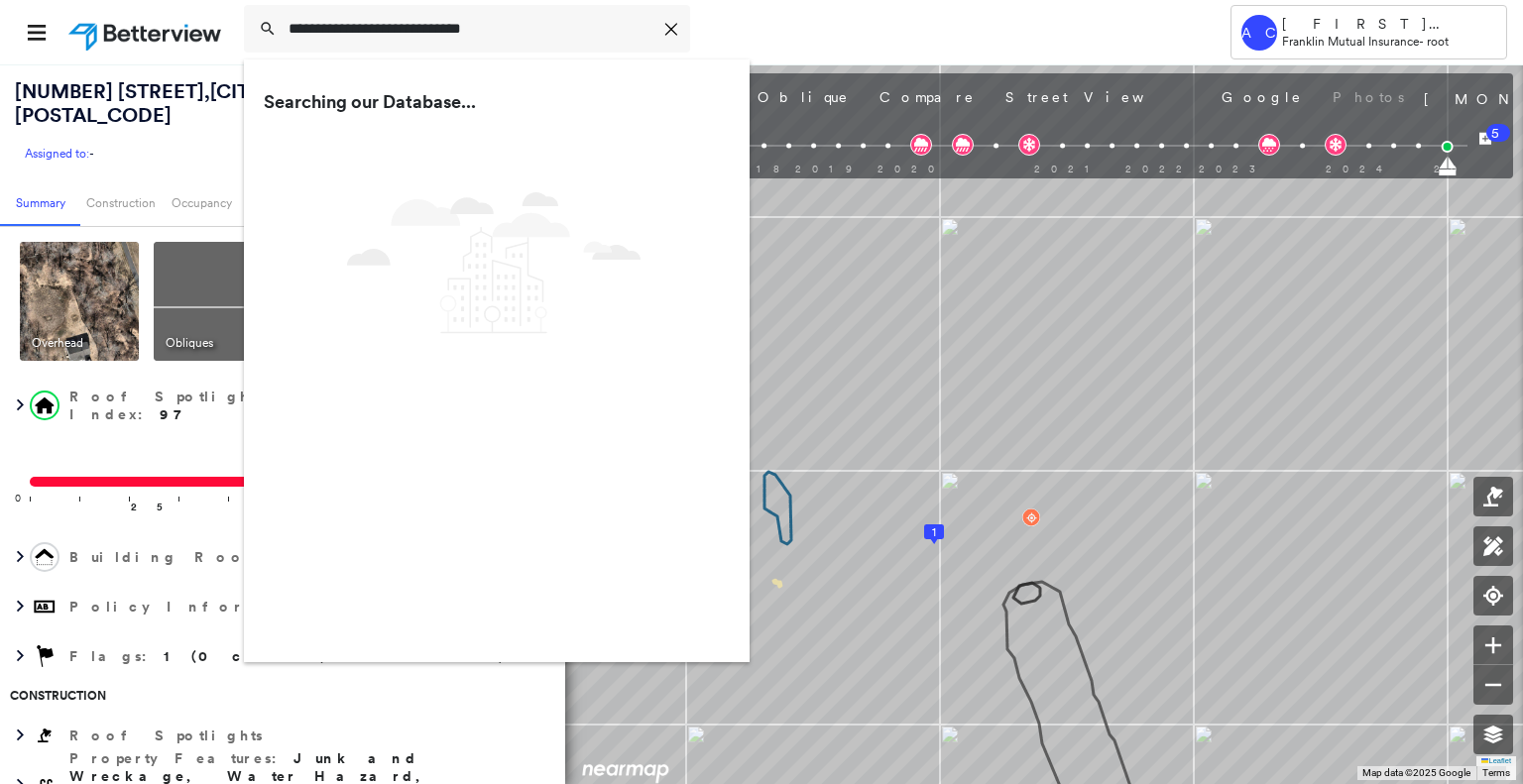 type on "**********" 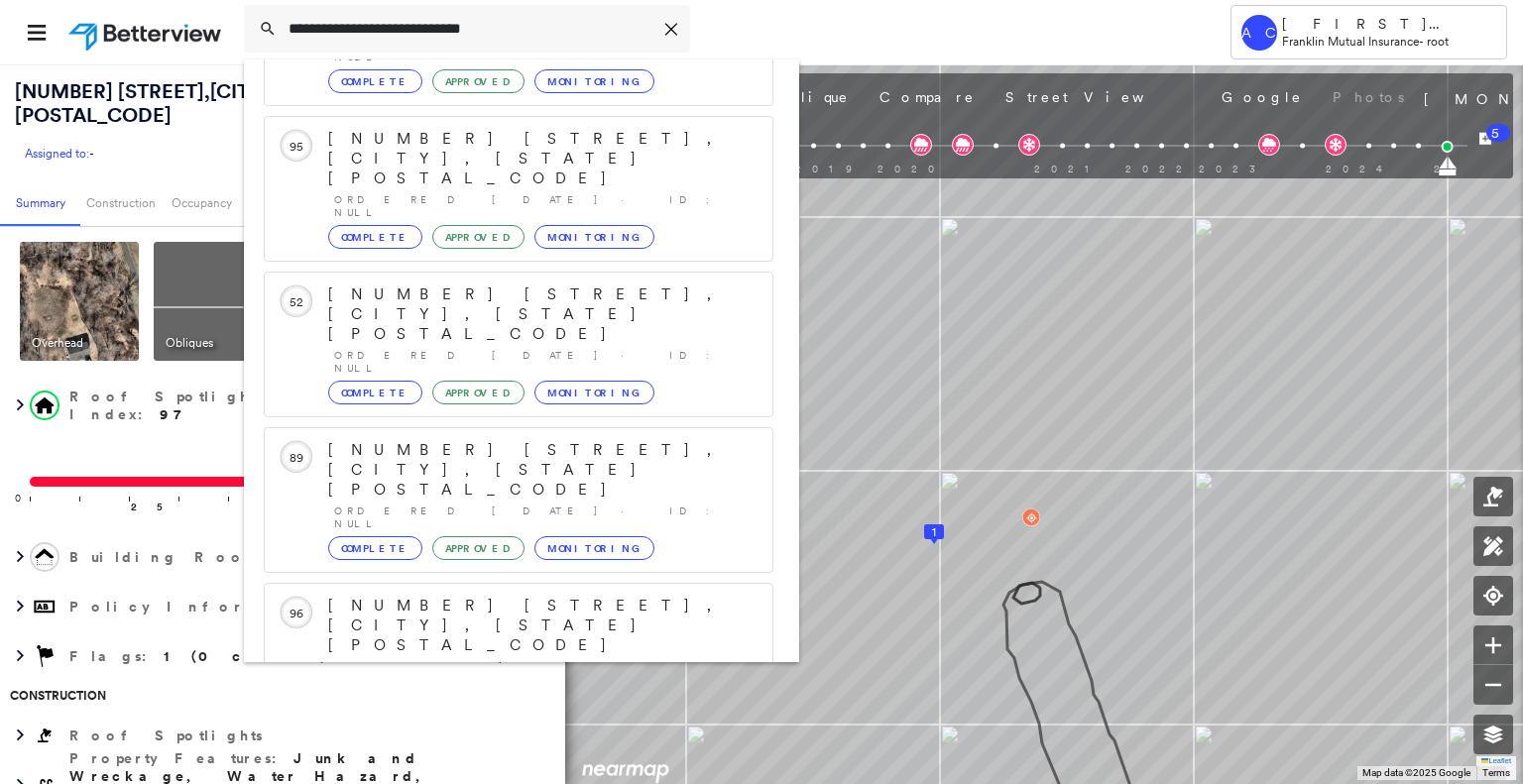 scroll, scrollTop: 206, scrollLeft: 0, axis: vertical 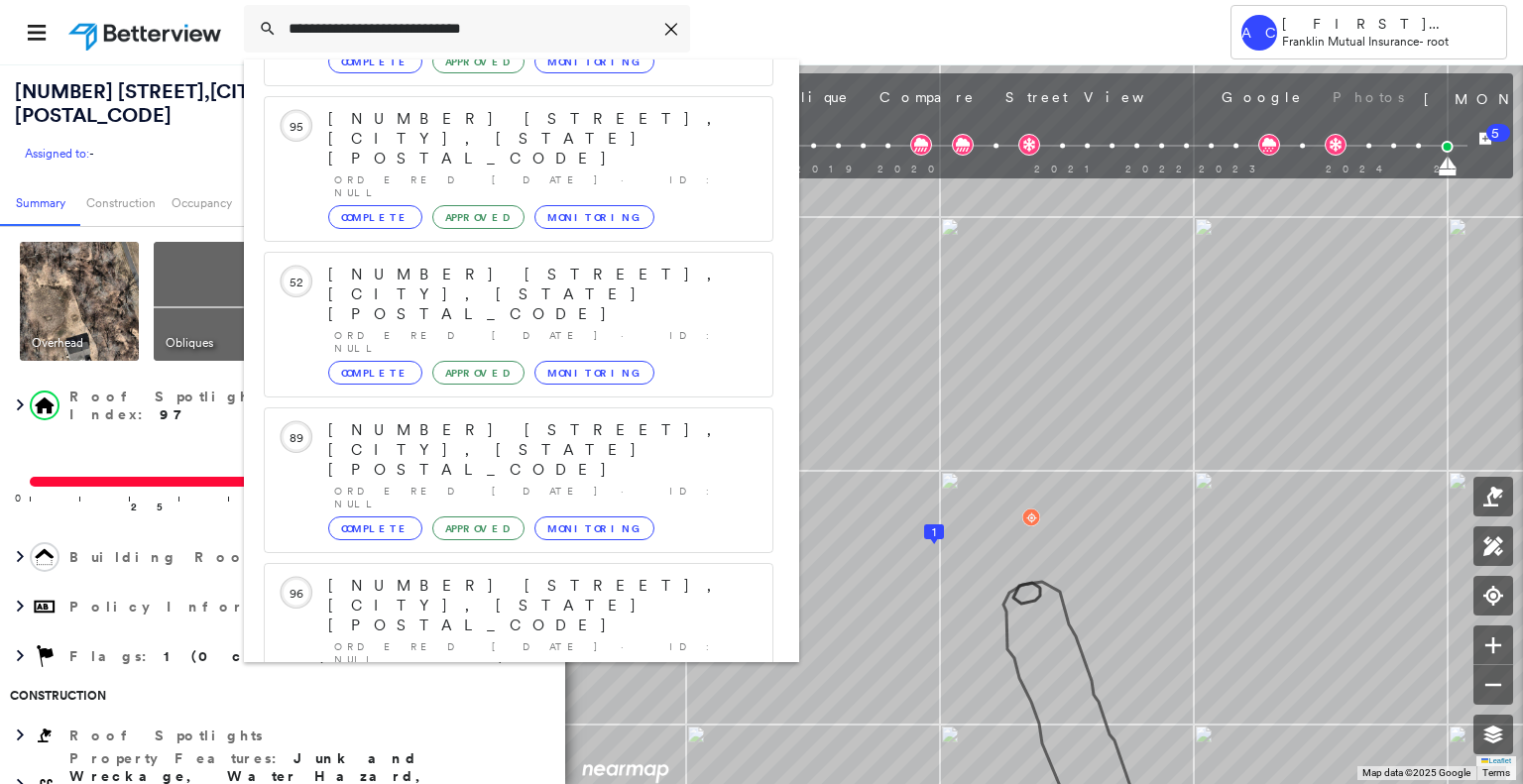click on "62 Creamer Dr, Sayreville, NJ 08872" at bounding box center [497, 895] 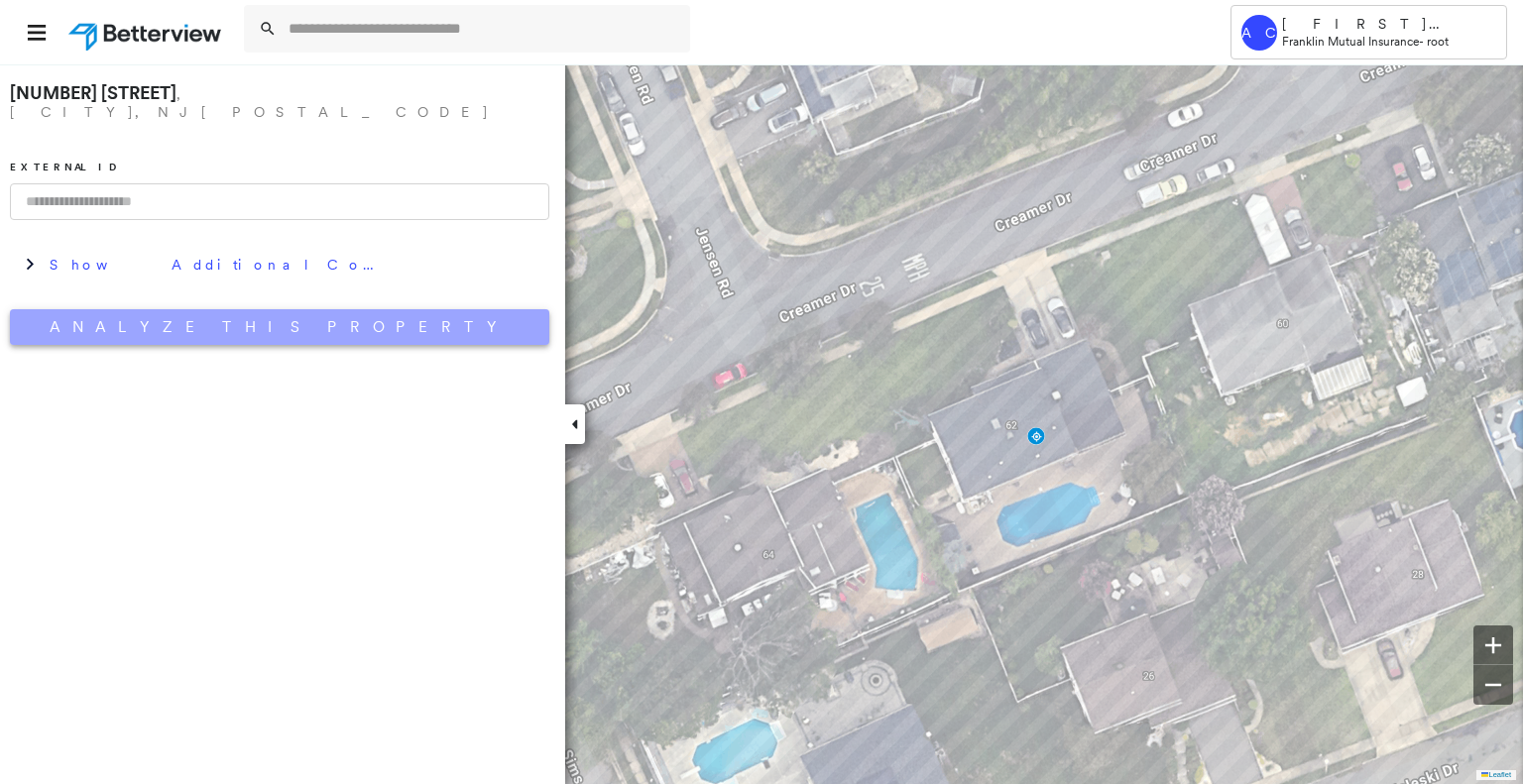 click on "Analyze This Property" at bounding box center [280, 327] 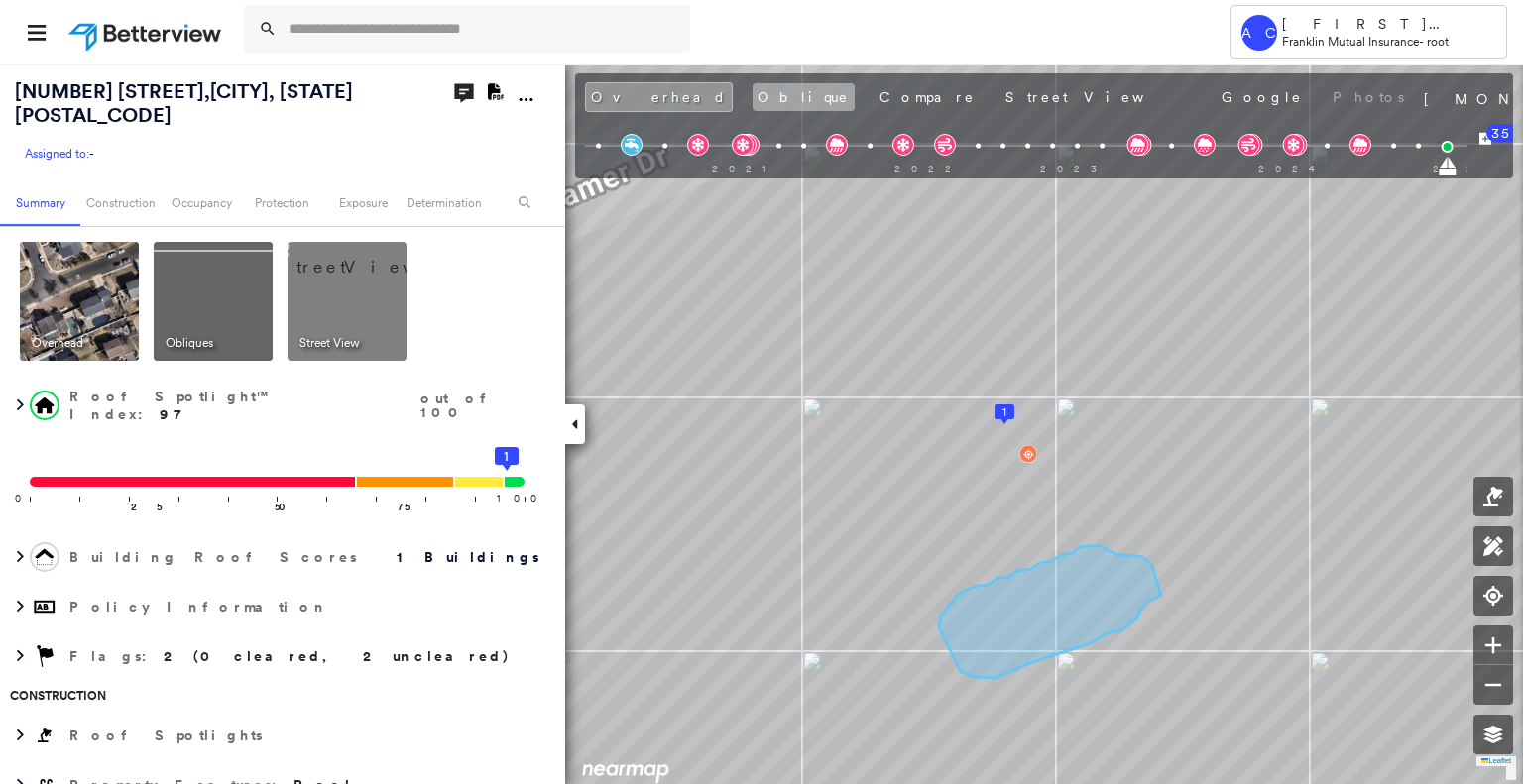 click on "Oblique" at bounding box center (803, 97) 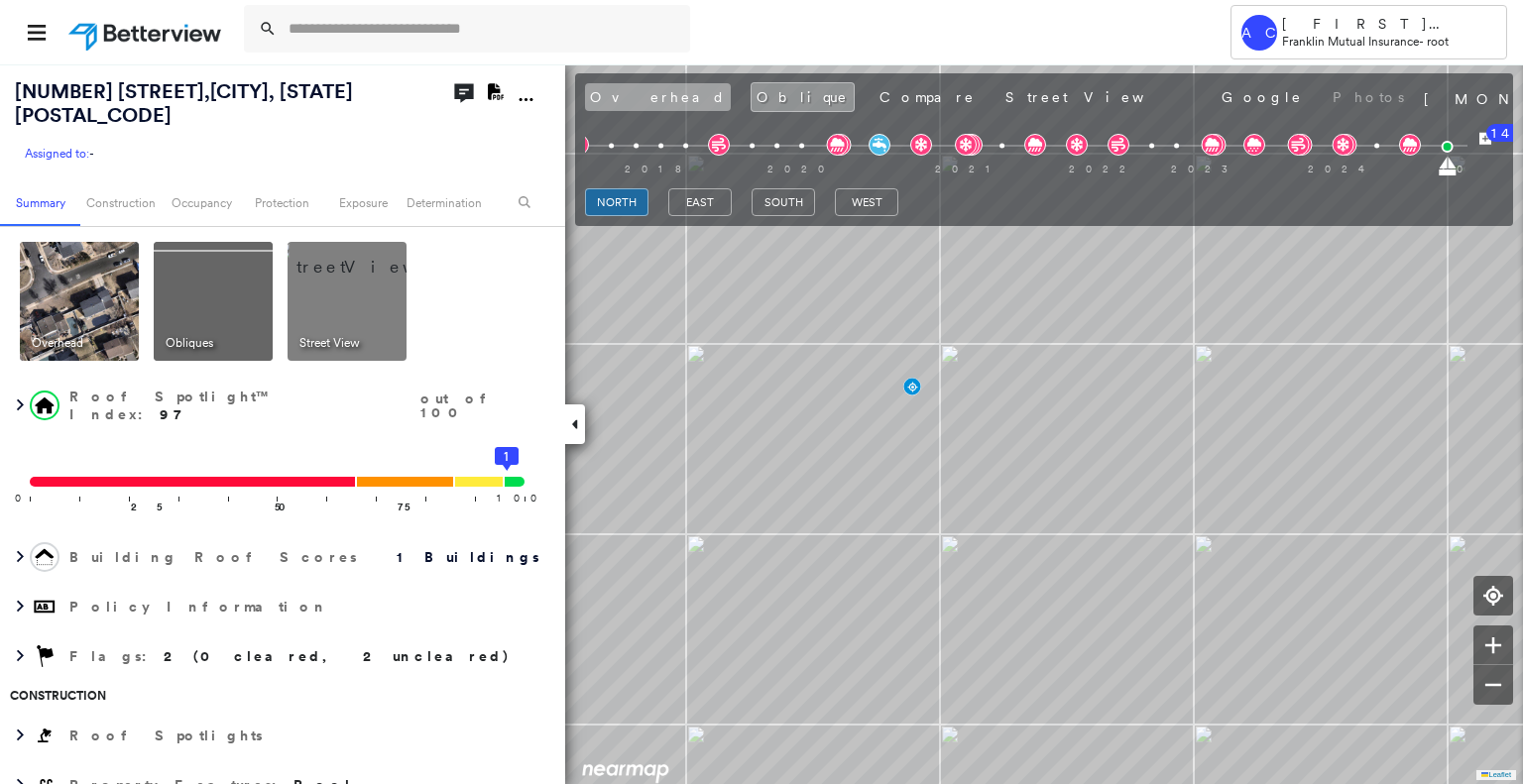 click on "Overhead" at bounding box center (657, 97) 